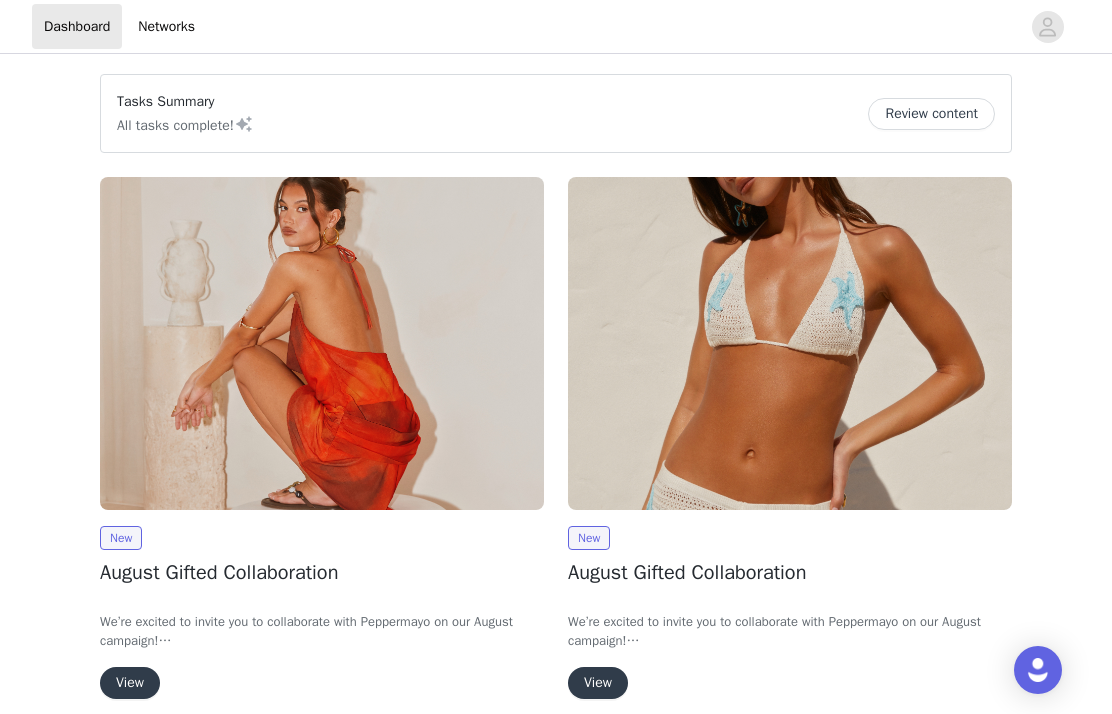 scroll, scrollTop: 0, scrollLeft: 0, axis: both 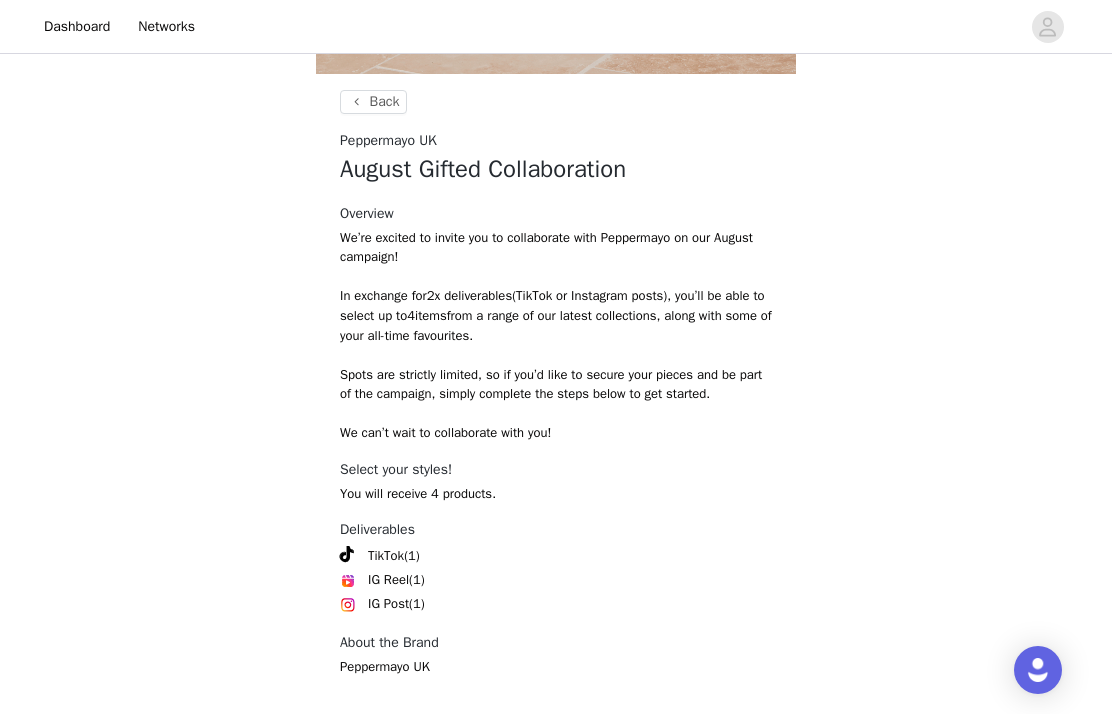 click on "Get Started" at bounding box center [556, 765] 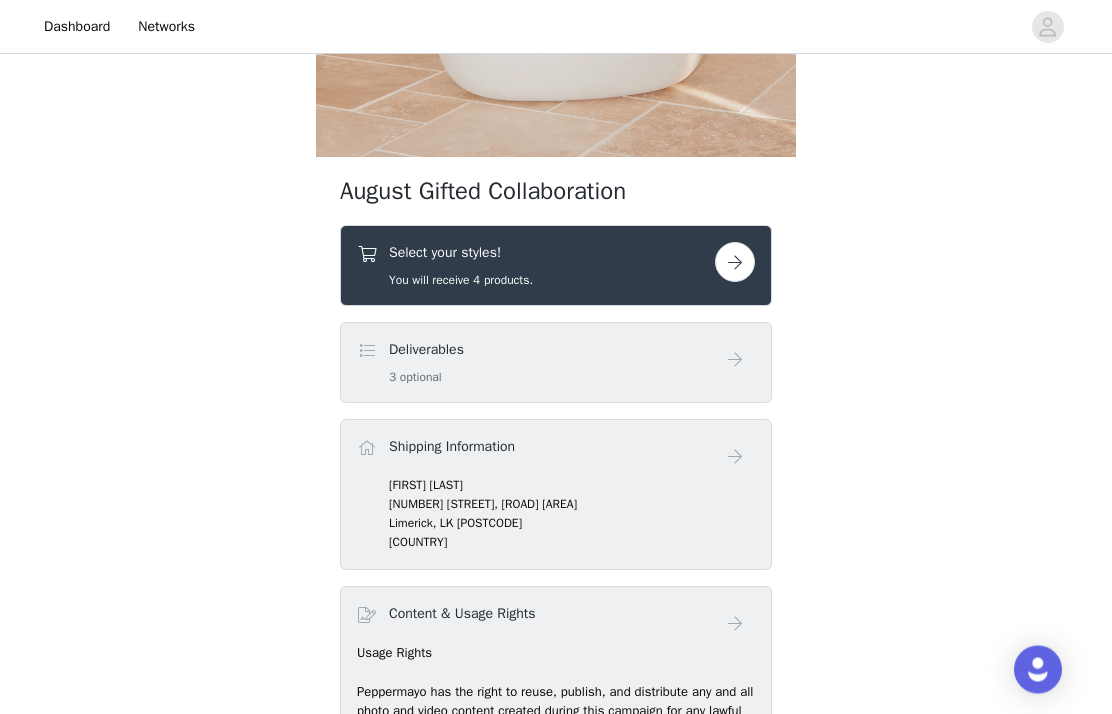 scroll, scrollTop: 621, scrollLeft: 0, axis: vertical 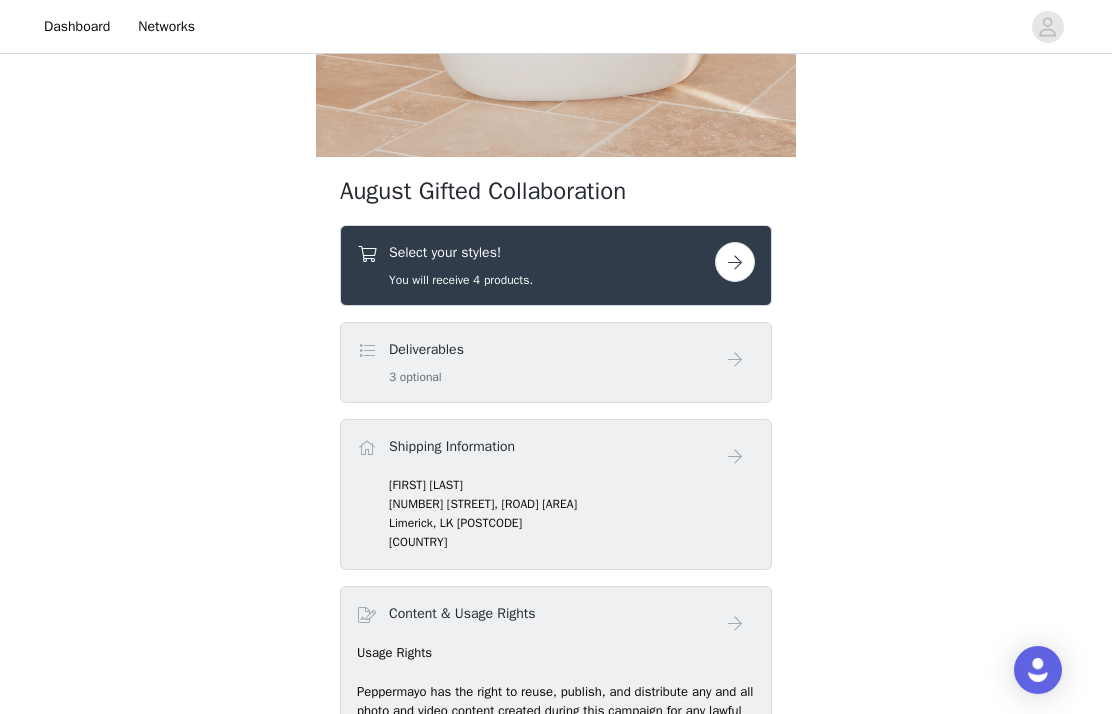 click at bounding box center [735, 262] 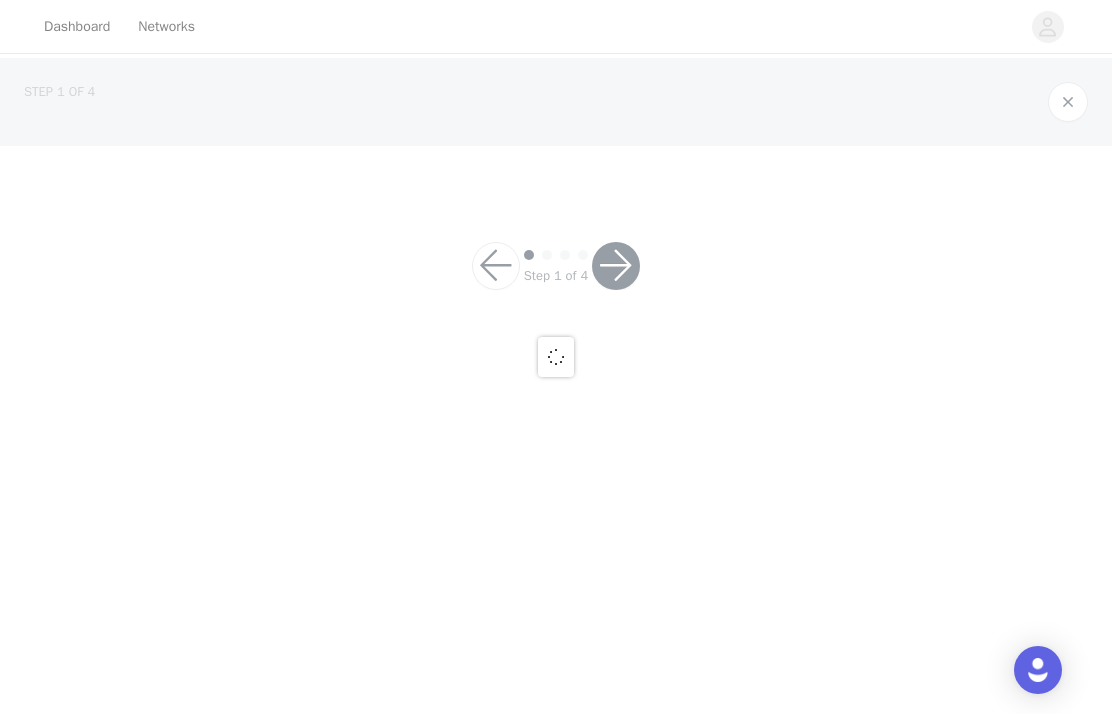 scroll, scrollTop: 0, scrollLeft: 0, axis: both 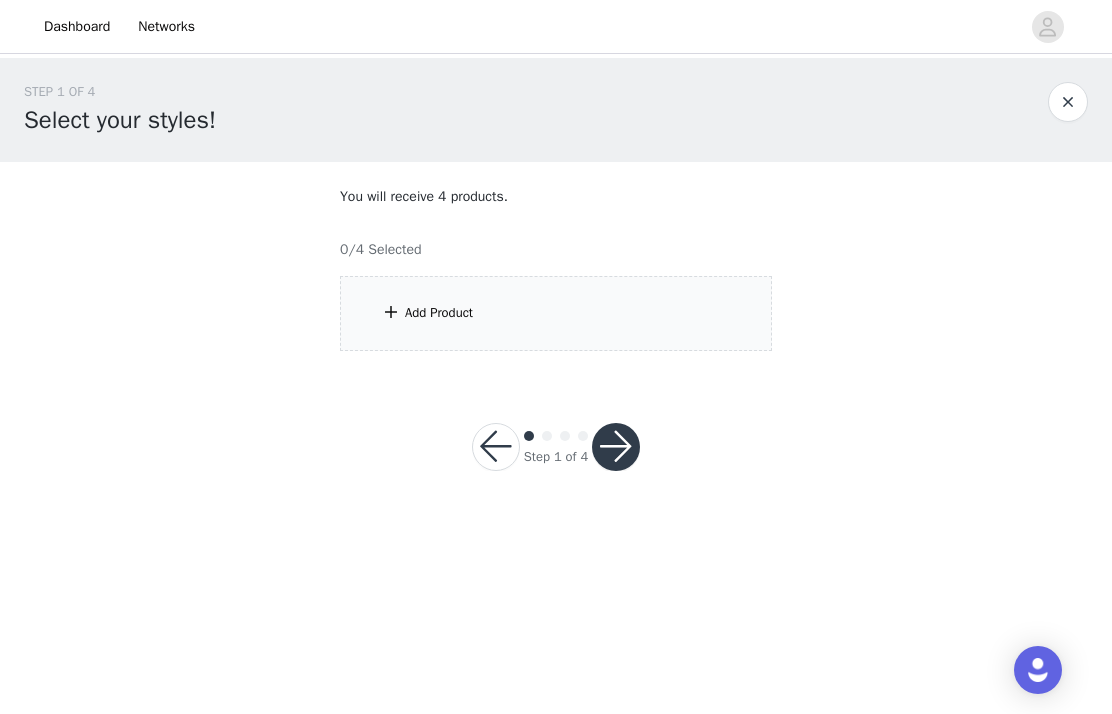 click on "Add Product" at bounding box center [556, 313] 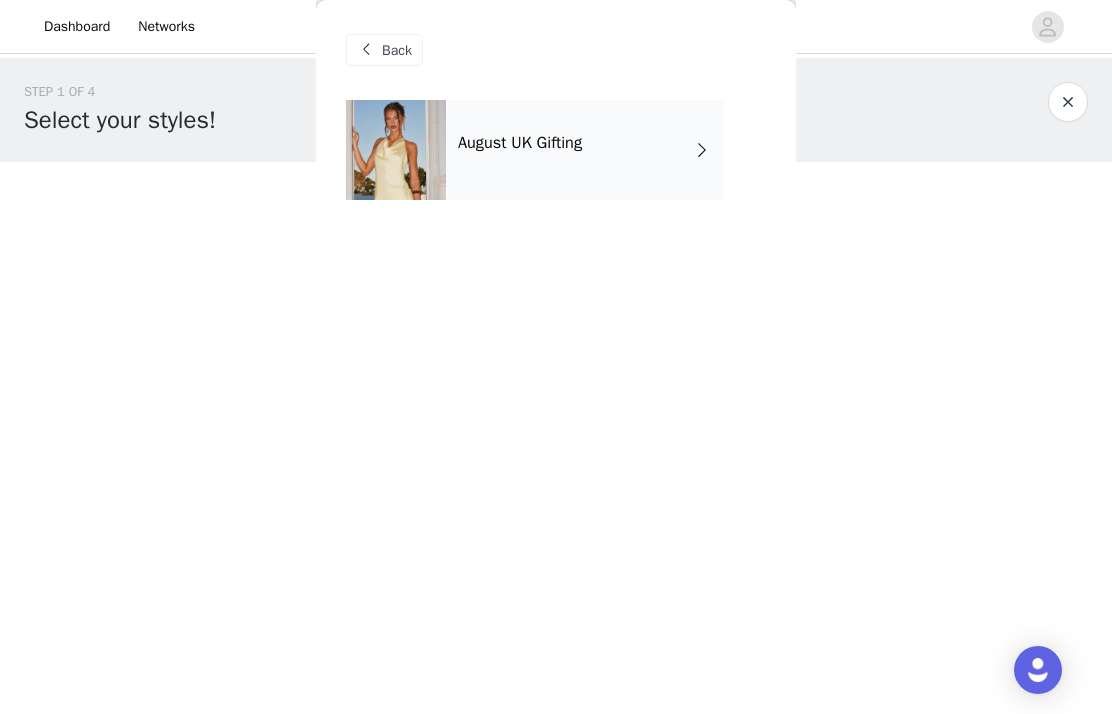 click on "August UK Gifting" at bounding box center (585, 150) 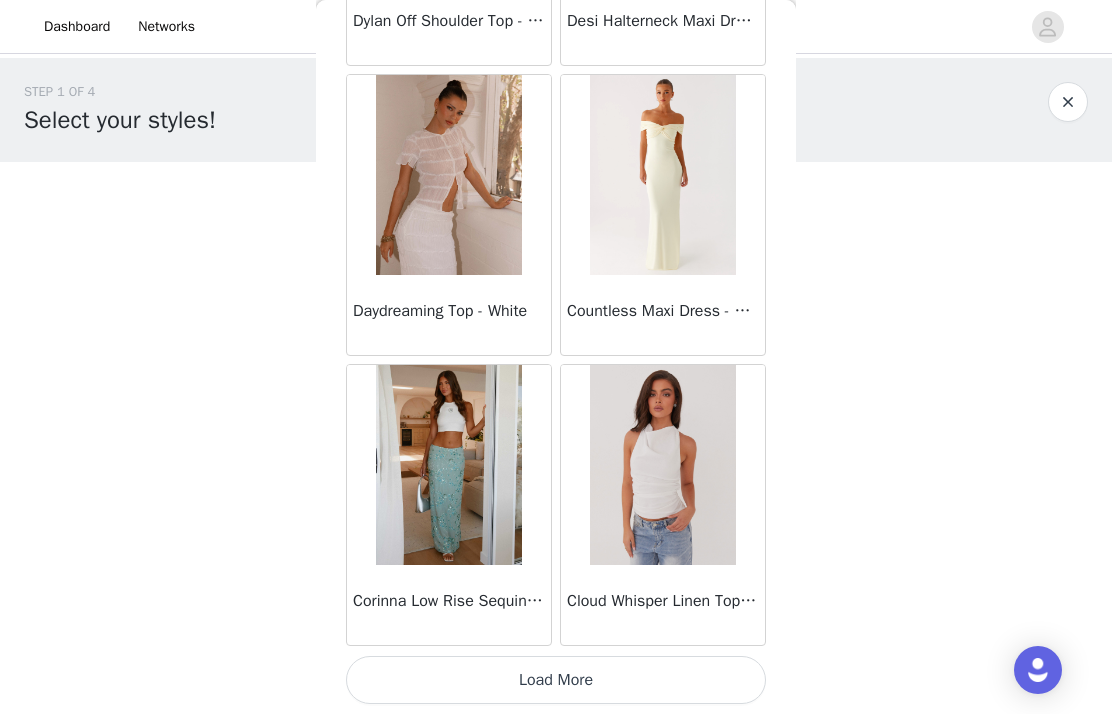click on "Load More" at bounding box center [556, 680] 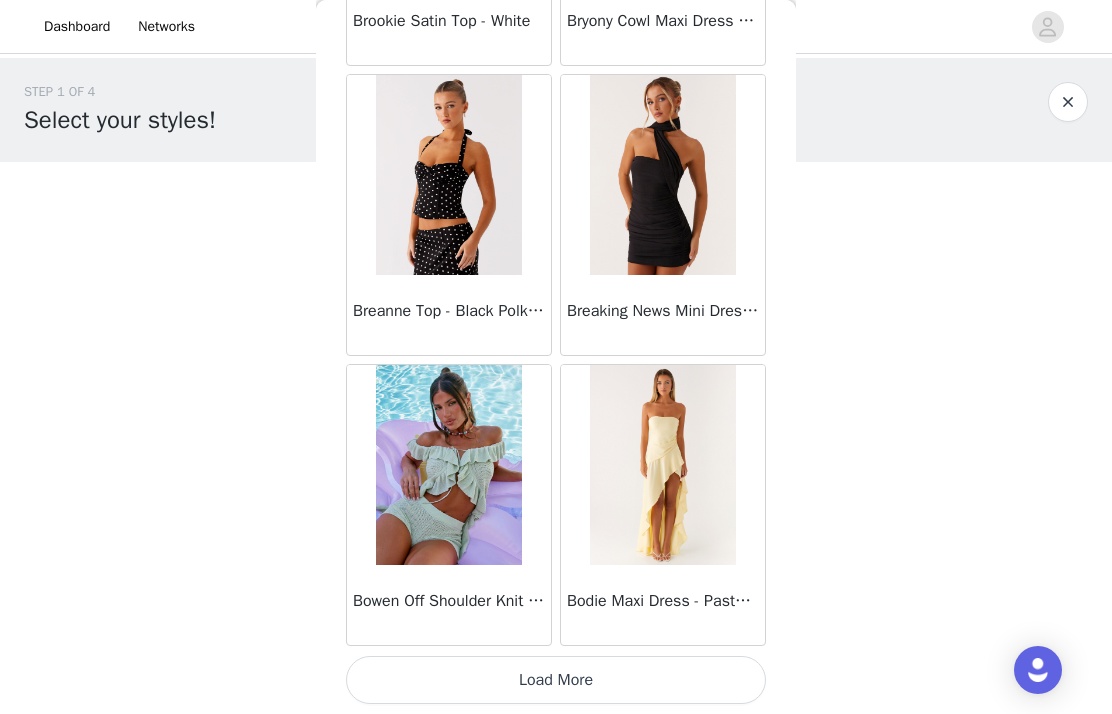 scroll, scrollTop: 5237, scrollLeft: 0, axis: vertical 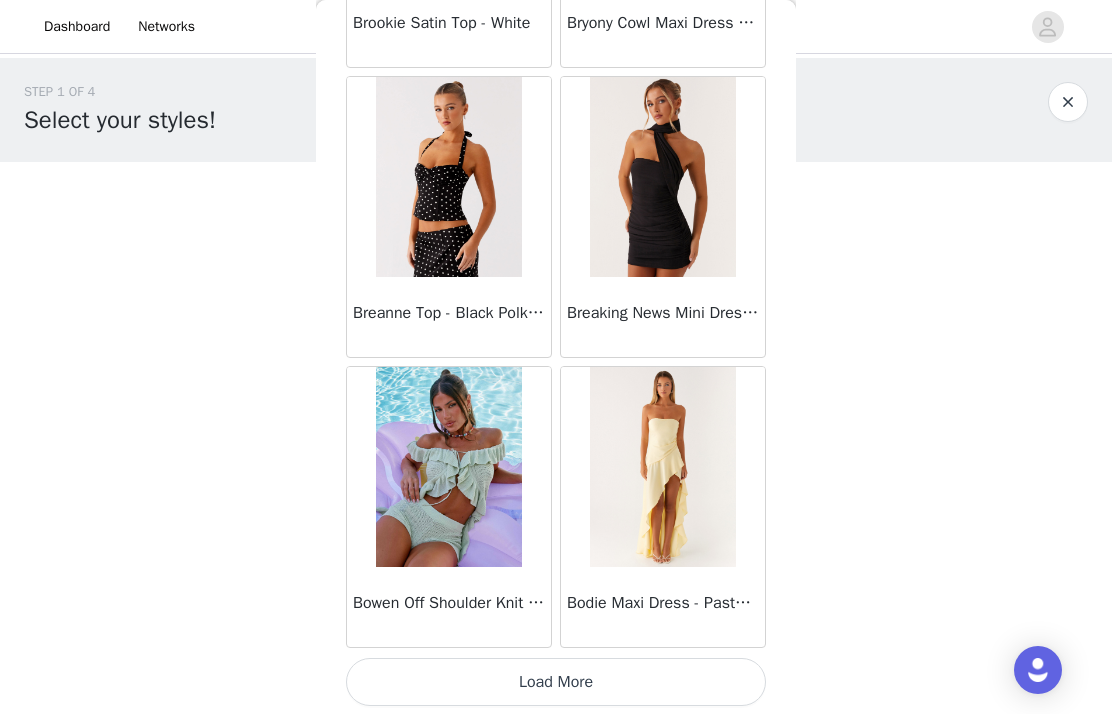 click on "Load More" at bounding box center [556, 682] 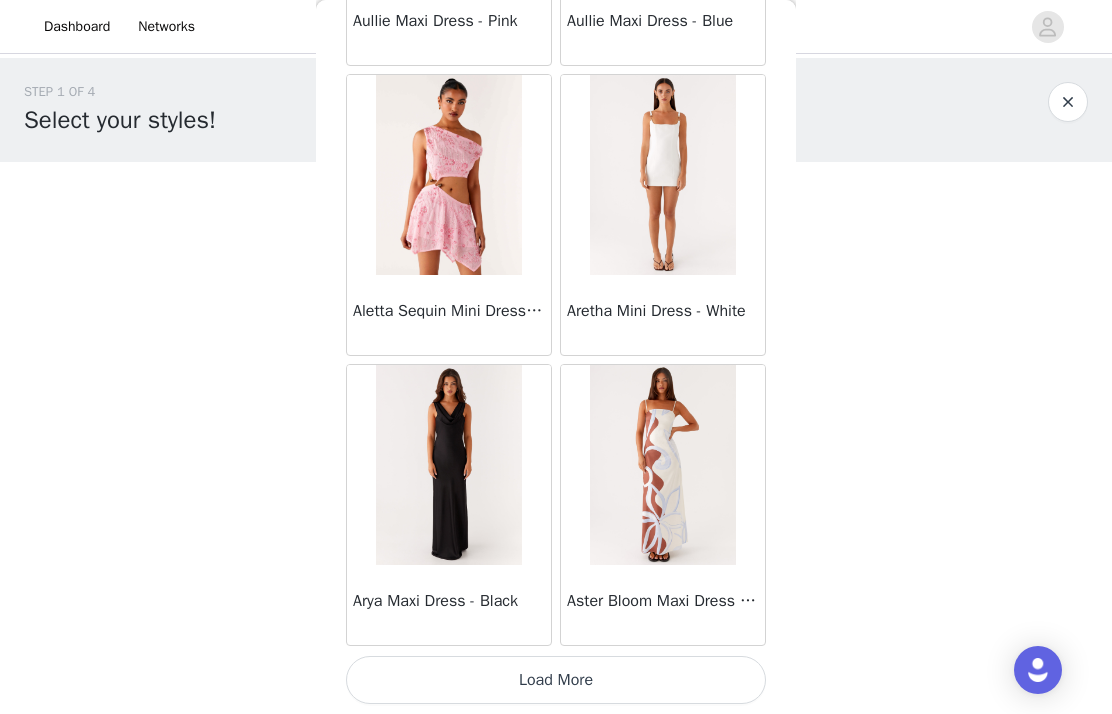 click on "Load More" at bounding box center [556, 680] 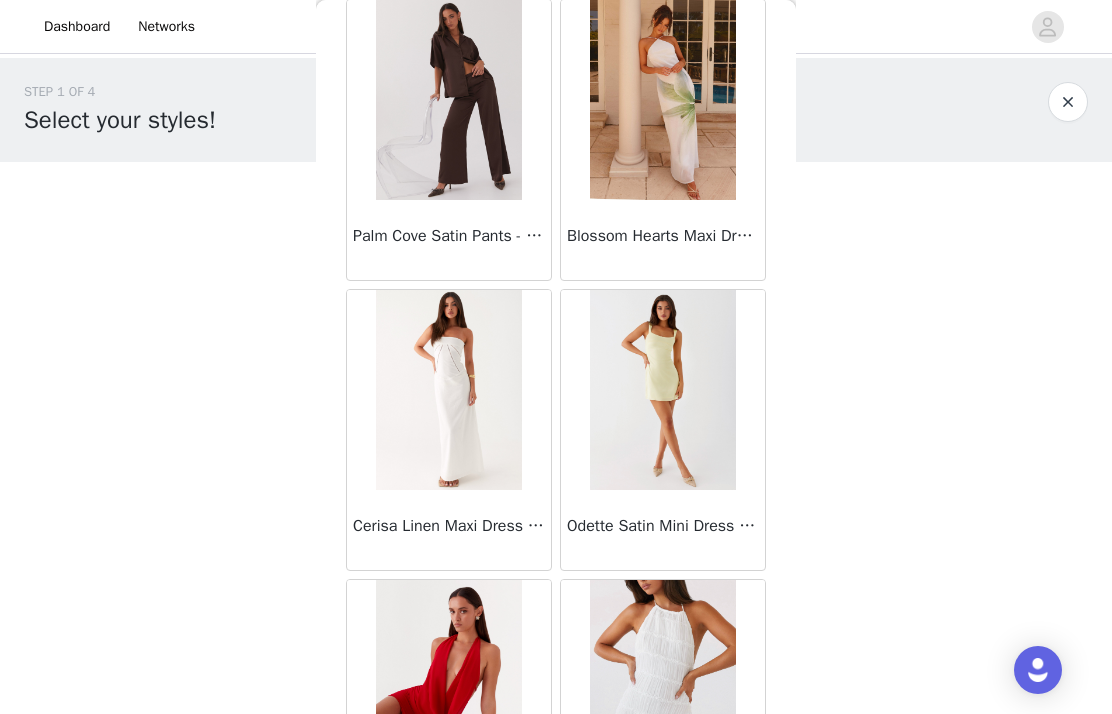 scroll, scrollTop: 10828, scrollLeft: 0, axis: vertical 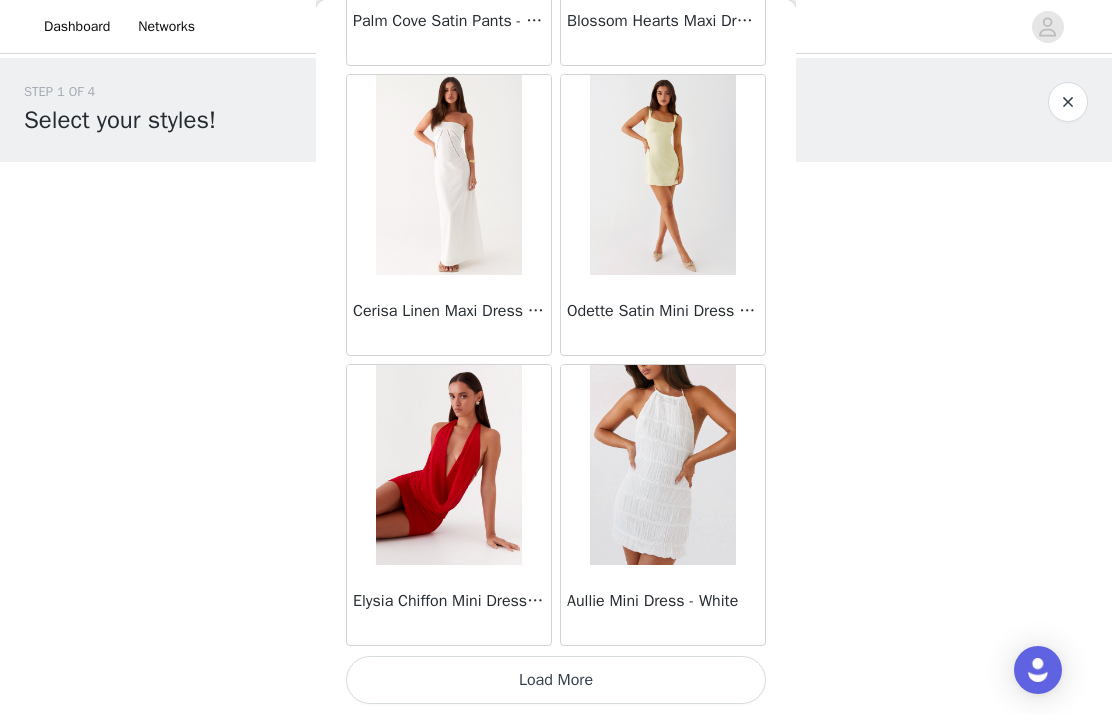 click on "Load More" at bounding box center [556, 680] 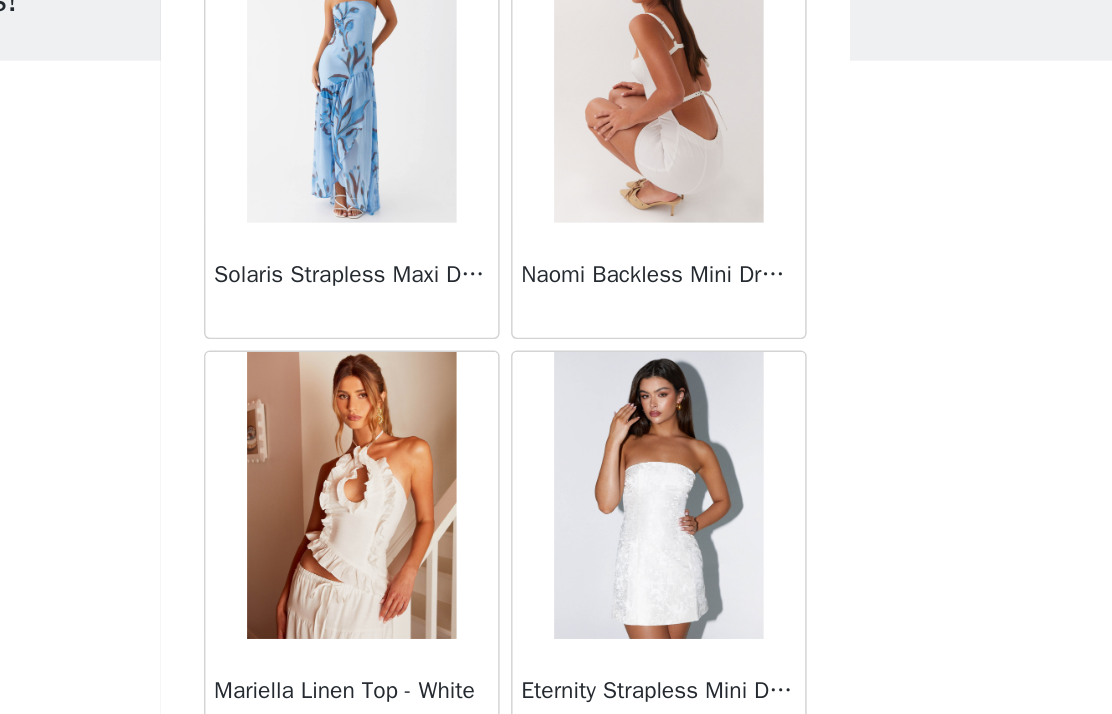 scroll, scrollTop: 13946, scrollLeft: 0, axis: vertical 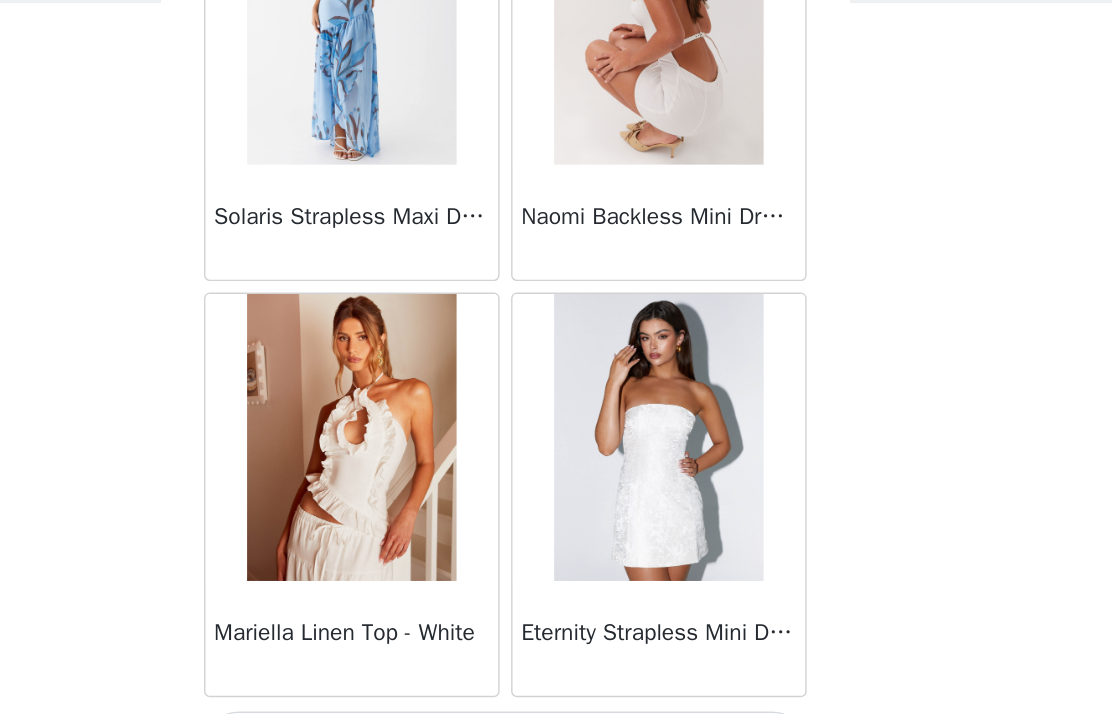 click on "Load More" at bounding box center (556, 680) 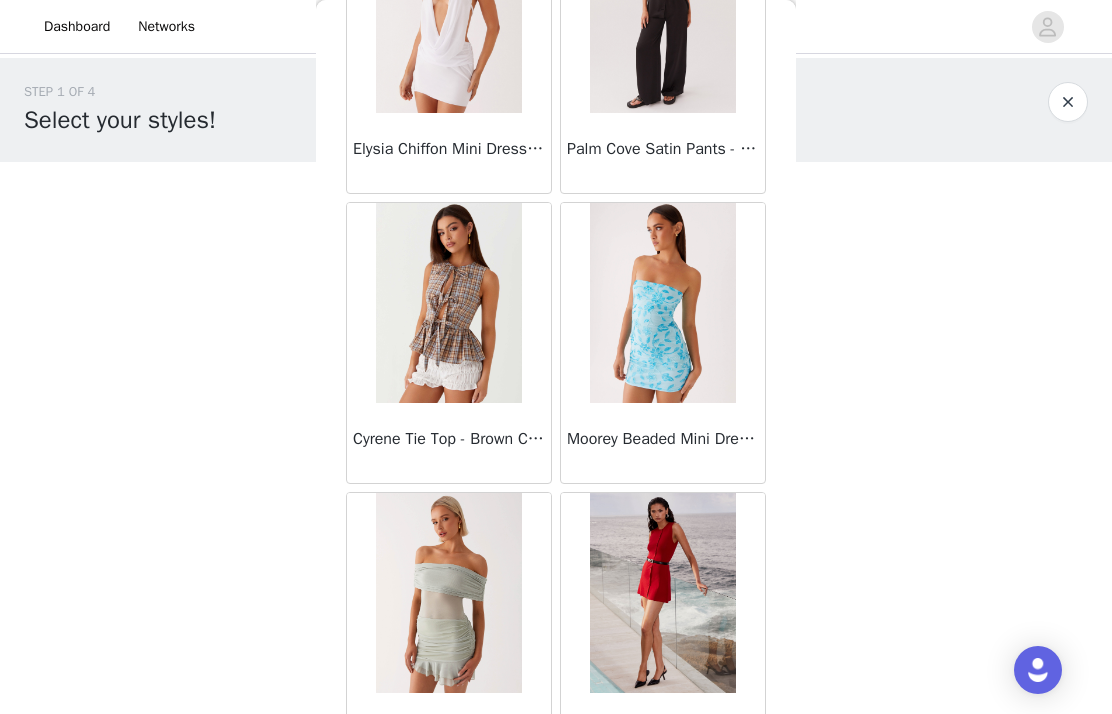 scroll, scrollTop: 15270, scrollLeft: 0, axis: vertical 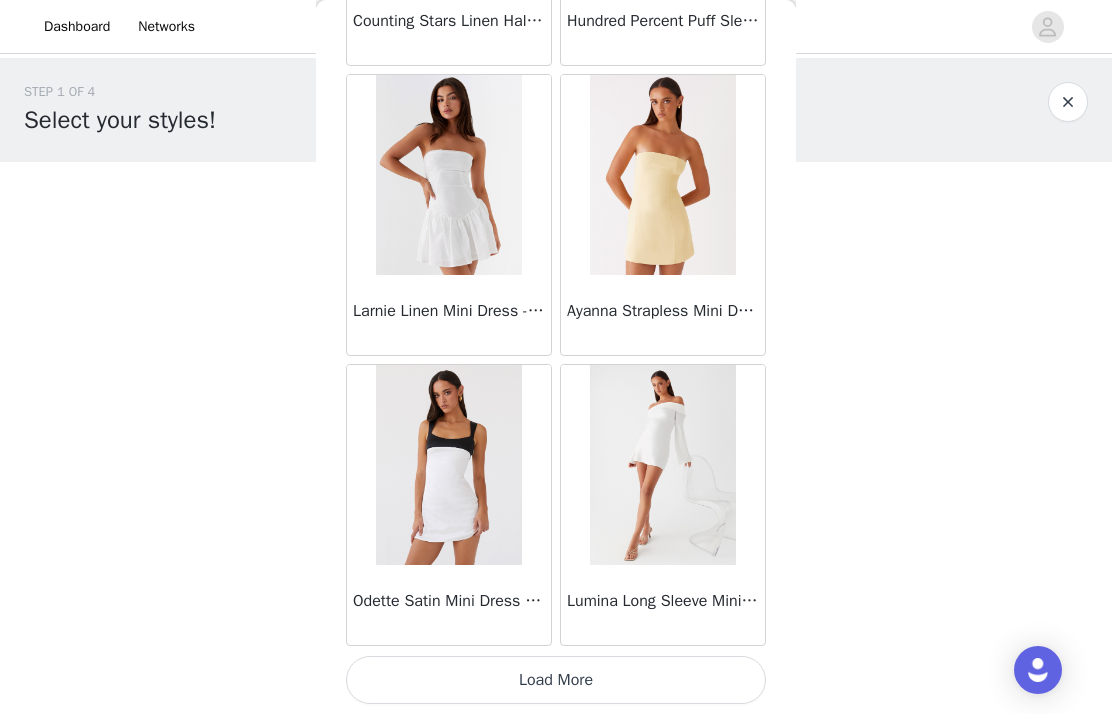 click on "Load More" at bounding box center (556, 680) 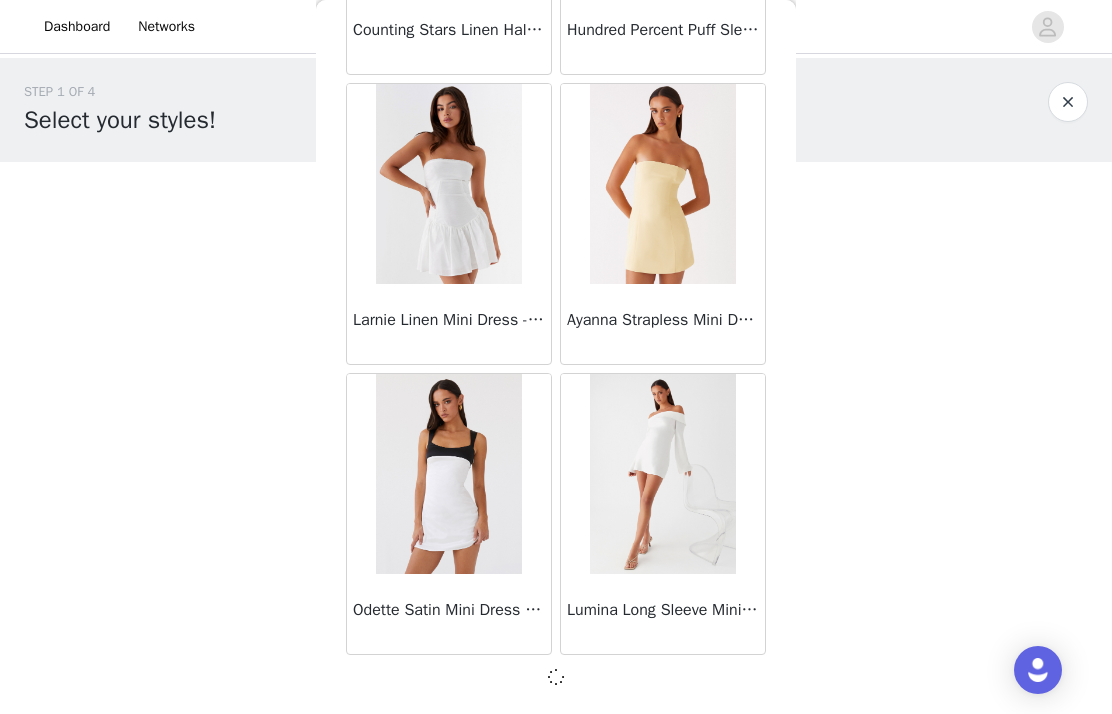 scroll, scrollTop: 16837, scrollLeft: 0, axis: vertical 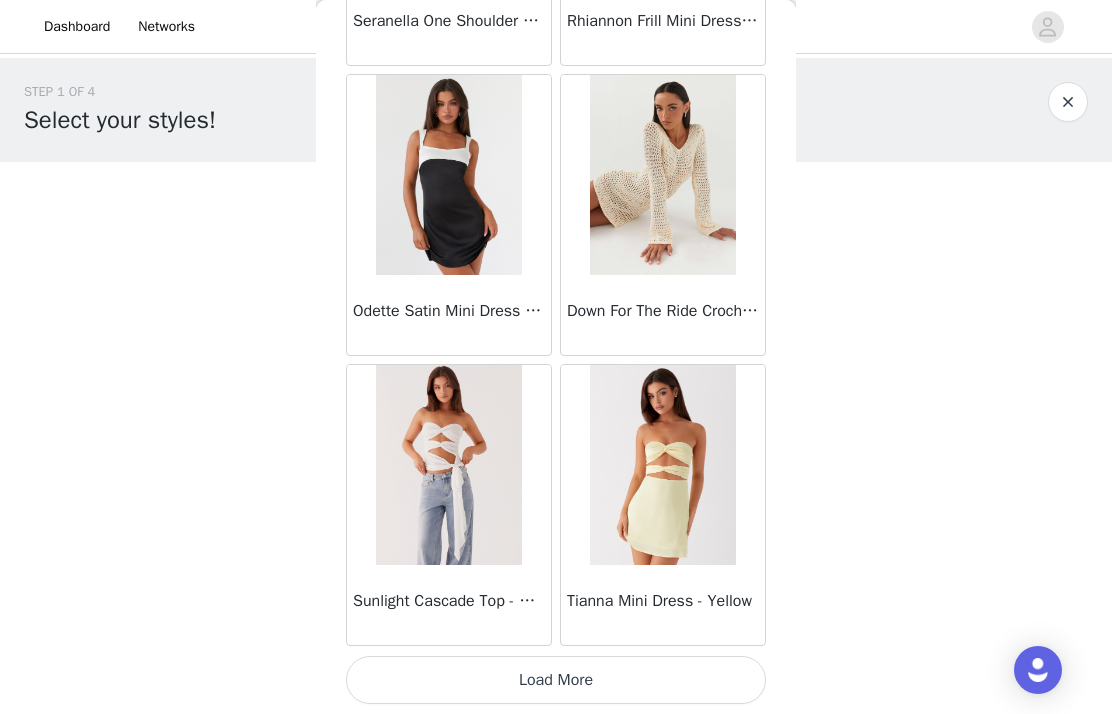 click on "Load More" at bounding box center (556, 680) 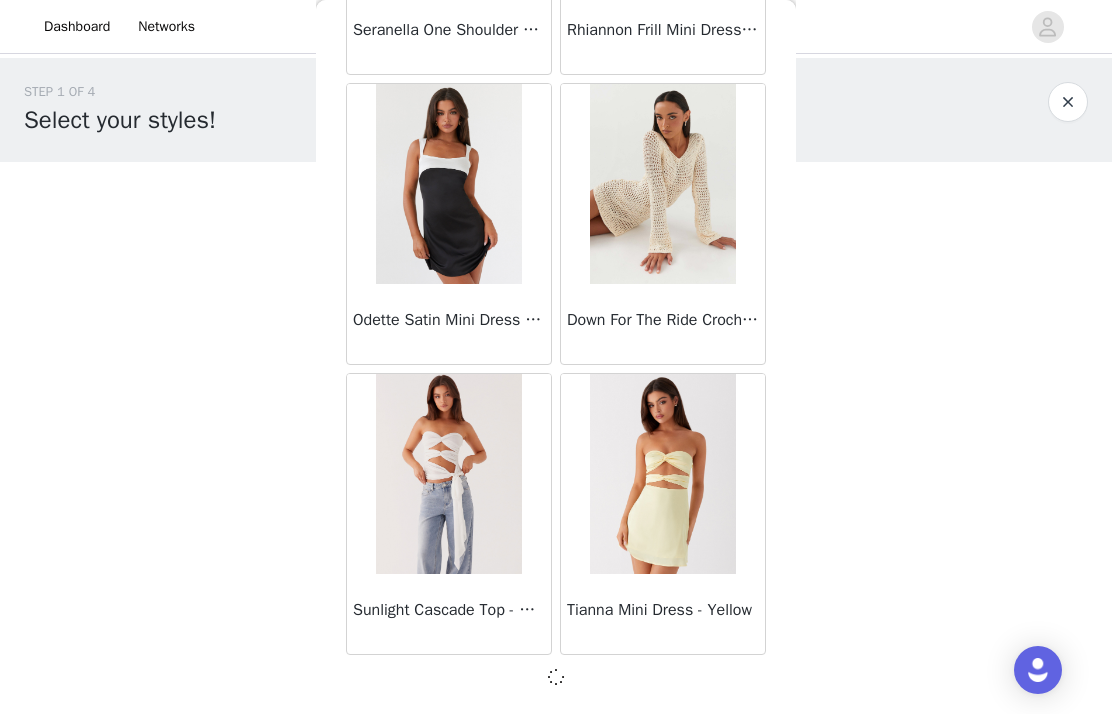 scroll, scrollTop: 19737, scrollLeft: 0, axis: vertical 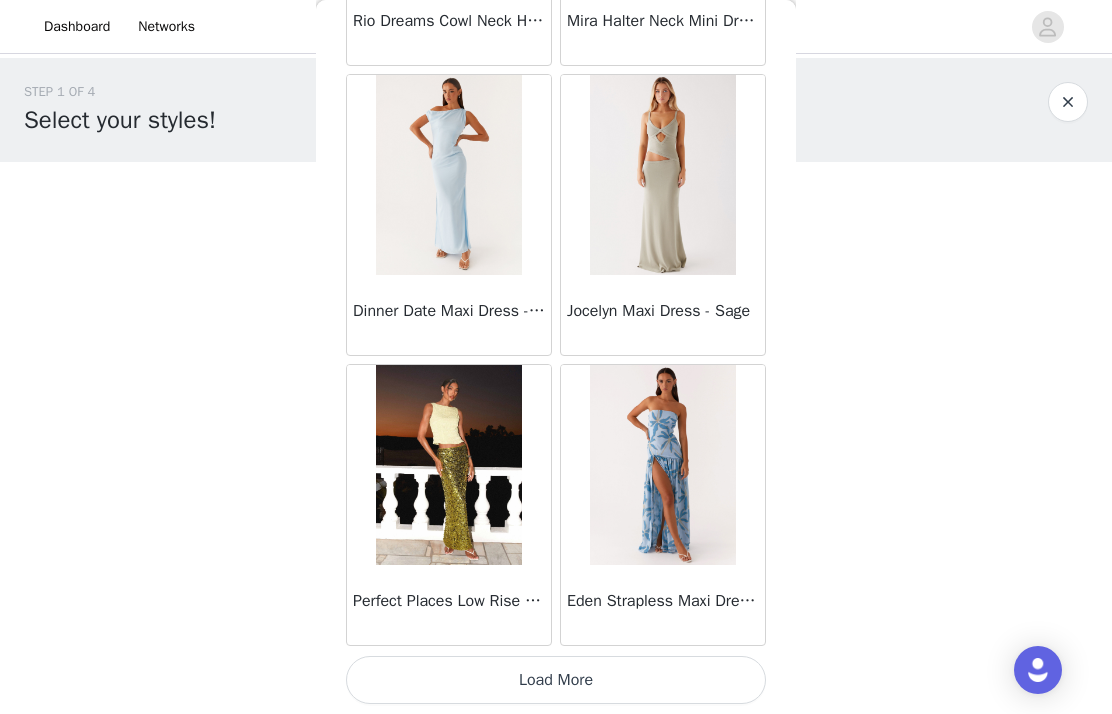 click on "Load More" at bounding box center (556, 680) 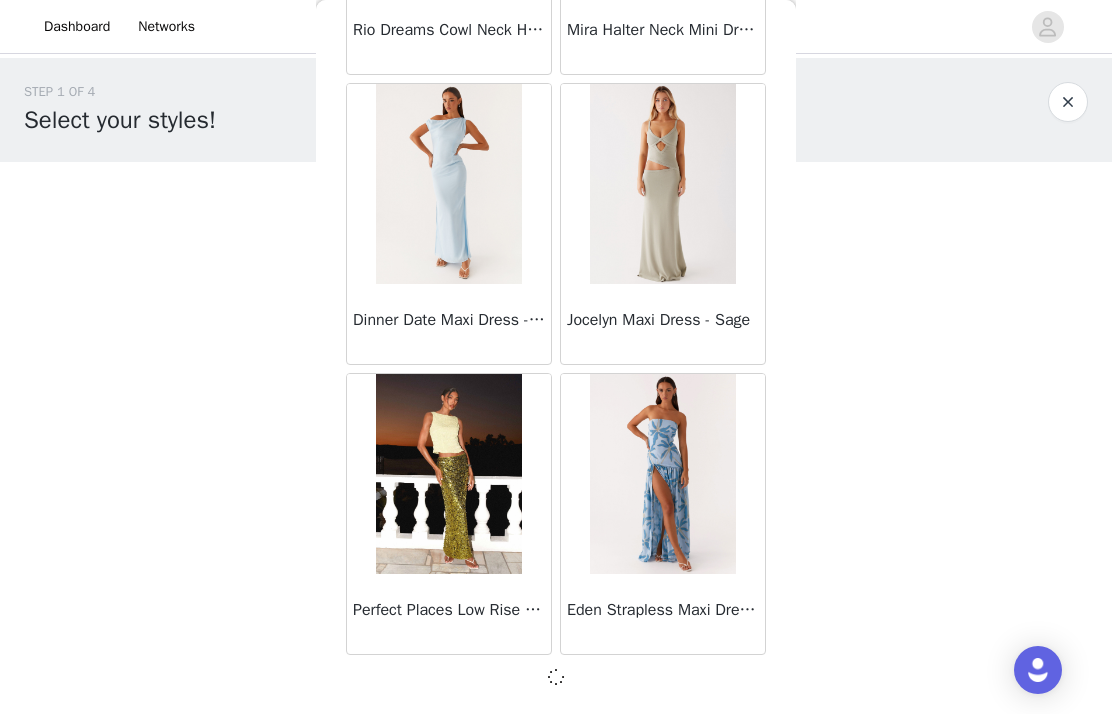 scroll, scrollTop: 22637, scrollLeft: 0, axis: vertical 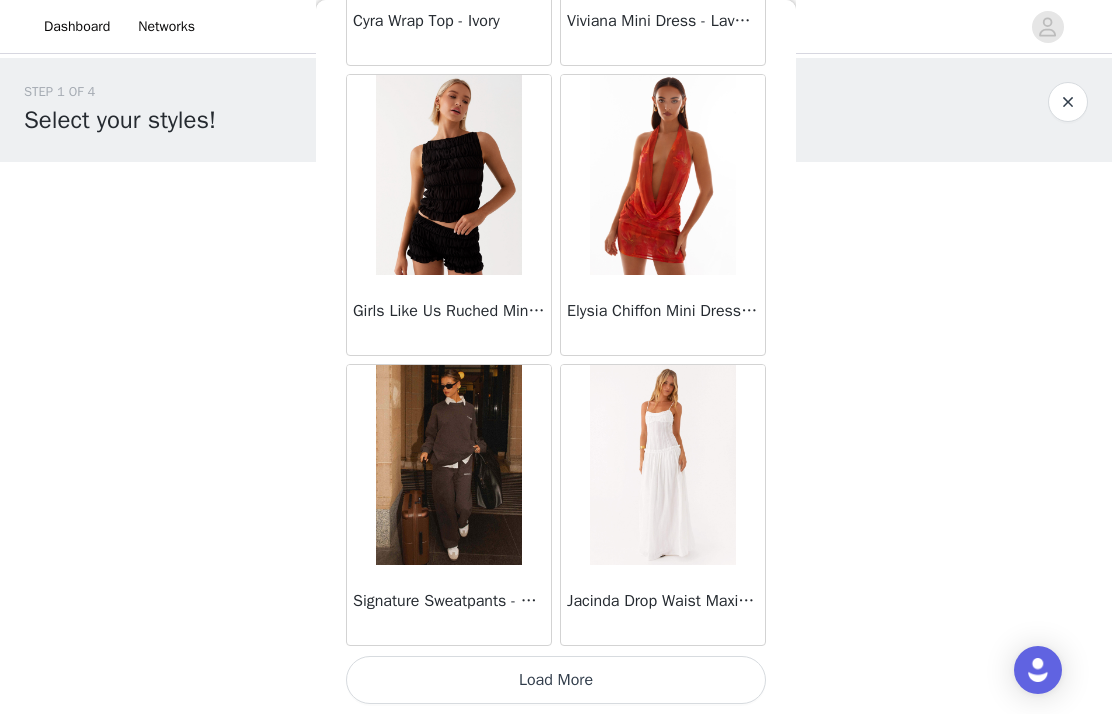 click on "Load More" at bounding box center [556, 680] 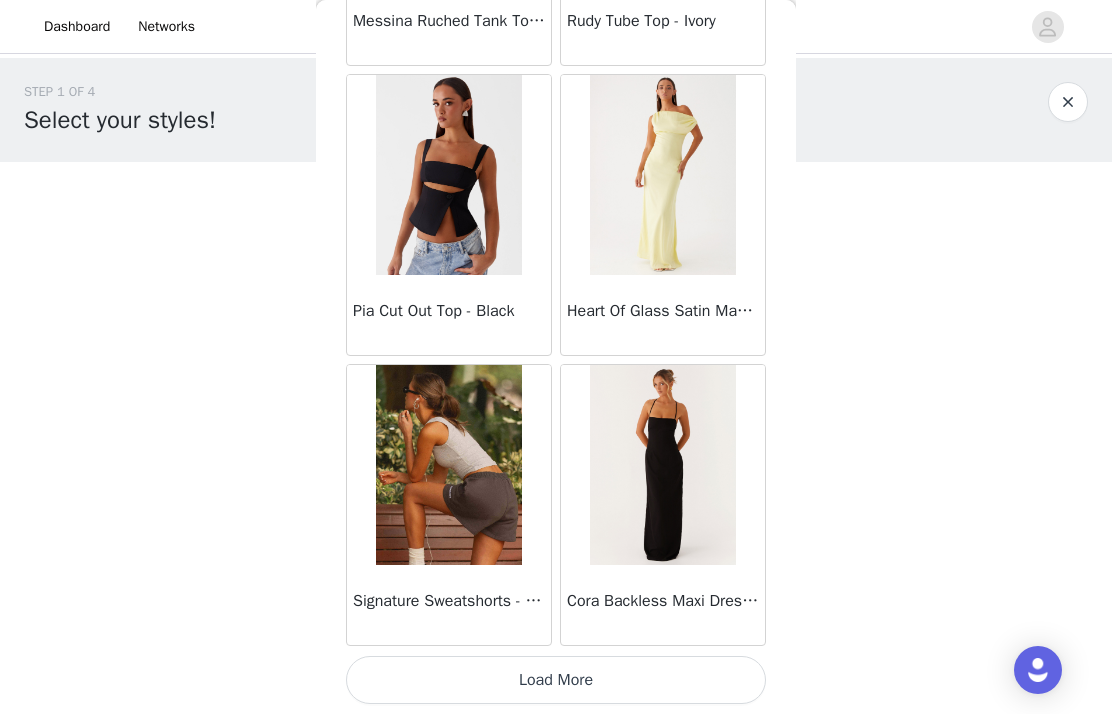 click on "Load More" at bounding box center (556, 680) 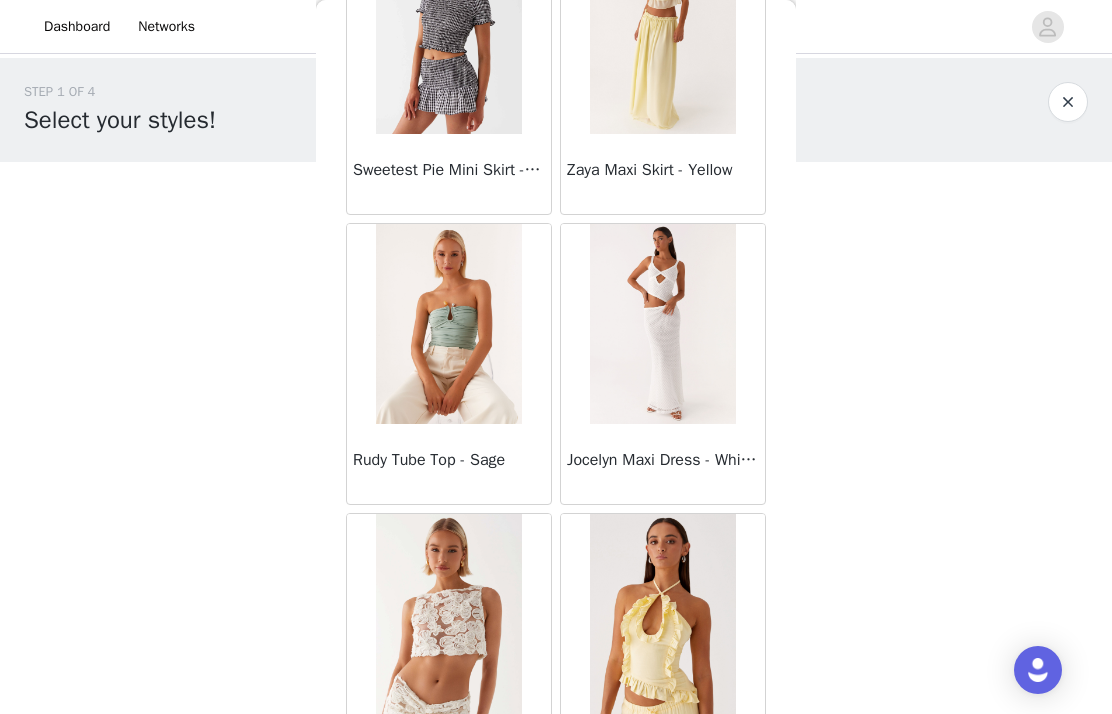 scroll, scrollTop: 29177, scrollLeft: 0, axis: vertical 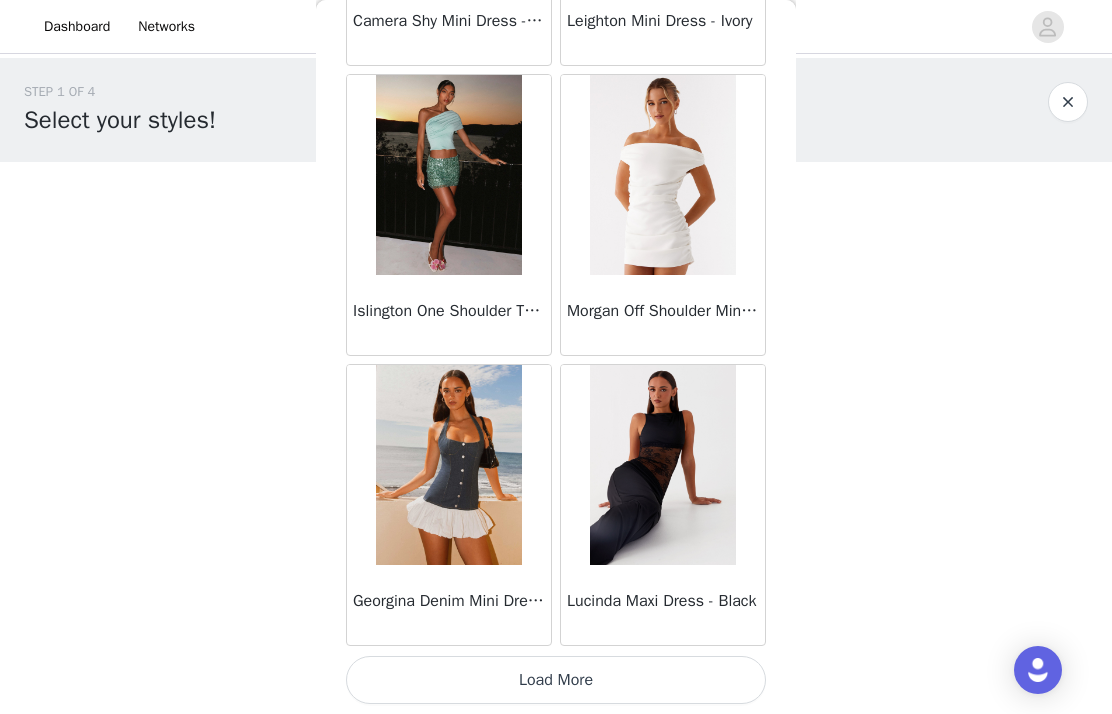 click on "Load More" at bounding box center [556, 680] 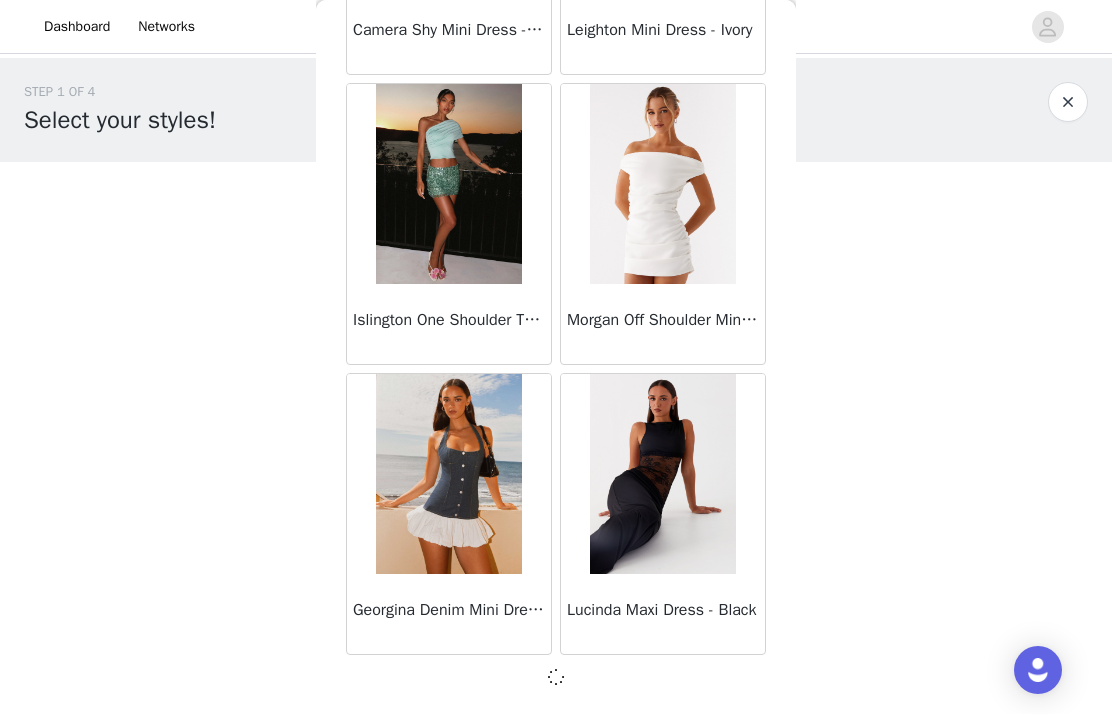 scroll, scrollTop: 31337, scrollLeft: 0, axis: vertical 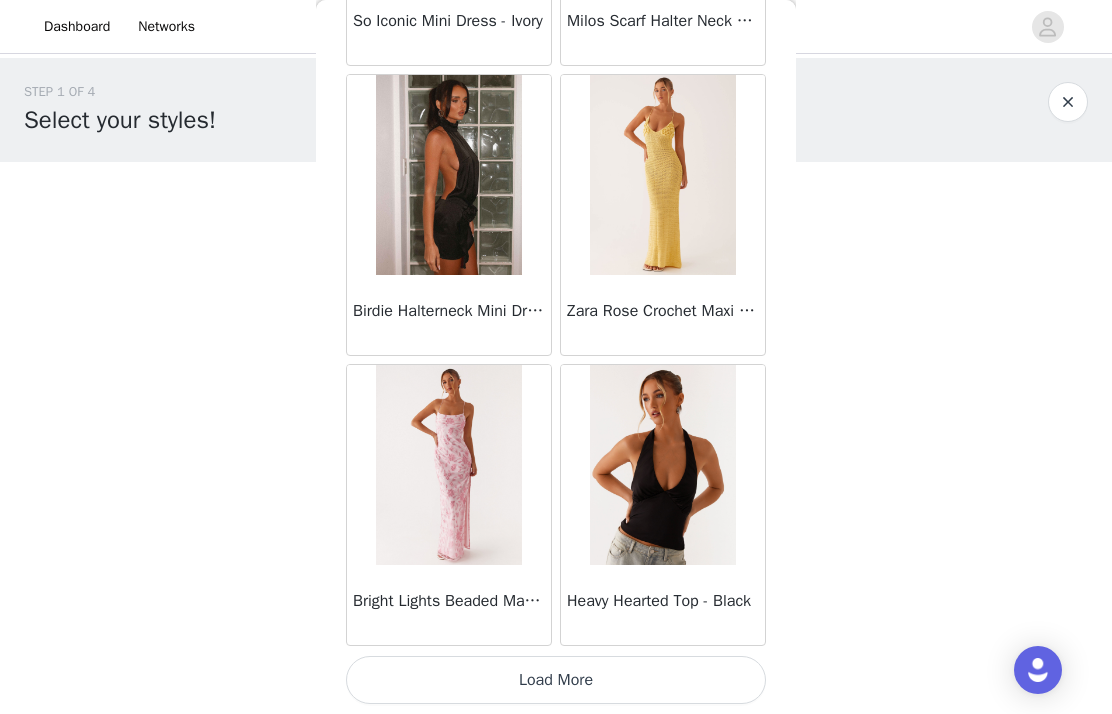 click on "Load More" at bounding box center [556, 680] 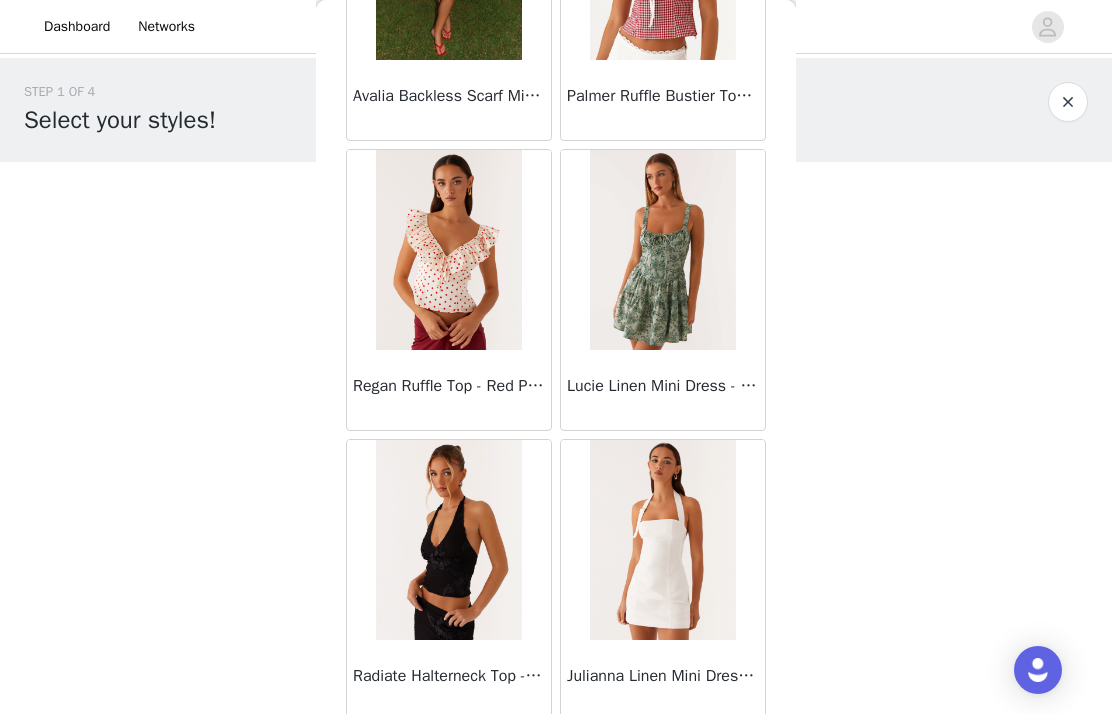 scroll, scrollTop: 36488, scrollLeft: 0, axis: vertical 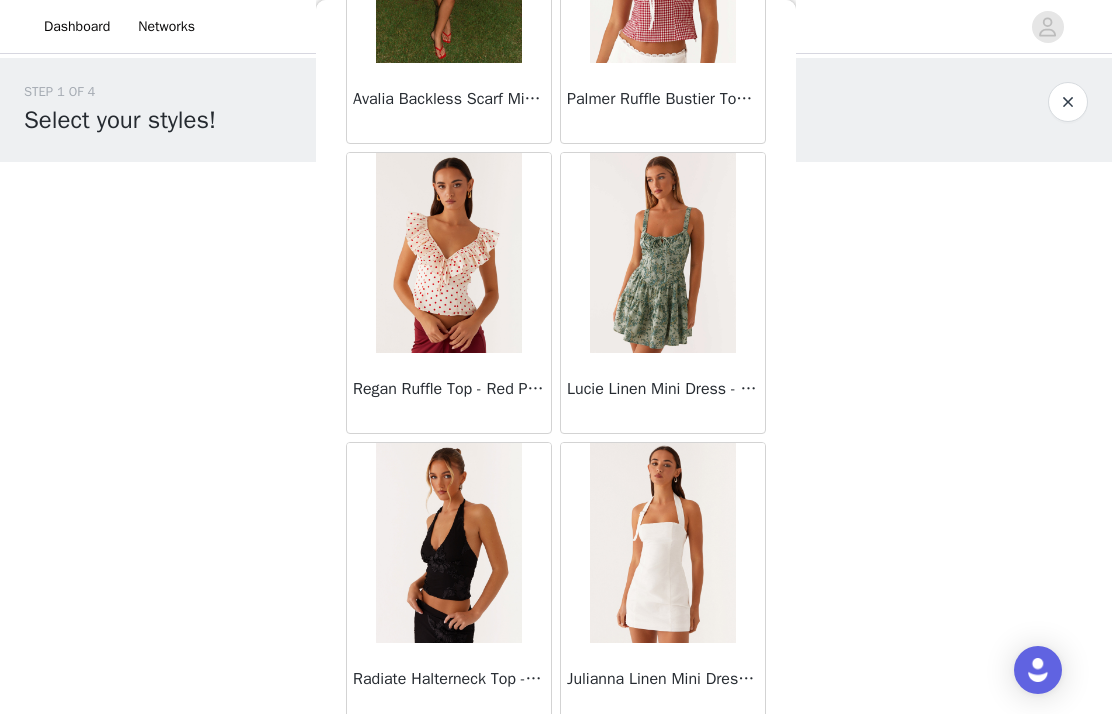 click at bounding box center (448, 253) 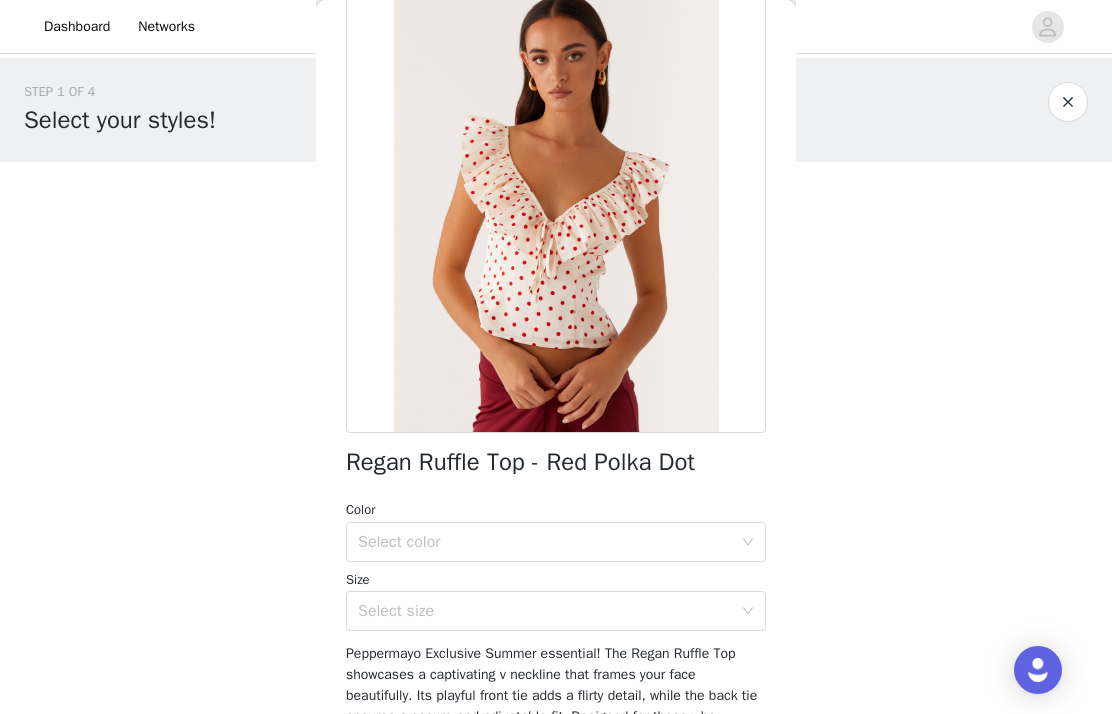 scroll, scrollTop: 138, scrollLeft: 0, axis: vertical 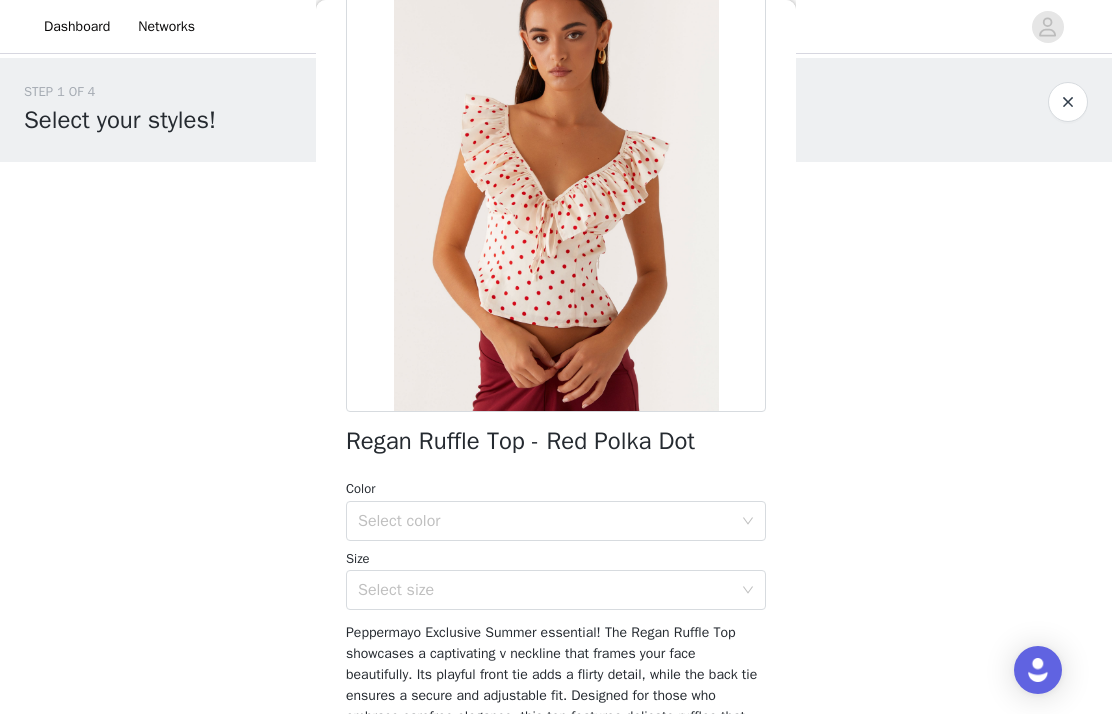 click on "Select color" at bounding box center [545, 521] 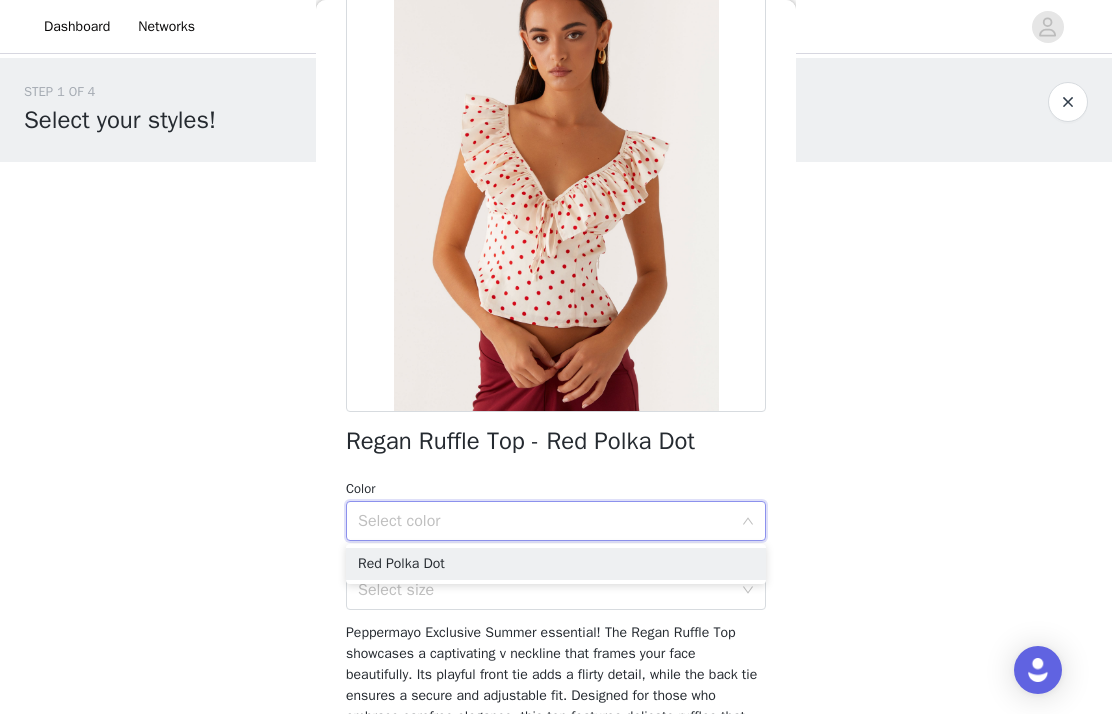 click on "Red Polka Dot" at bounding box center [556, 564] 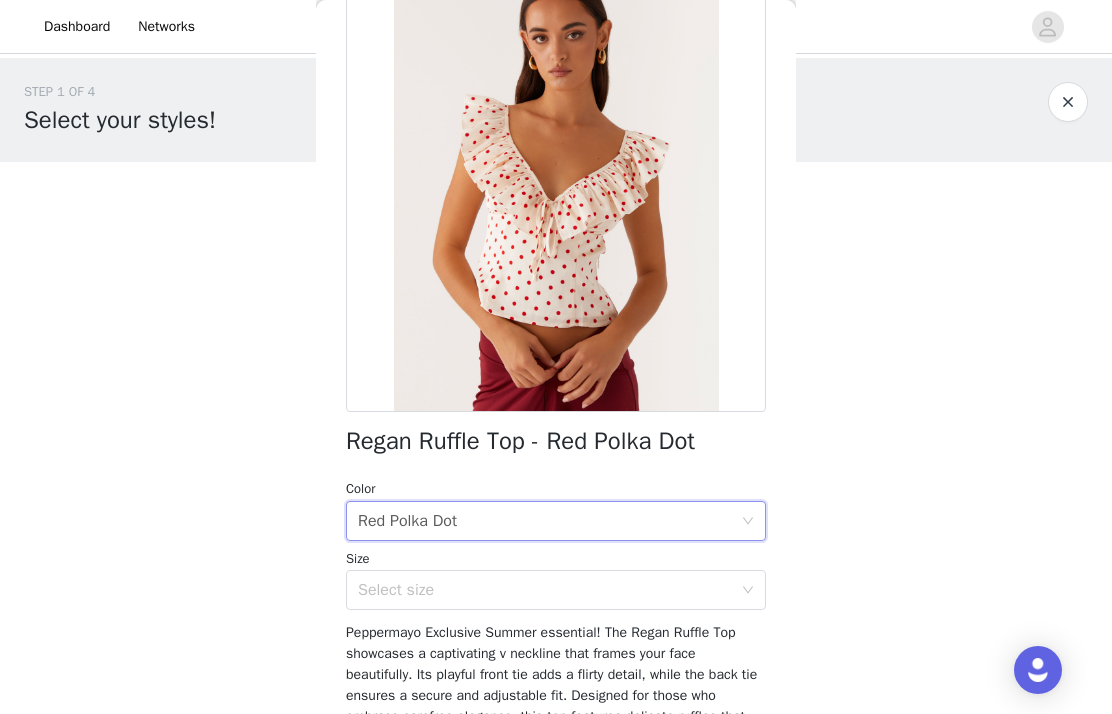 click on "Select size" at bounding box center [545, 590] 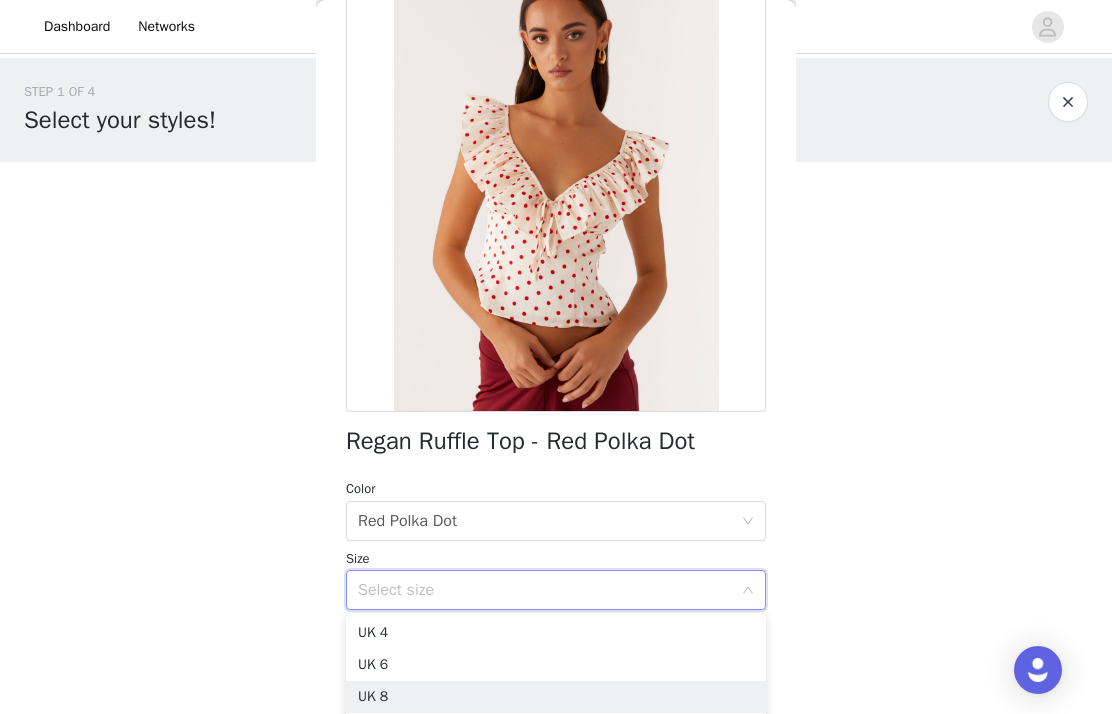 click on "UK 8" at bounding box center (556, 697) 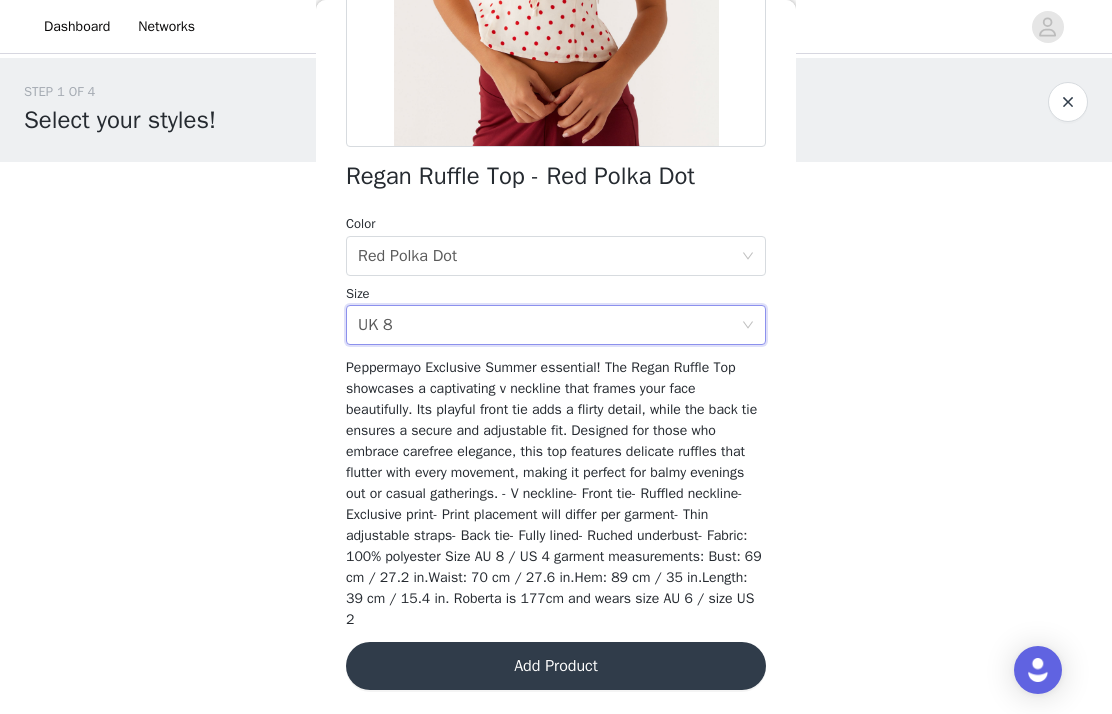 scroll, scrollTop: 402, scrollLeft: 0, axis: vertical 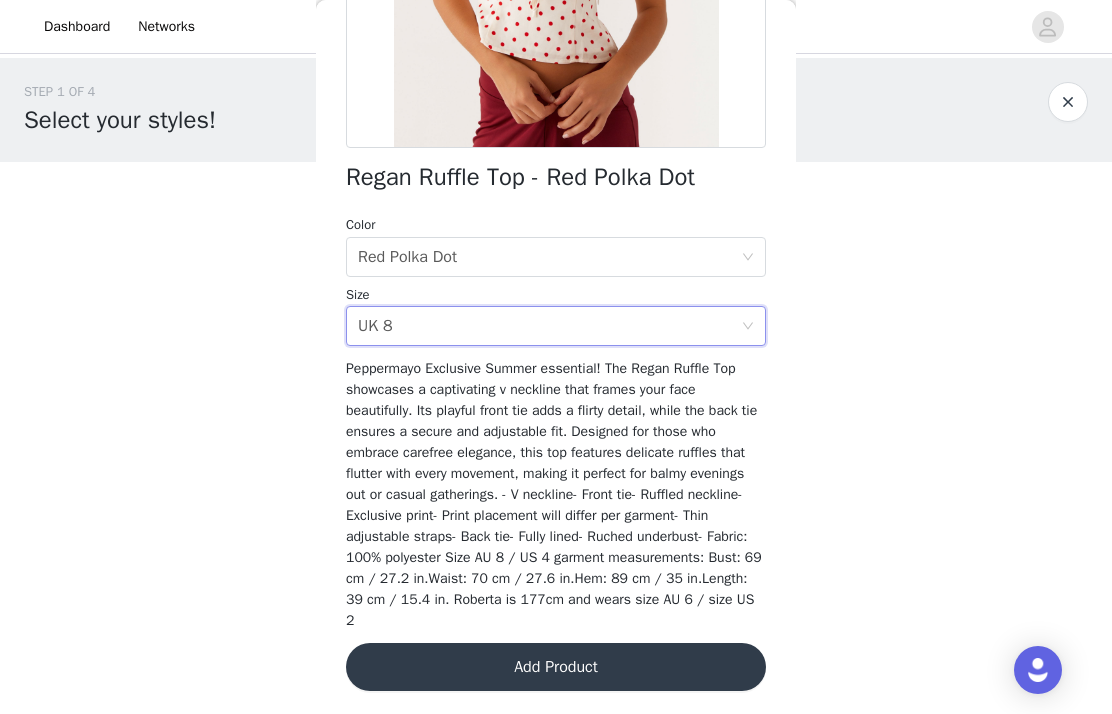 click on "Add Product" at bounding box center [556, 667] 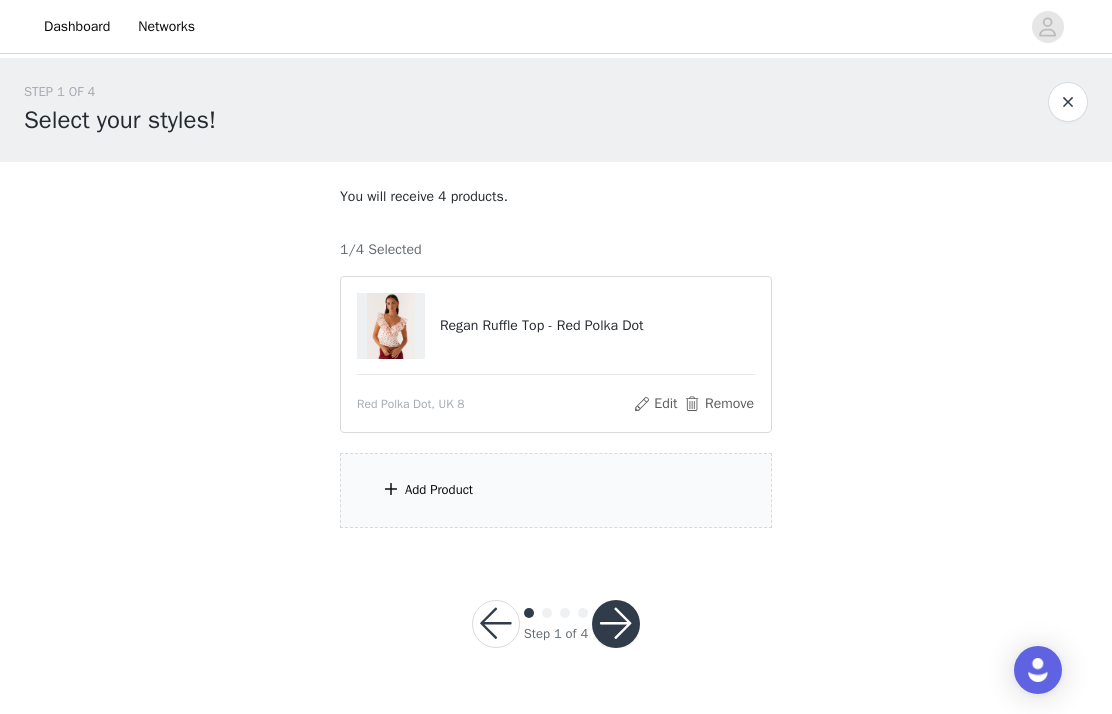 click on "Add Product" at bounding box center [556, 490] 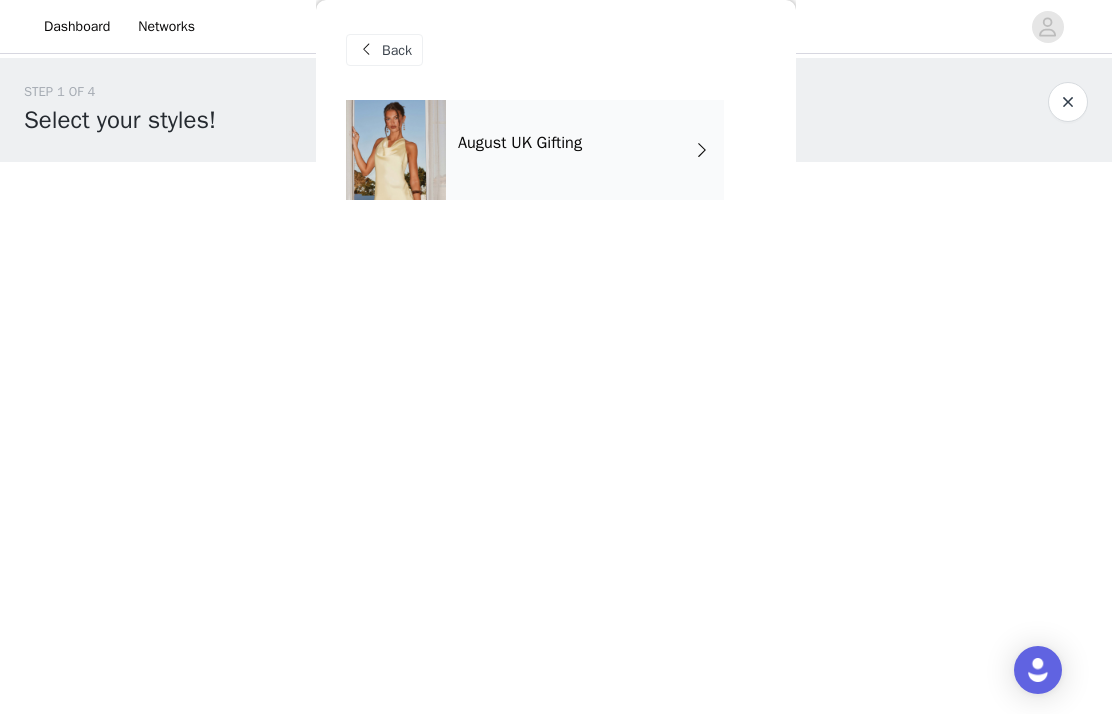 click on "August UK Gifting" at bounding box center (585, 150) 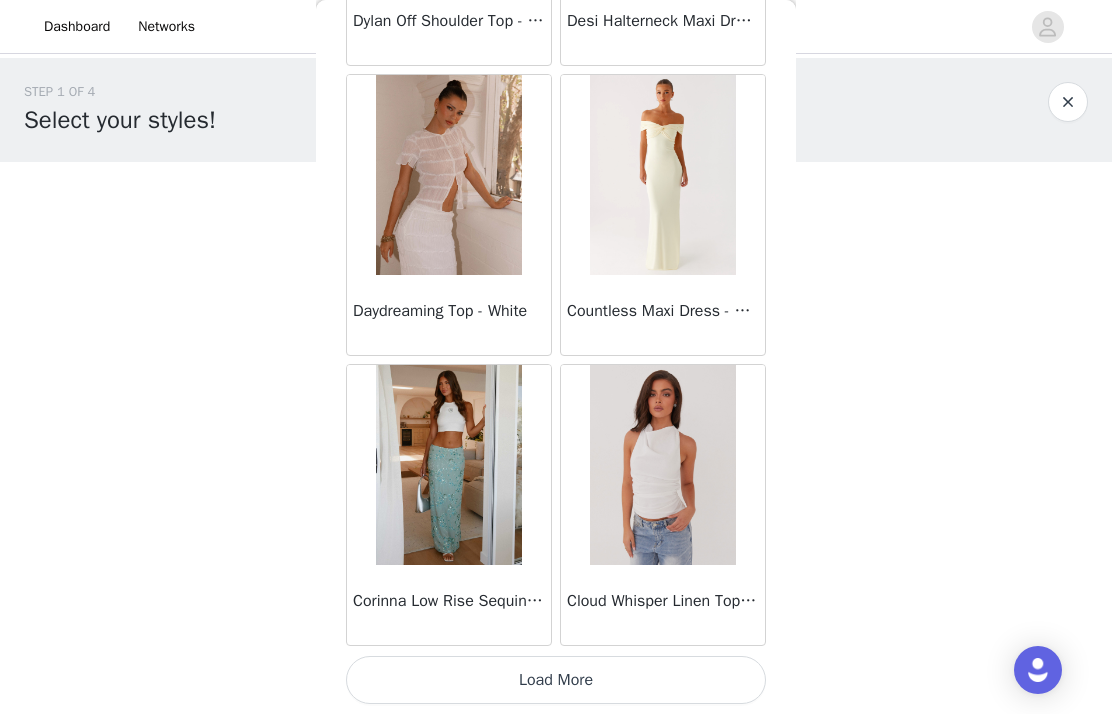 scroll, scrollTop: 2346, scrollLeft: 0, axis: vertical 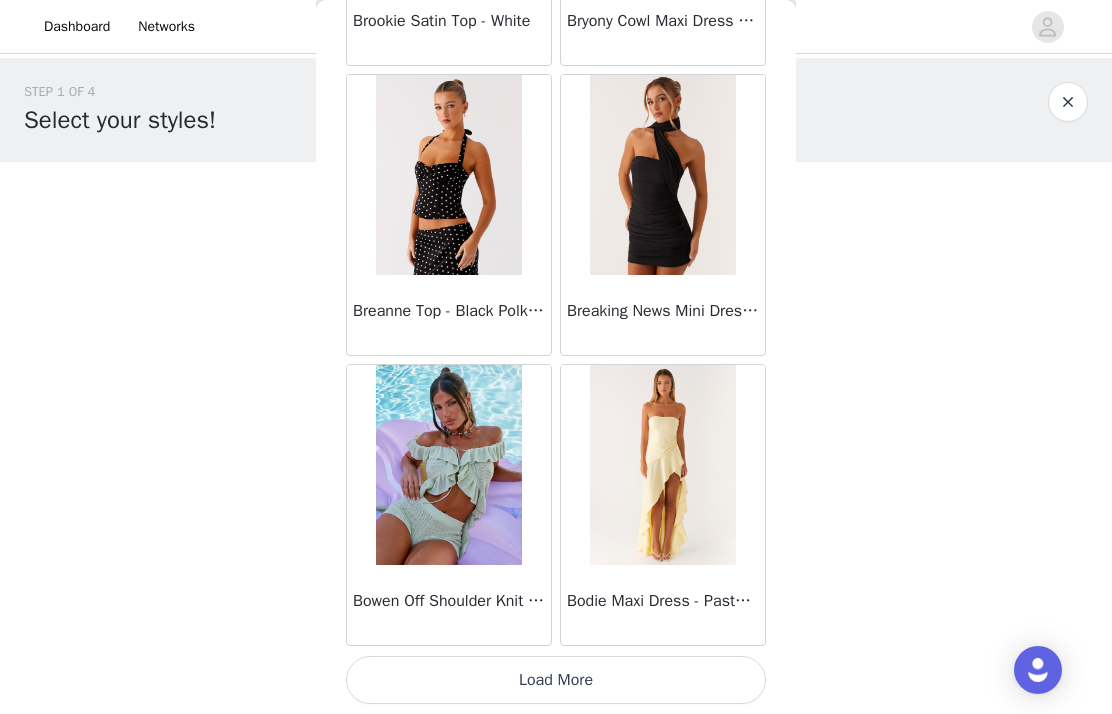 click on "Load More" at bounding box center (556, 680) 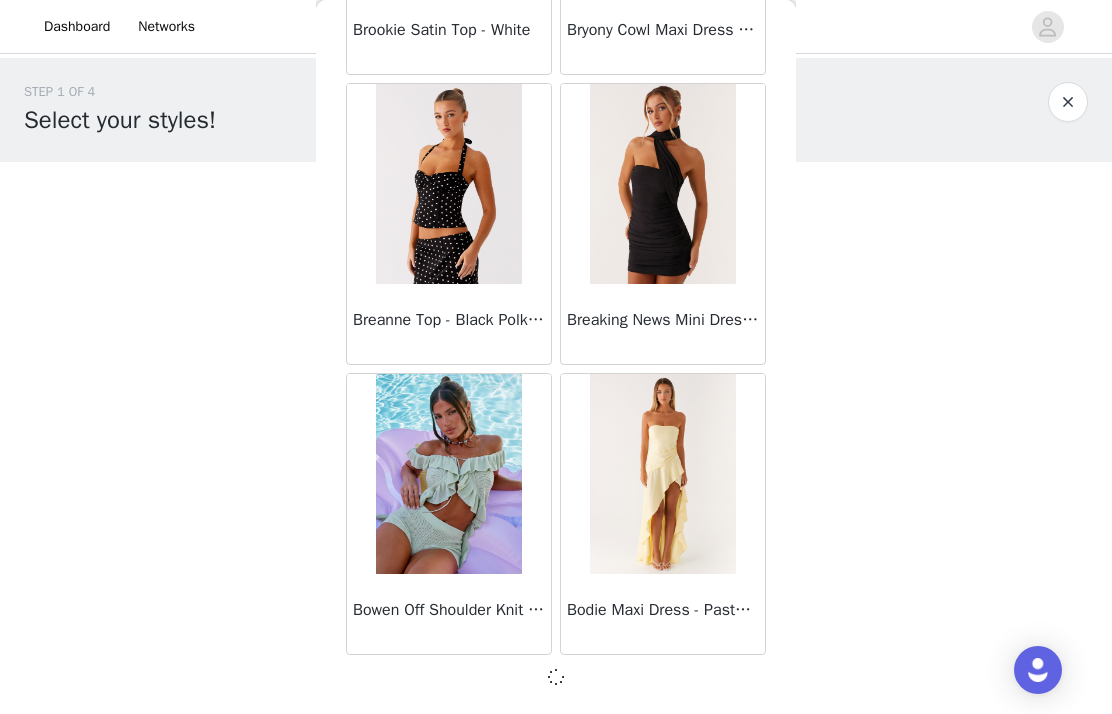 scroll, scrollTop: 5237, scrollLeft: 0, axis: vertical 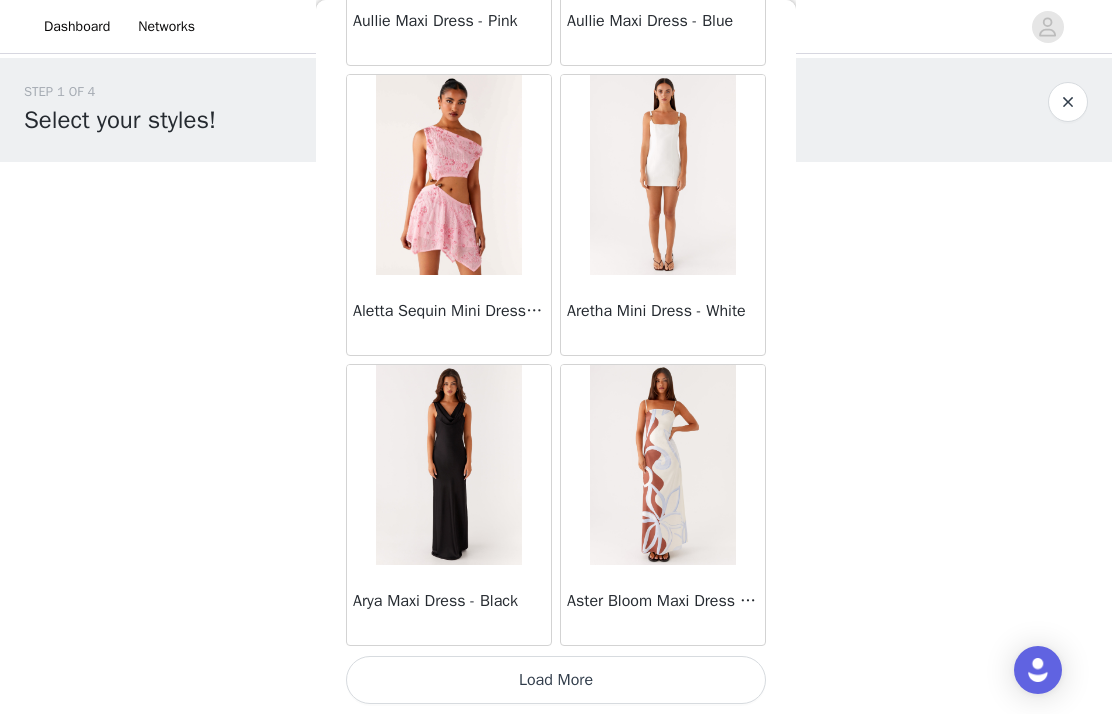 click on "Load More" at bounding box center (556, 680) 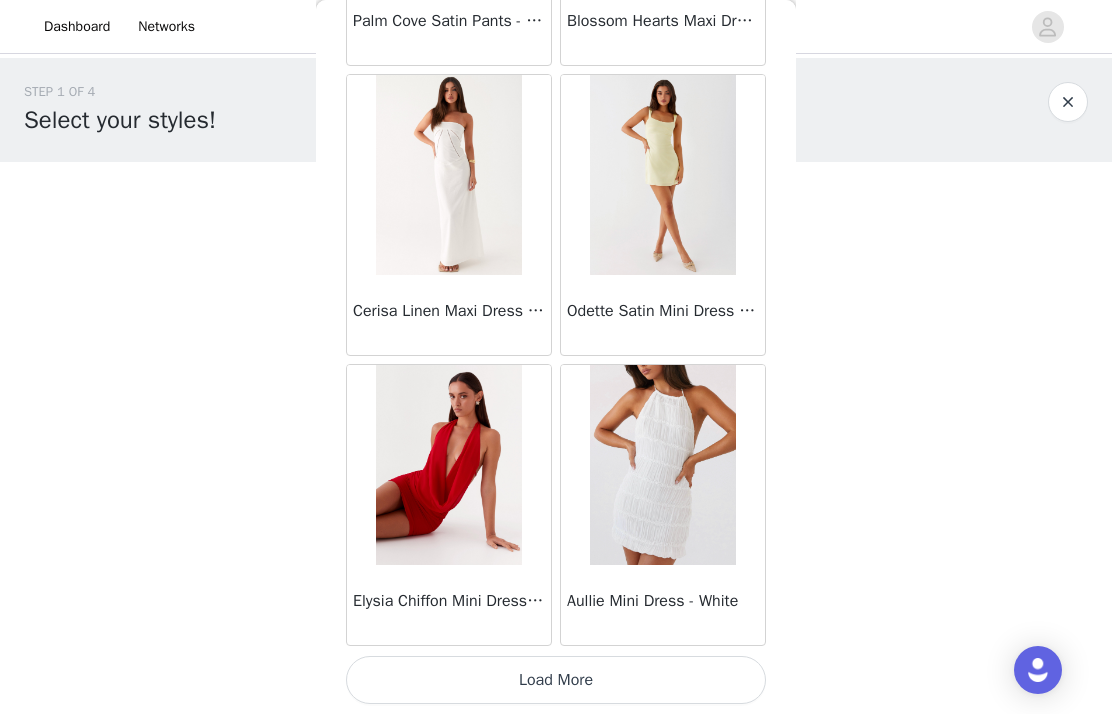 scroll, scrollTop: 11046, scrollLeft: 0, axis: vertical 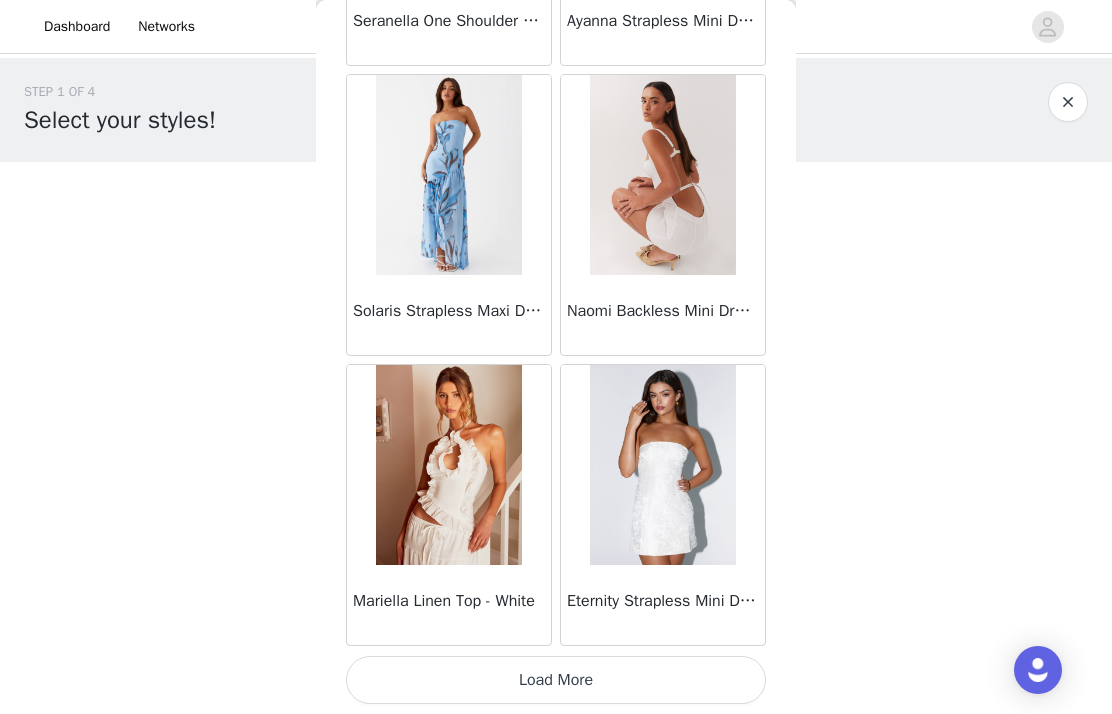 click on "Load More" at bounding box center [556, 680] 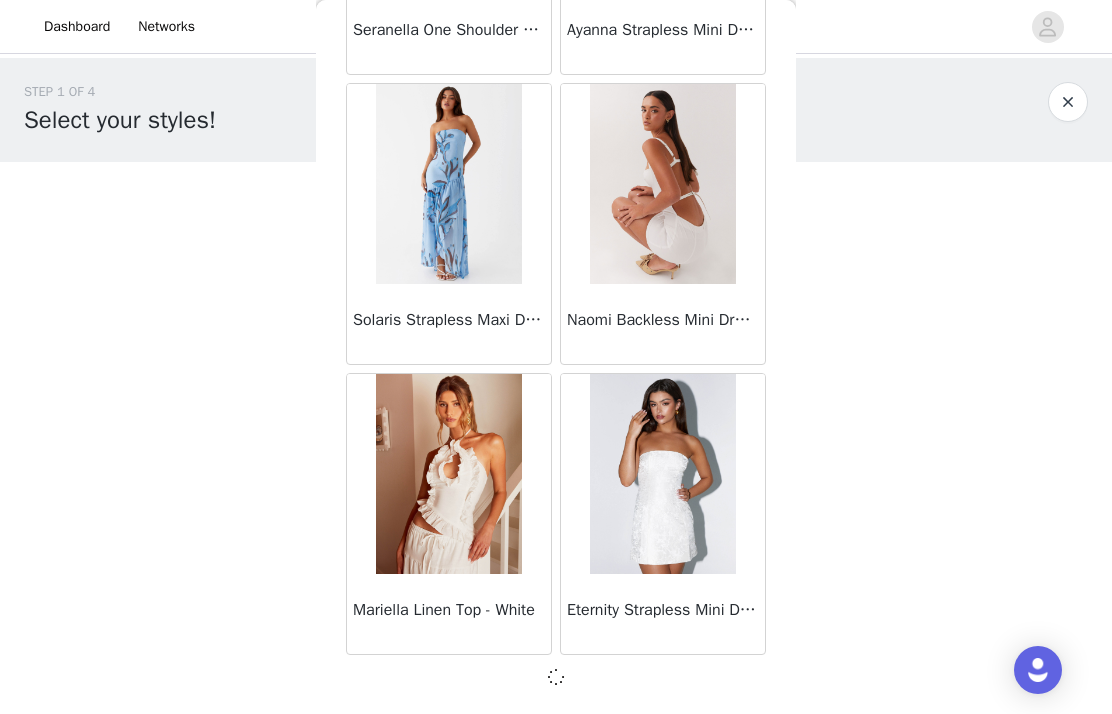 scroll, scrollTop: 13937, scrollLeft: 0, axis: vertical 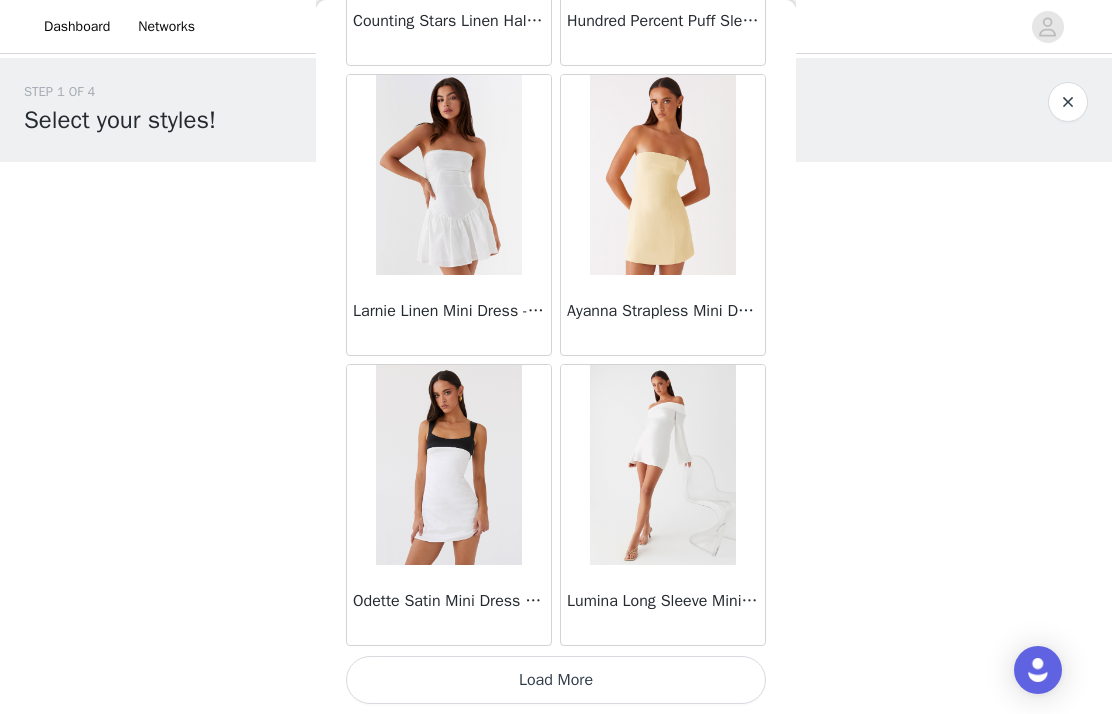 click on "Load More" at bounding box center [556, 680] 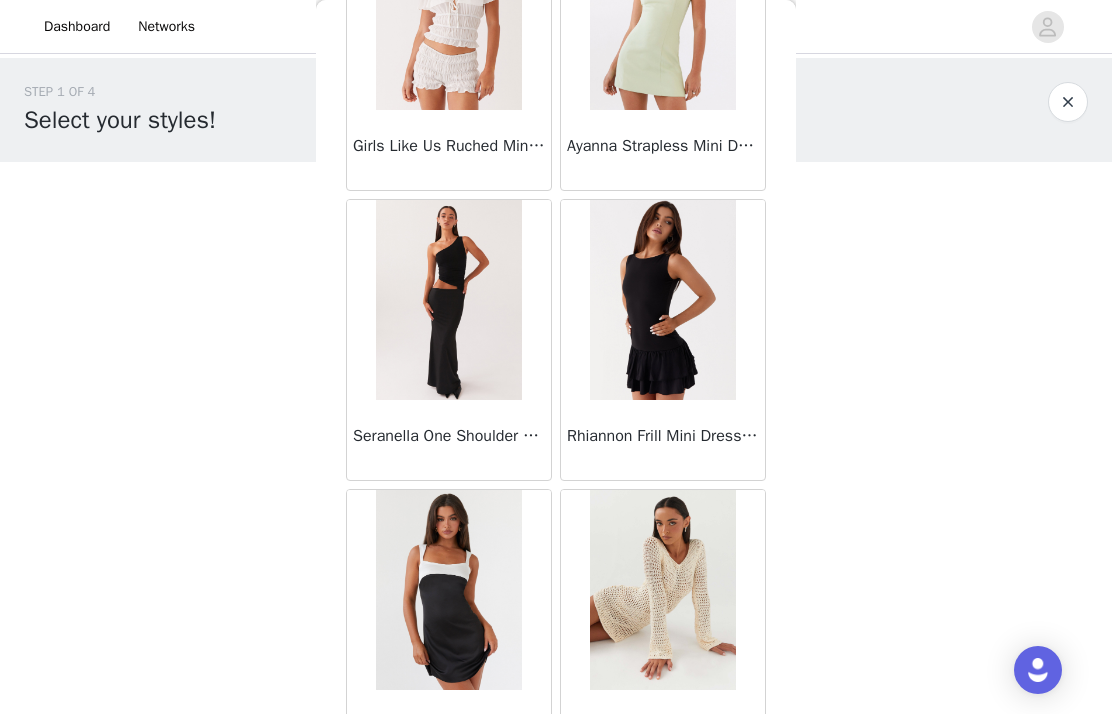 scroll, scrollTop: 19331, scrollLeft: 0, axis: vertical 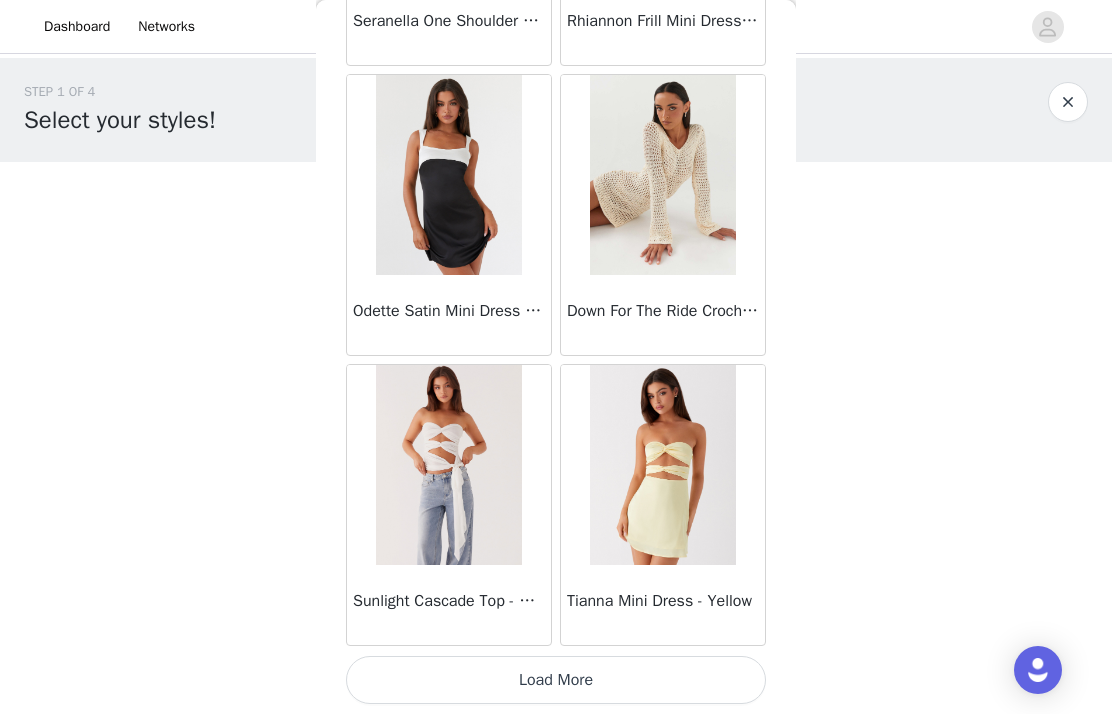 click on "Load More" at bounding box center (556, 680) 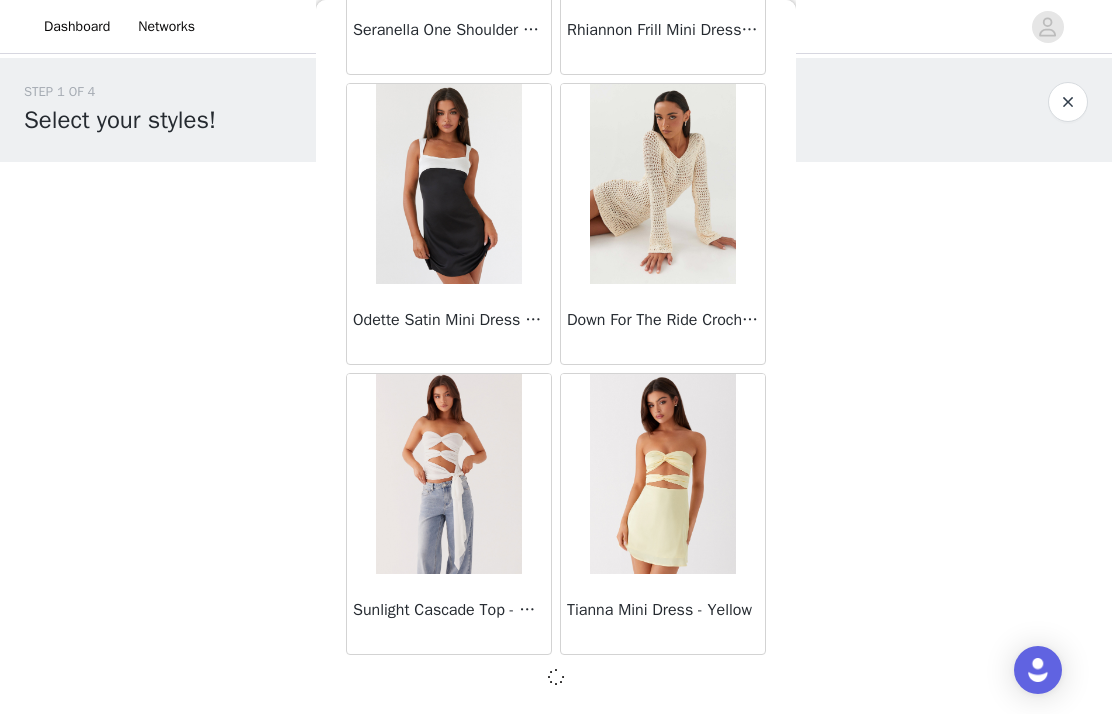 scroll, scrollTop: 19737, scrollLeft: 0, axis: vertical 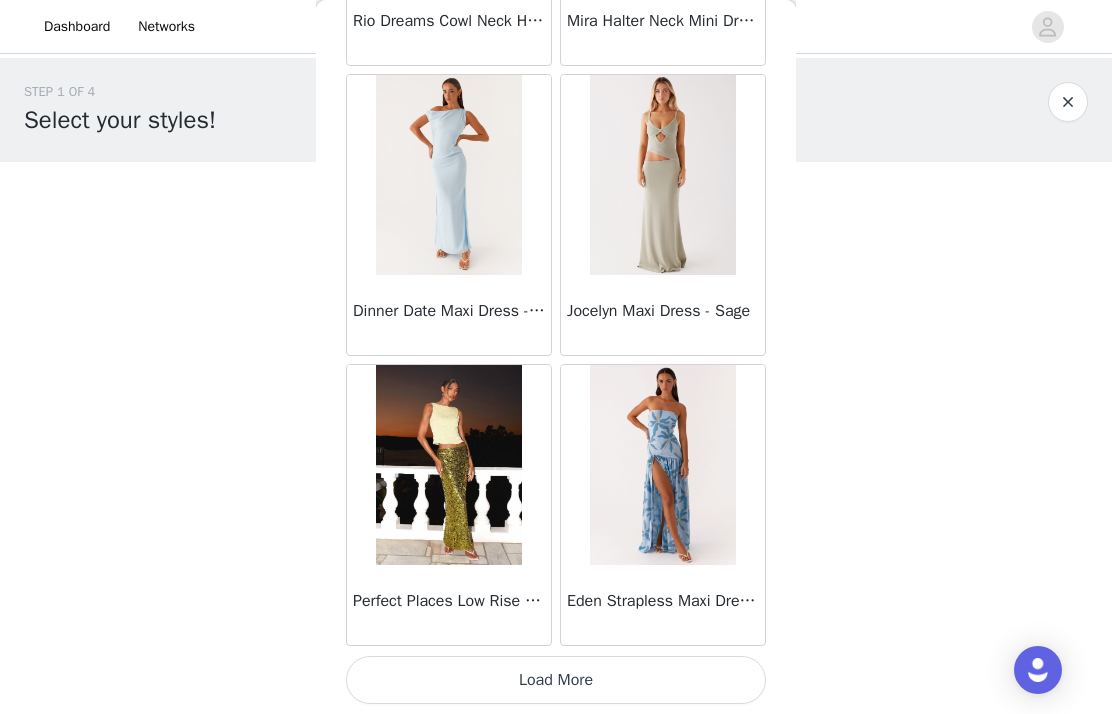 click on "Load More" at bounding box center [556, 680] 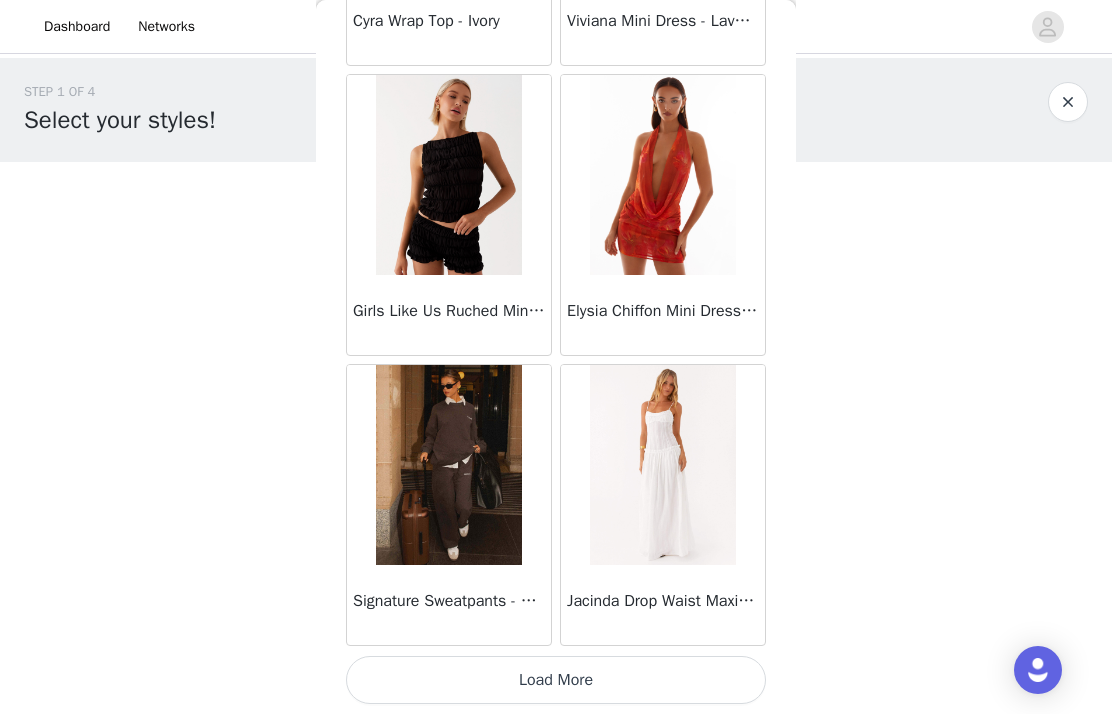 scroll, scrollTop: 25546, scrollLeft: 0, axis: vertical 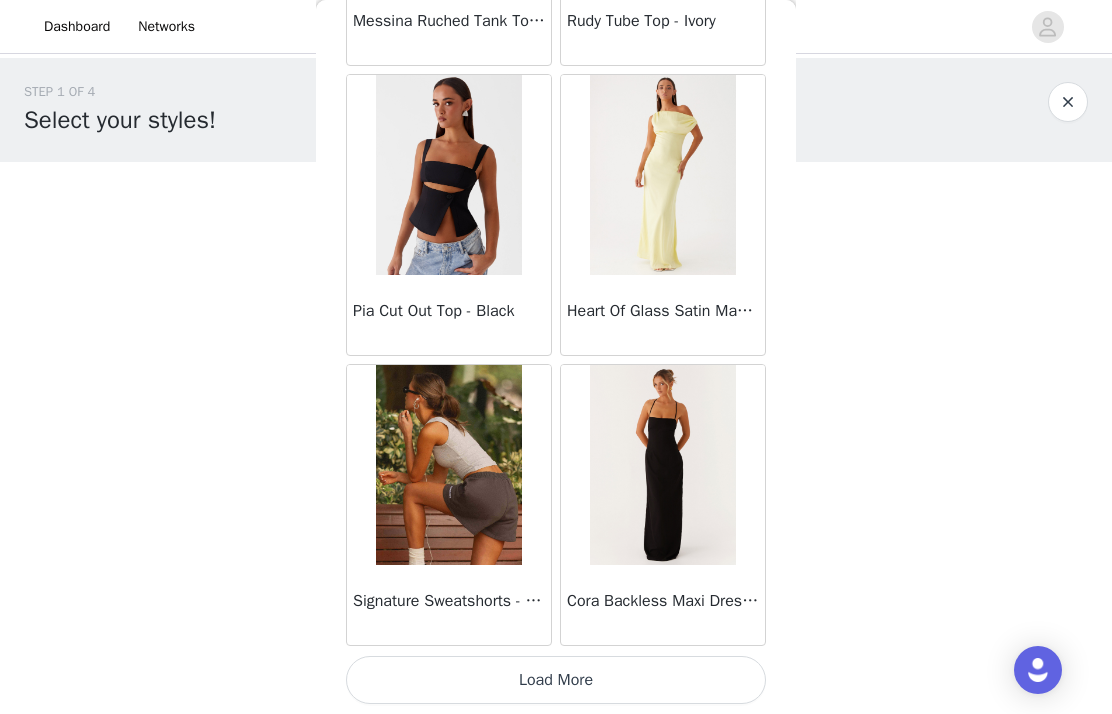 click on "Load More" at bounding box center (556, 680) 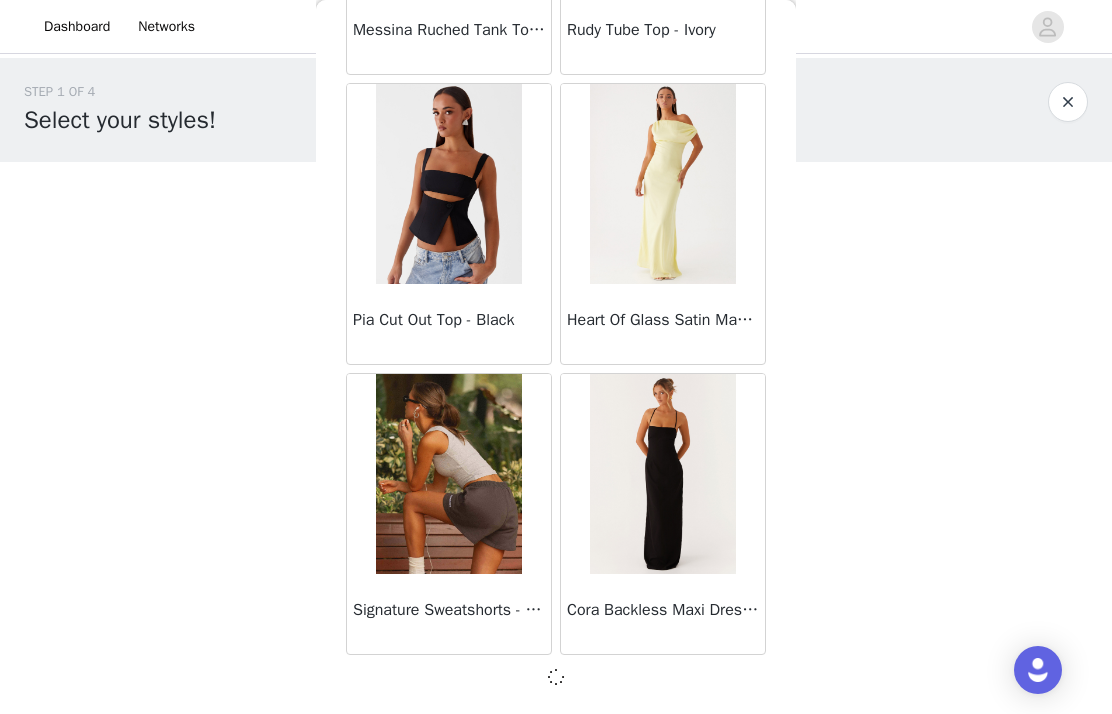 scroll, scrollTop: 28437, scrollLeft: 0, axis: vertical 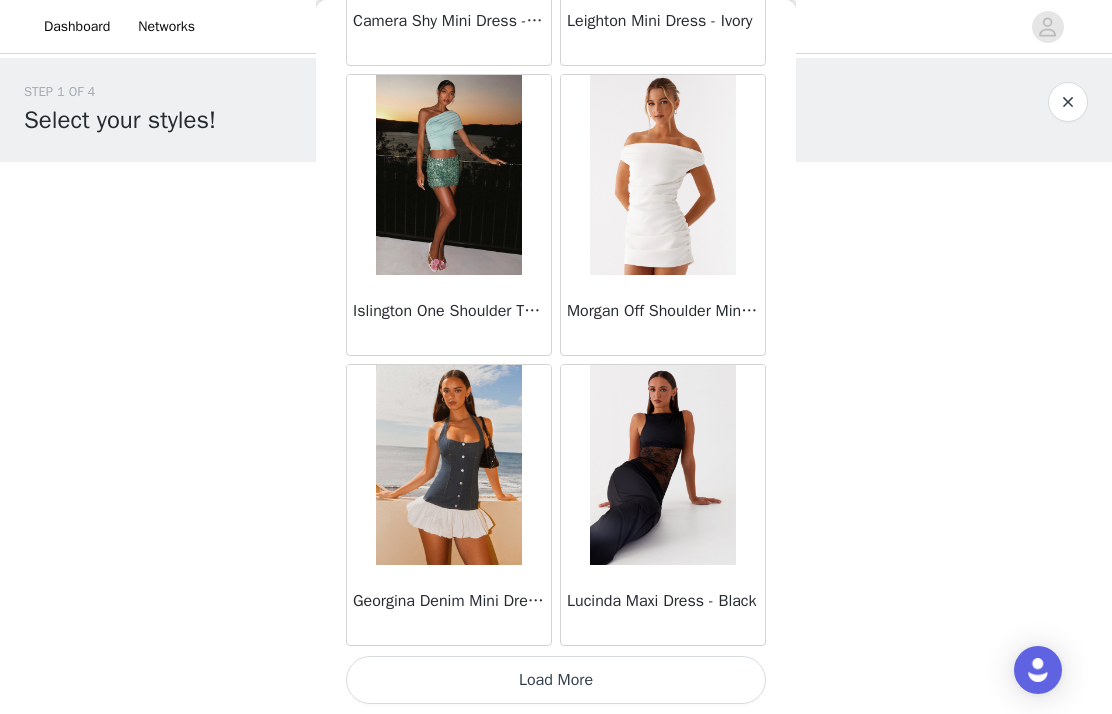 click on "Load More" at bounding box center (556, 680) 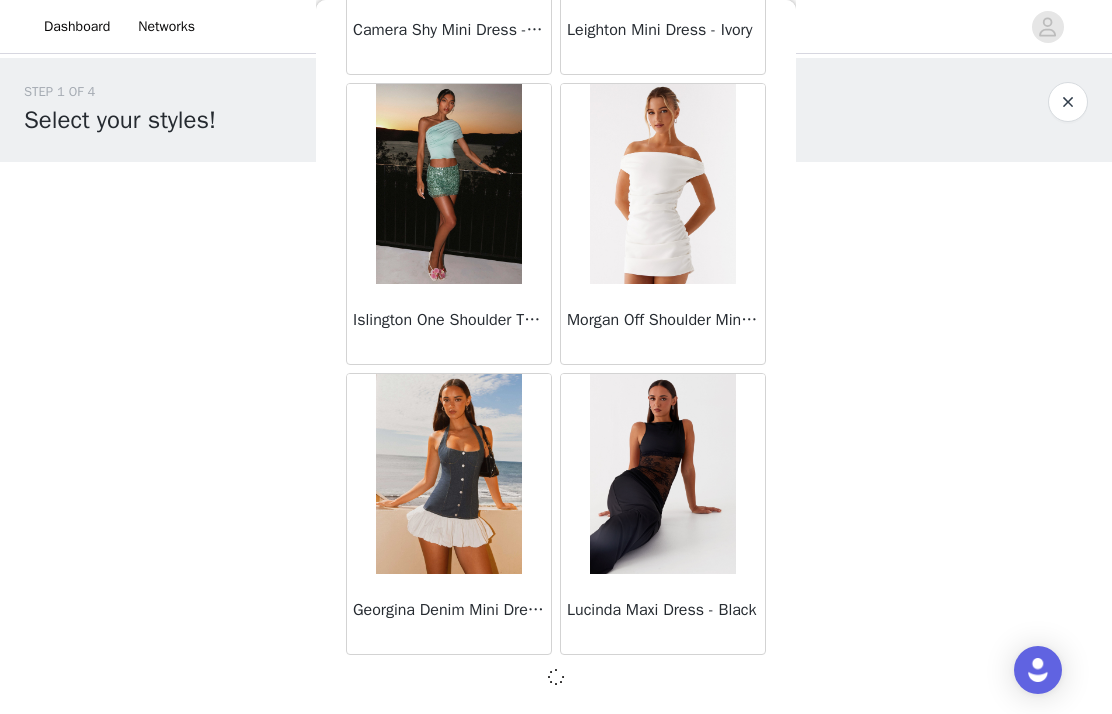 scroll, scrollTop: 31337, scrollLeft: 0, axis: vertical 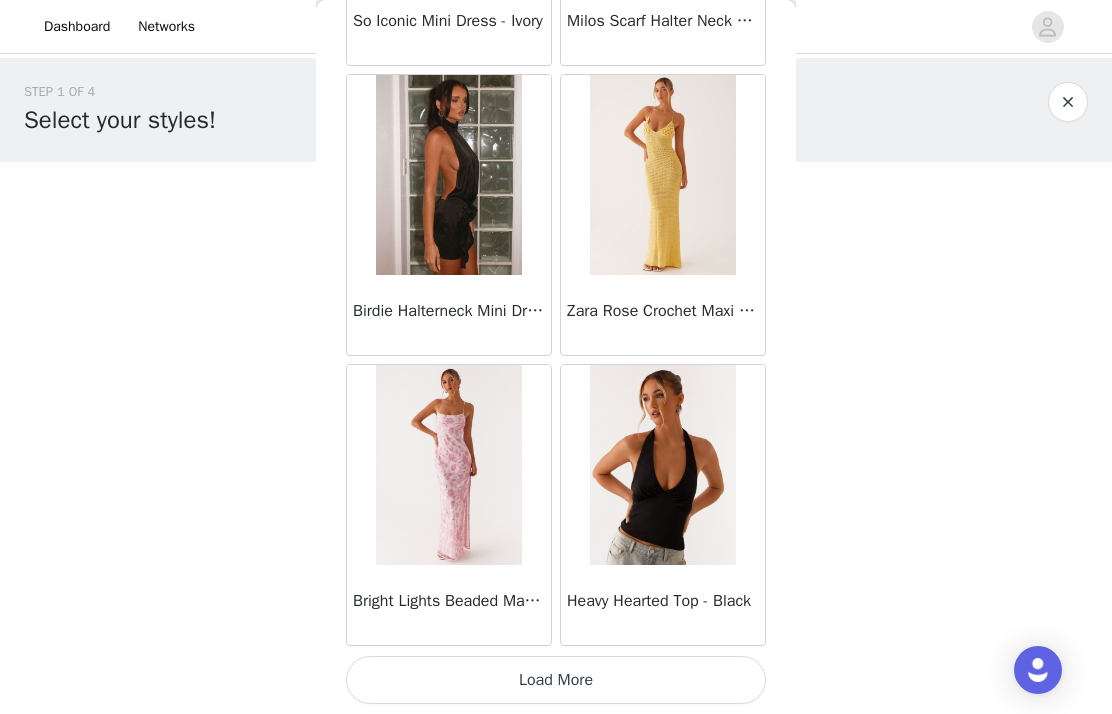 click on "Load More" at bounding box center [556, 680] 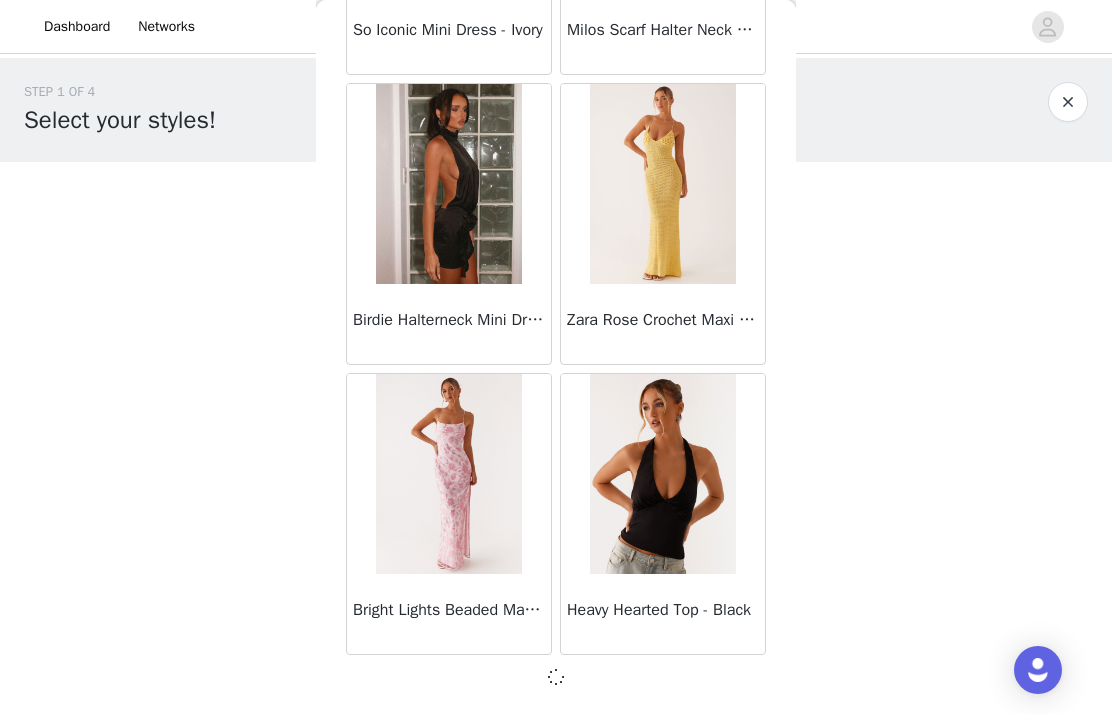 scroll, scrollTop: 34237, scrollLeft: 0, axis: vertical 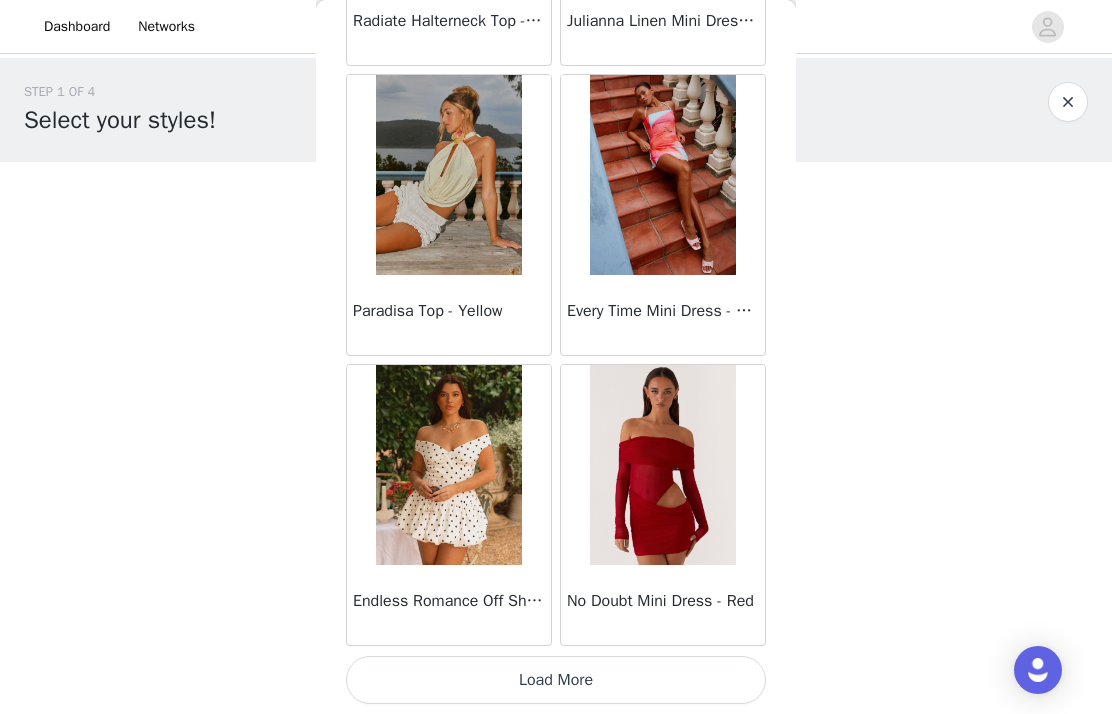 click on "Load More" at bounding box center [556, 680] 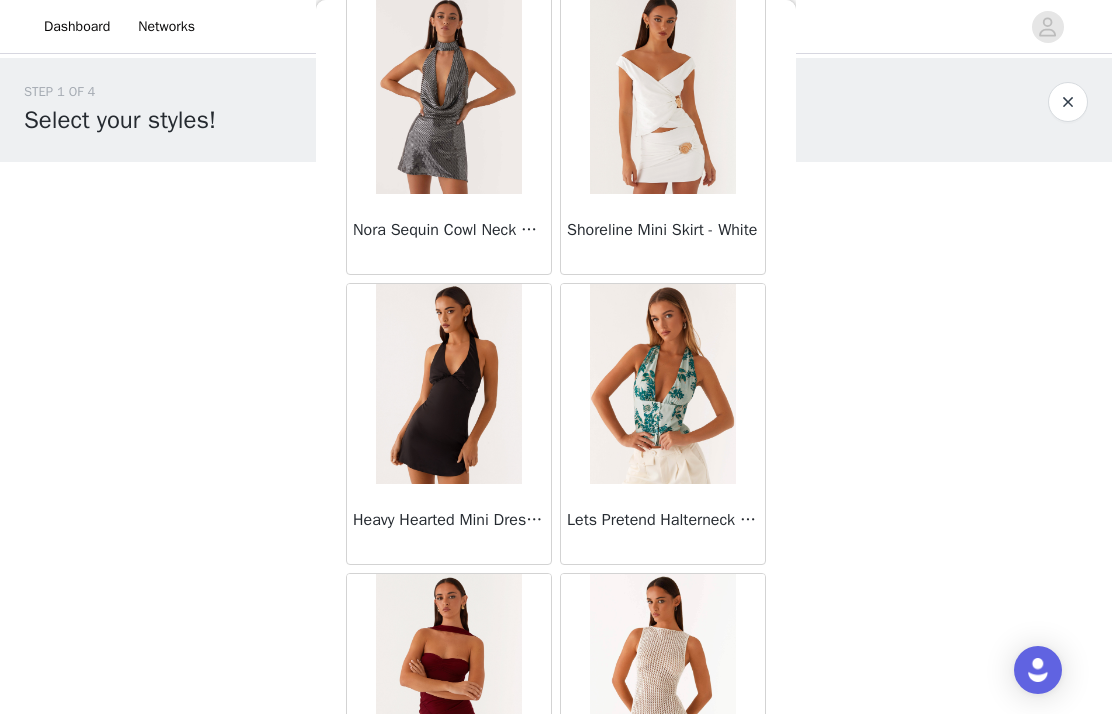 scroll, scrollTop: 39840, scrollLeft: 0, axis: vertical 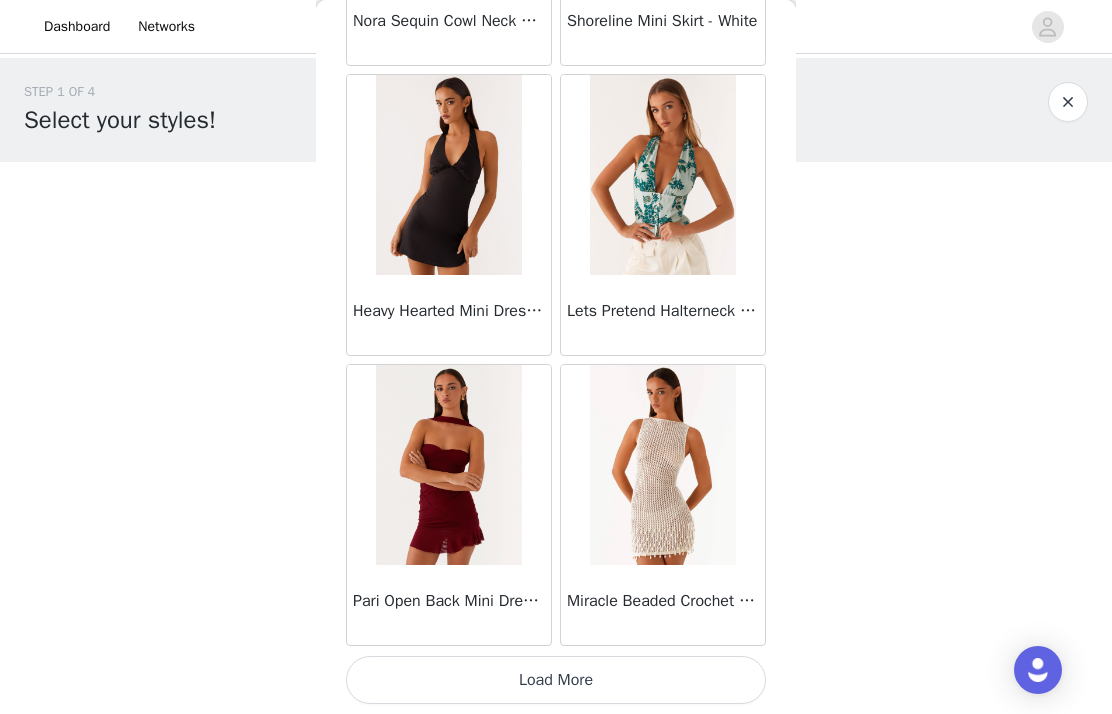 click on "Load More" at bounding box center (556, 680) 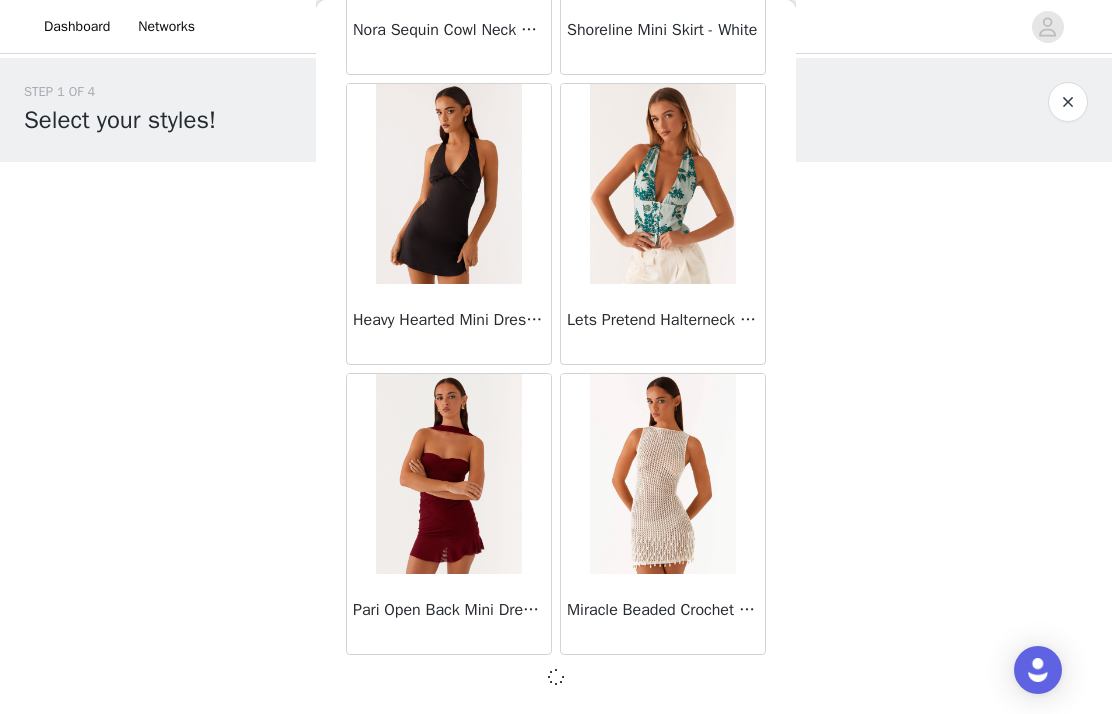 scroll, scrollTop: 40037, scrollLeft: 0, axis: vertical 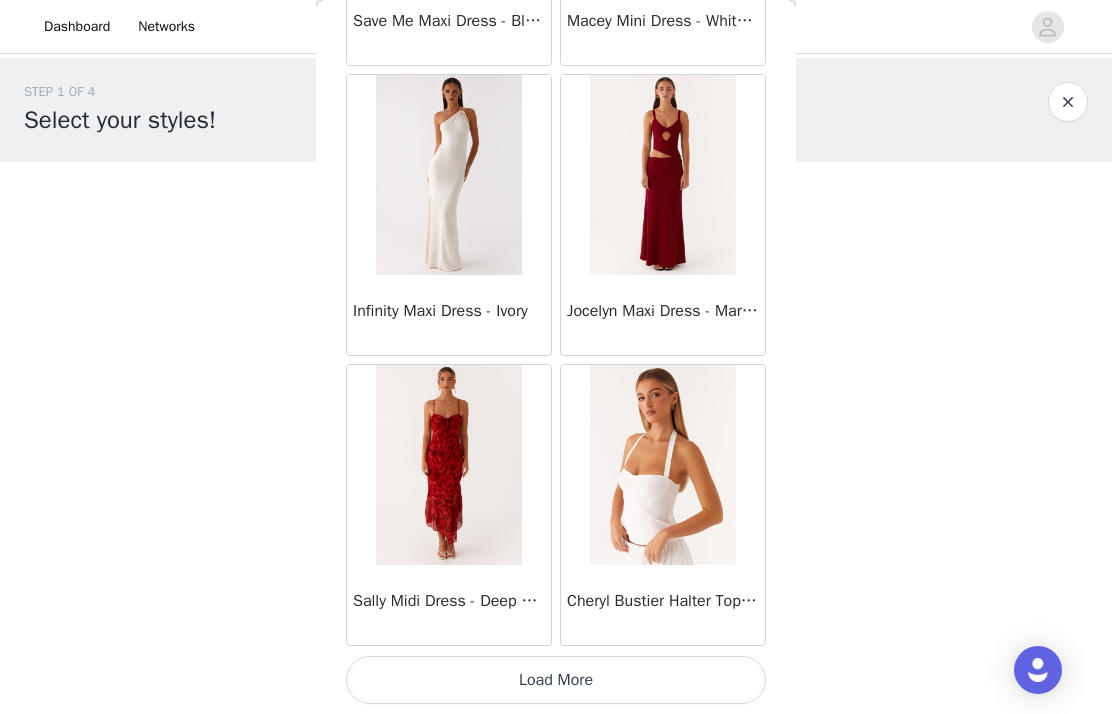 click on "Load More" at bounding box center [556, 680] 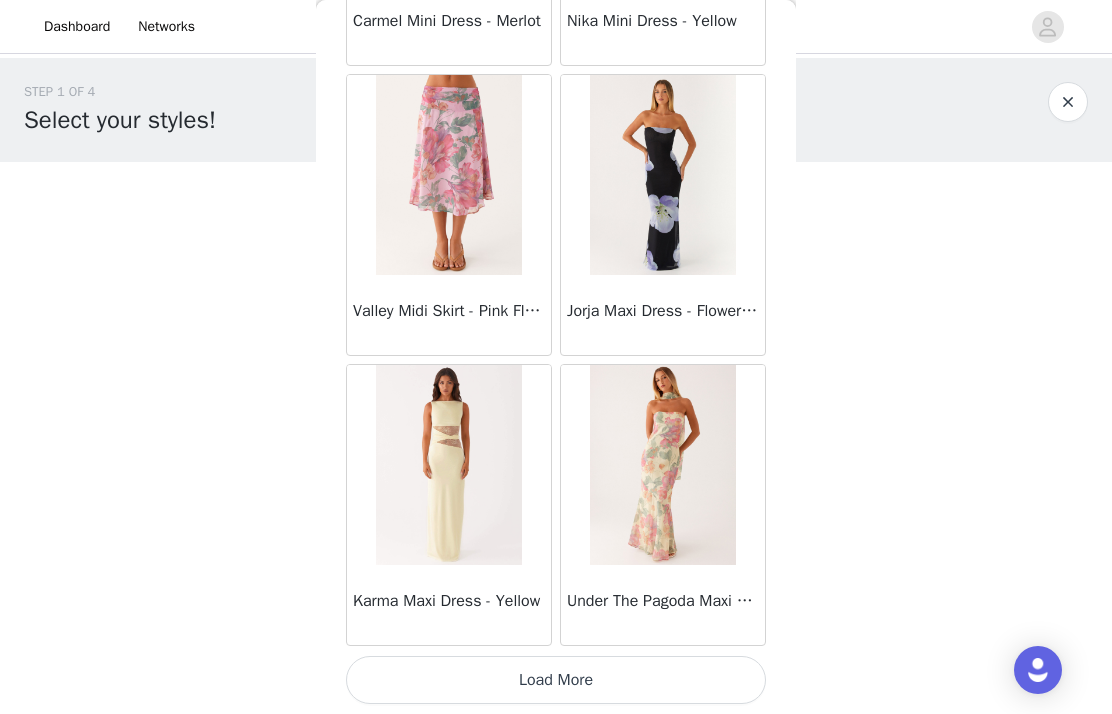 click on "Load More" at bounding box center [556, 680] 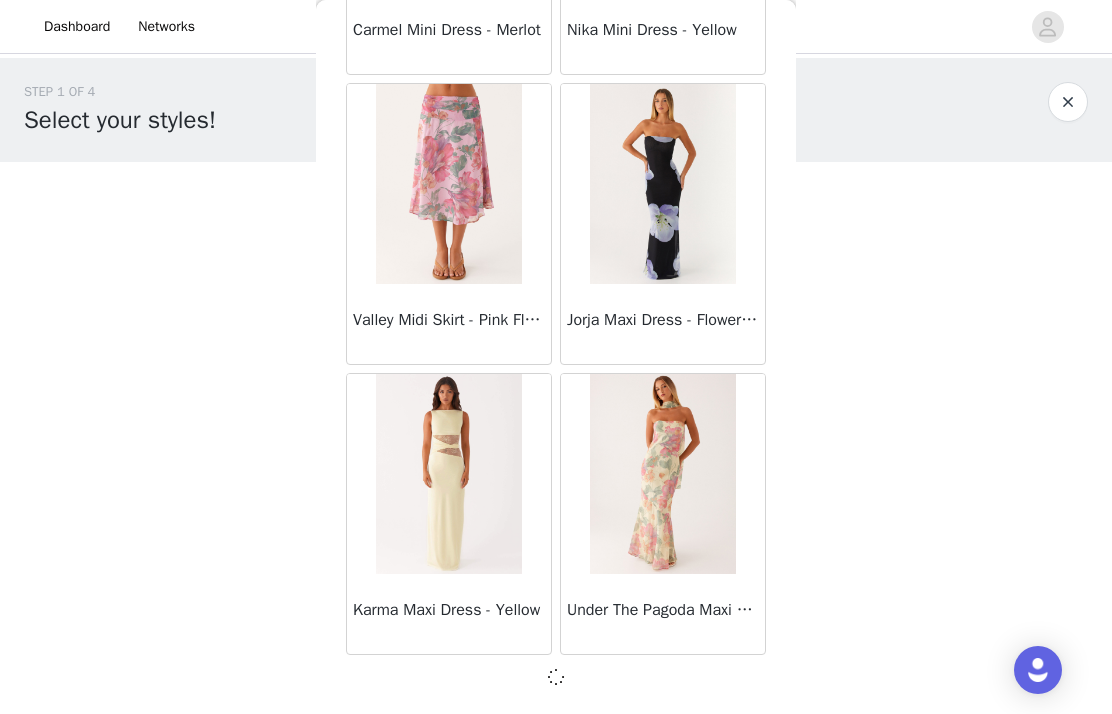 scroll, scrollTop: 45837, scrollLeft: 0, axis: vertical 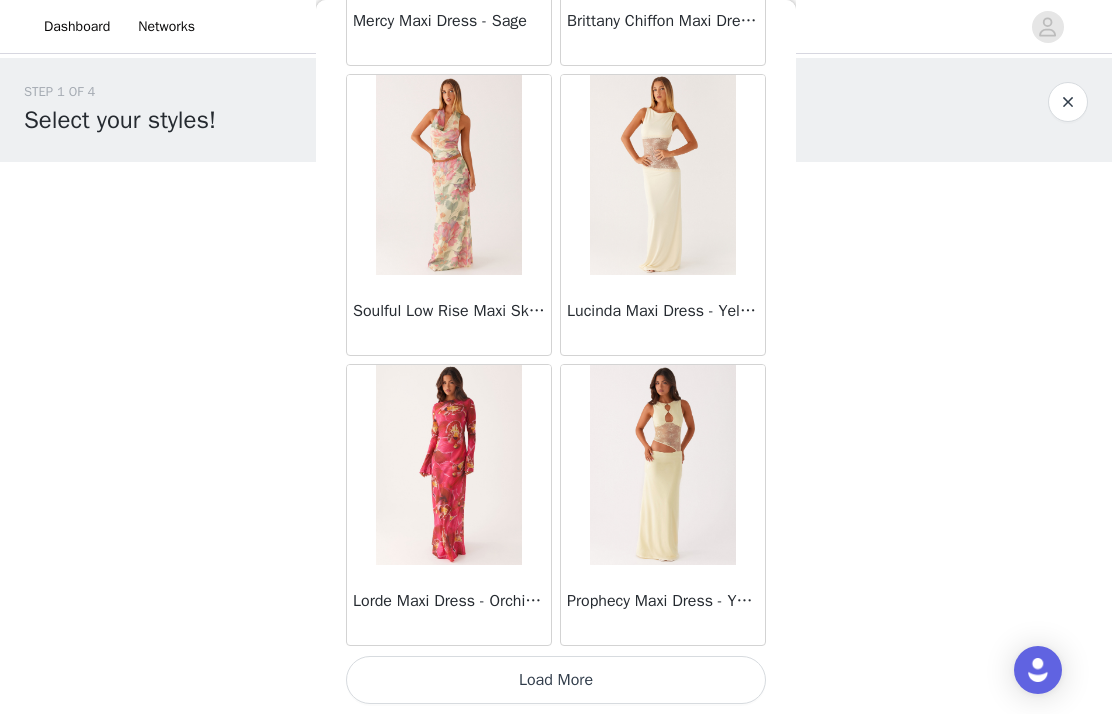 click on "Load More" at bounding box center (556, 680) 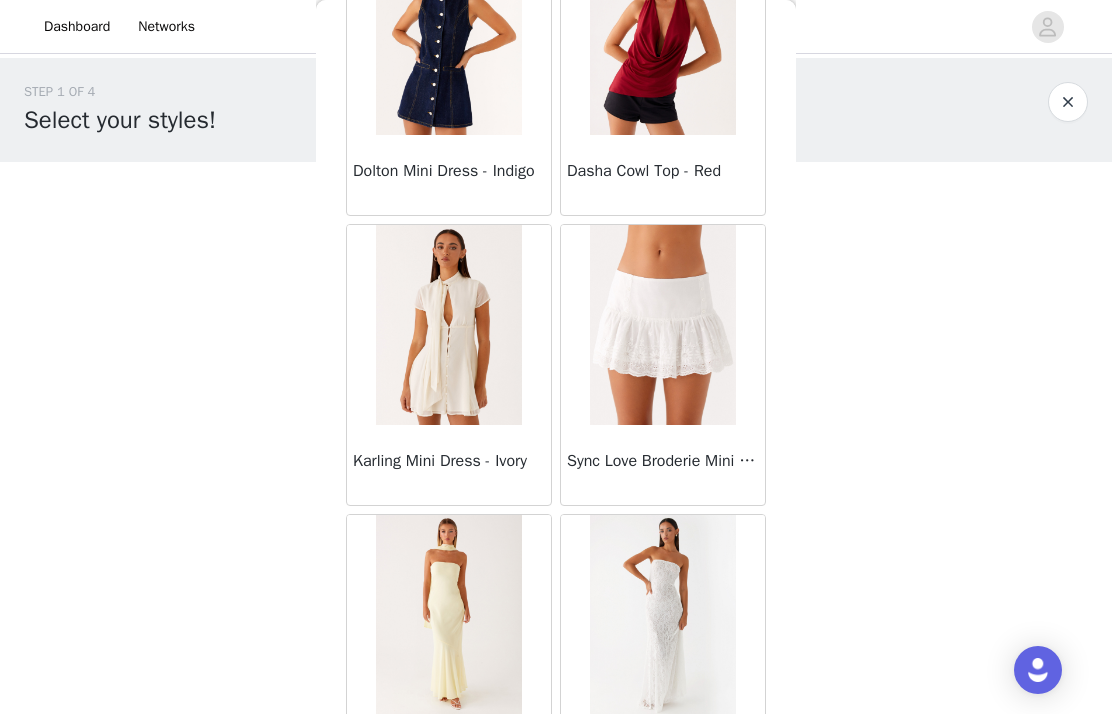 scroll, scrollTop: 50937, scrollLeft: 0, axis: vertical 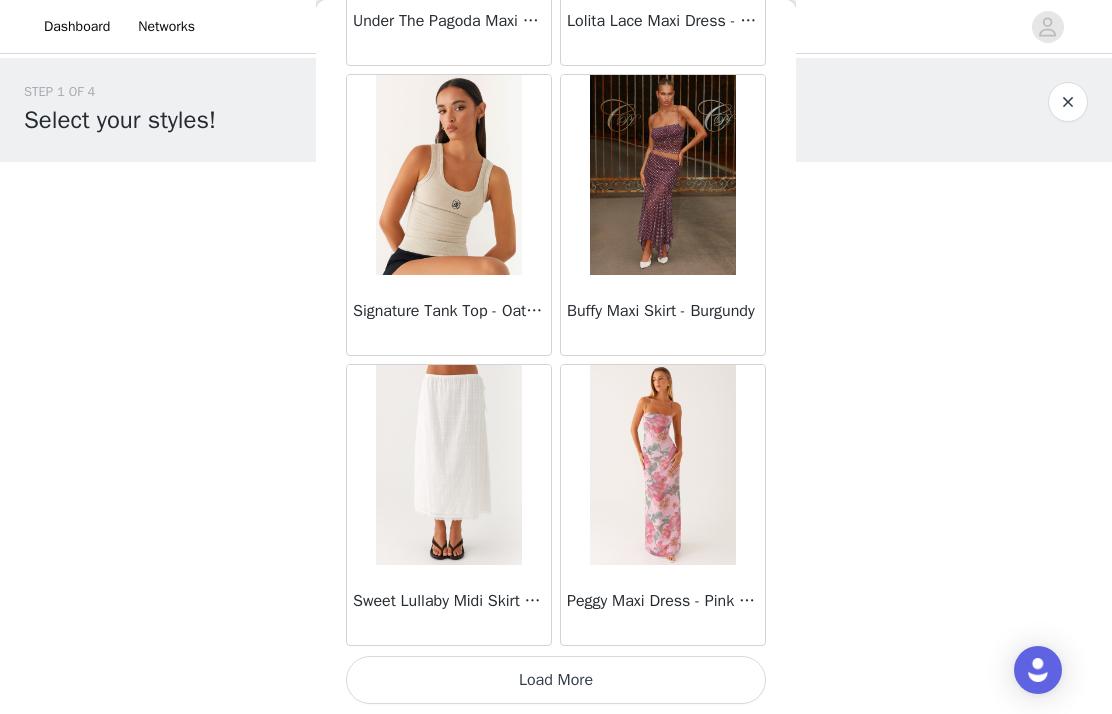 click on "Load More" at bounding box center (556, 680) 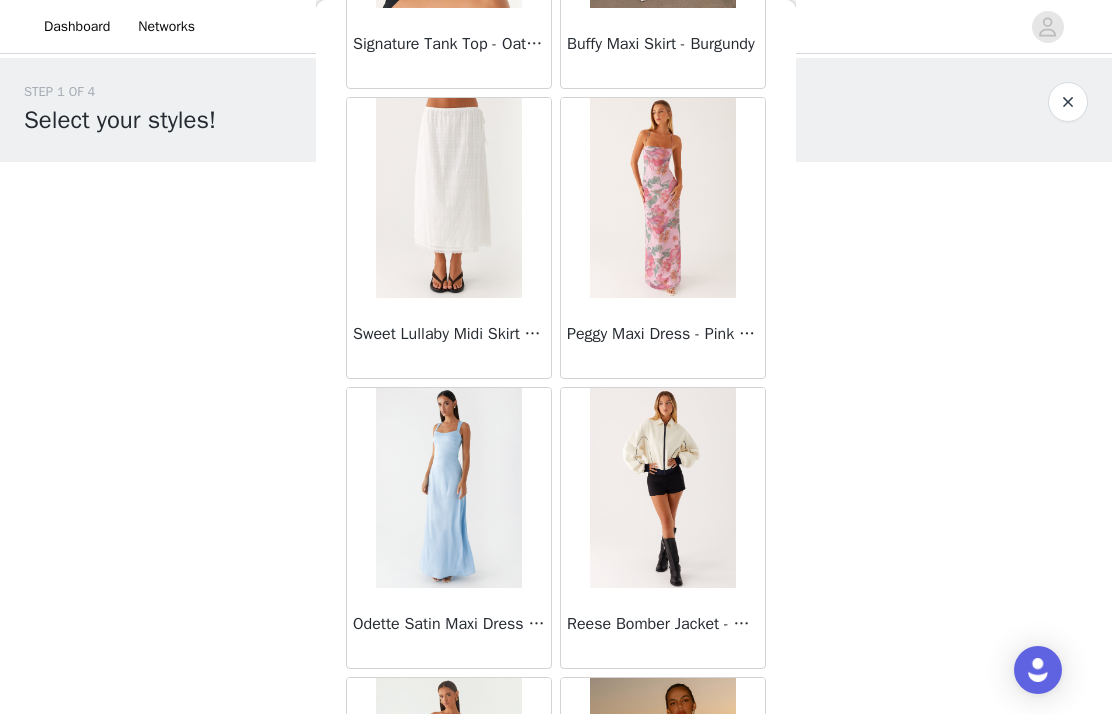 scroll, scrollTop: 51986, scrollLeft: 0, axis: vertical 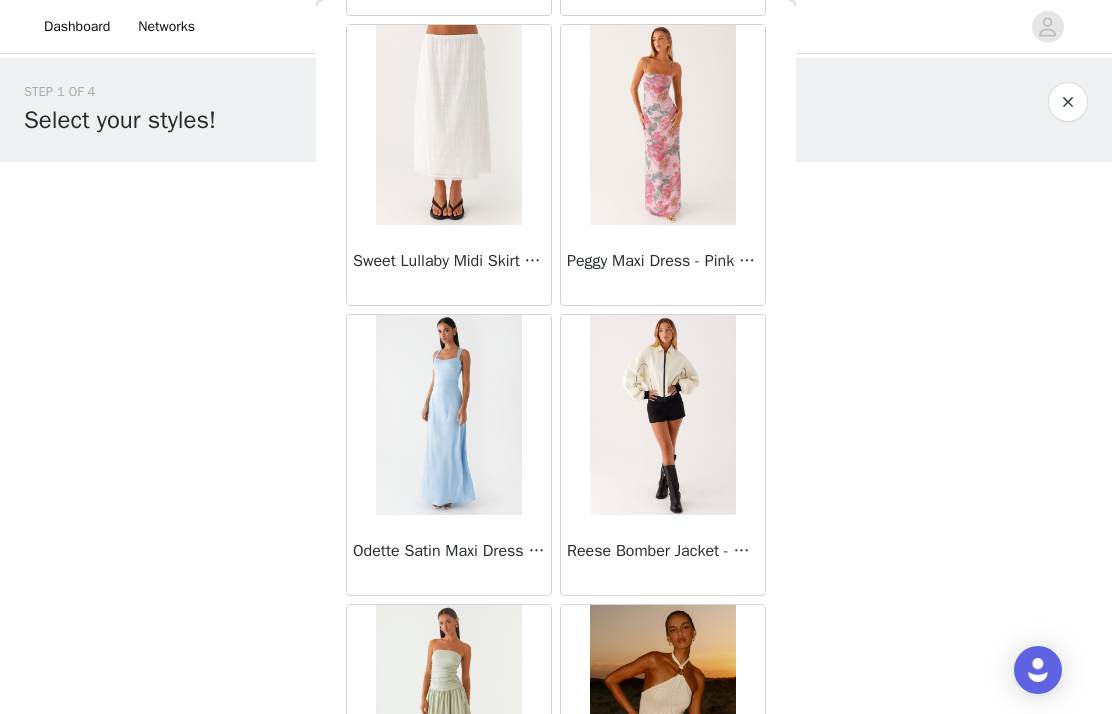 click at bounding box center (662, 415) 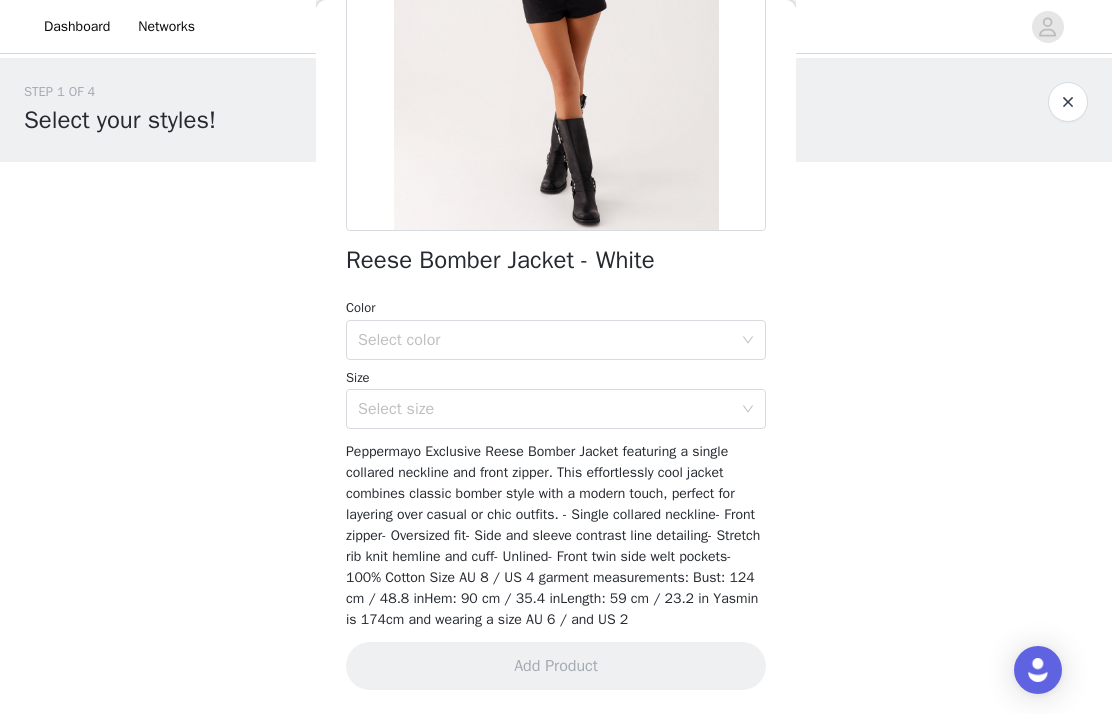 scroll, scrollTop: 339, scrollLeft: 0, axis: vertical 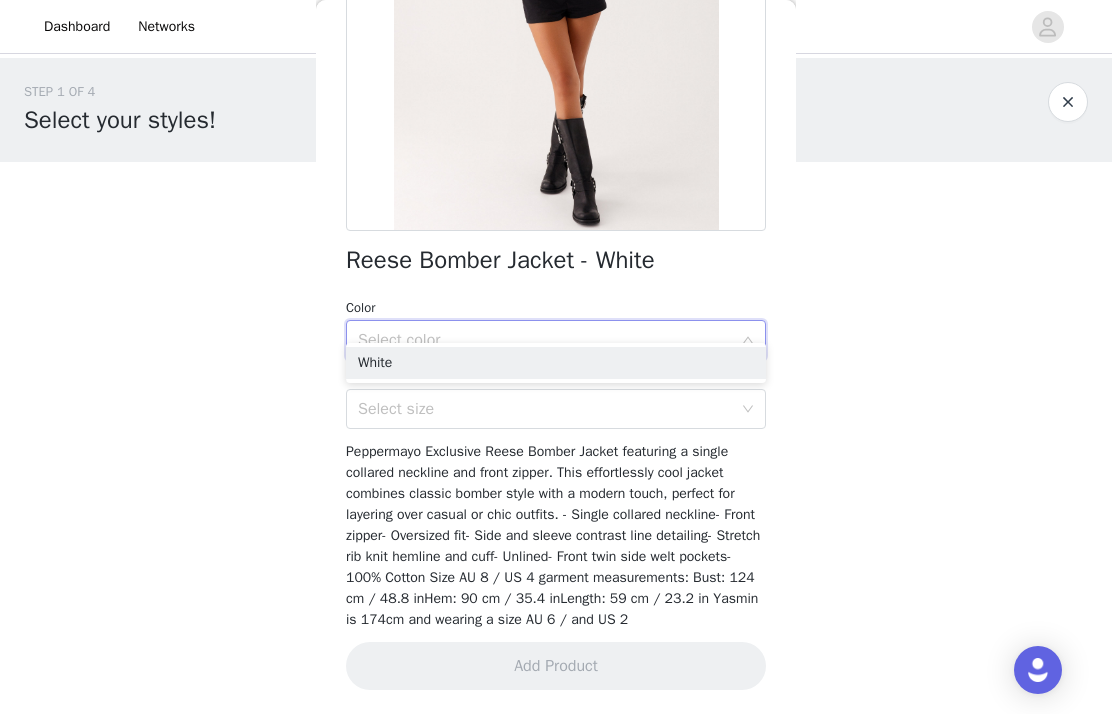 click on "White" at bounding box center (556, 363) 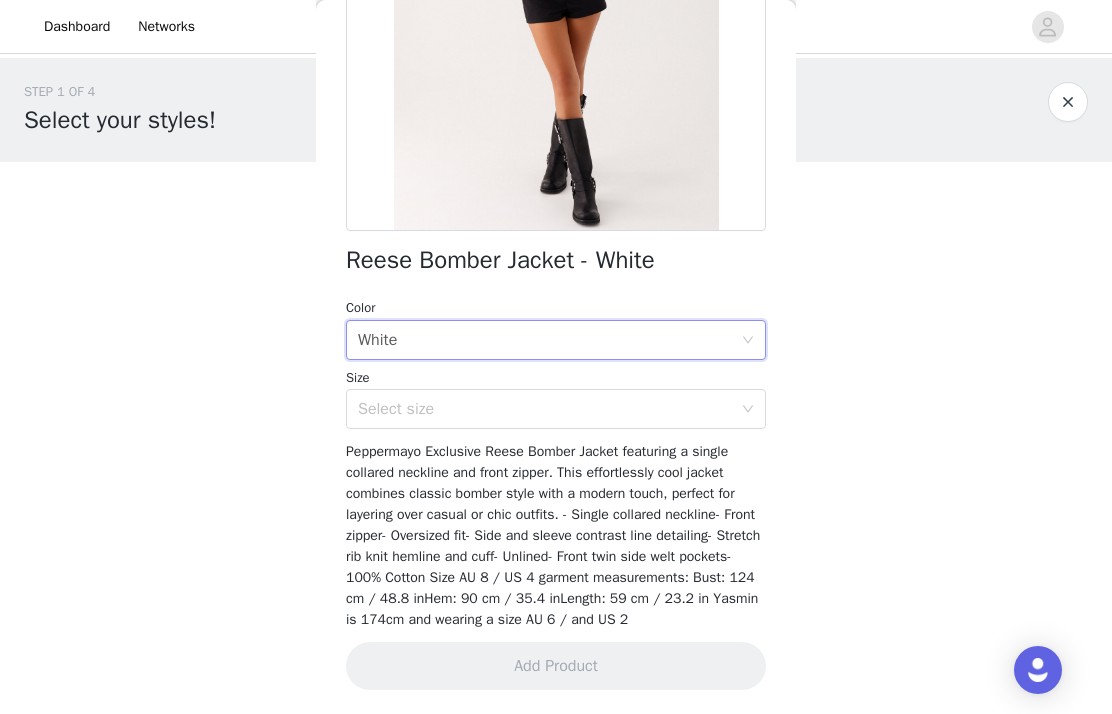 click on "Select size" at bounding box center (545, 409) 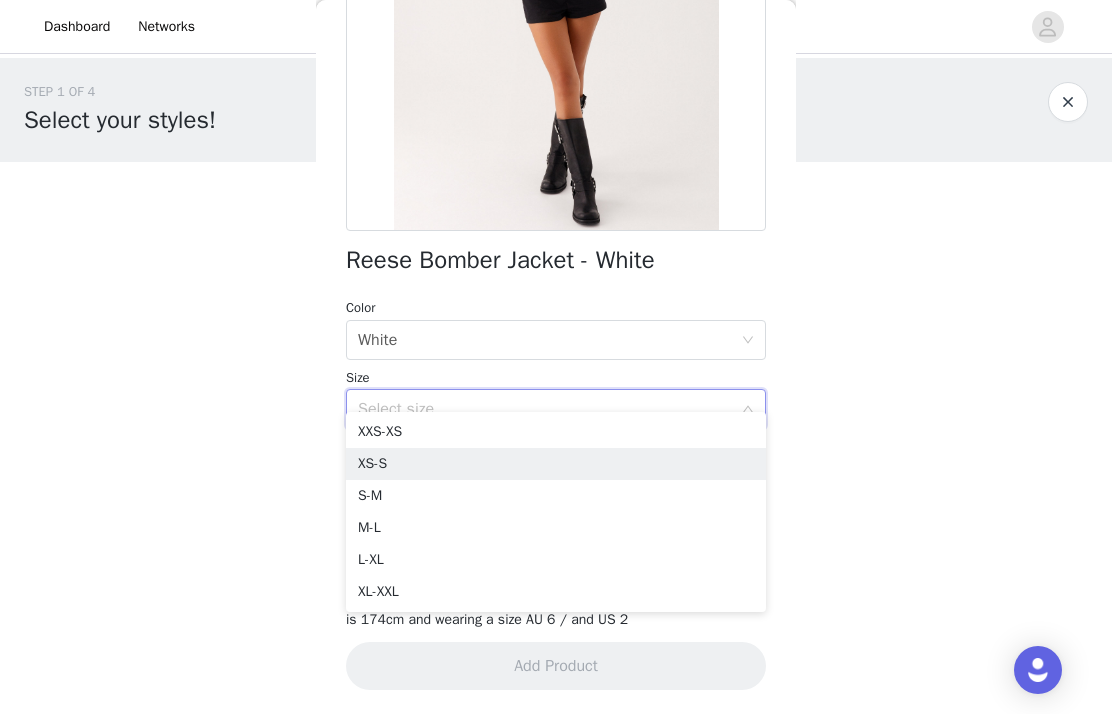 click on "XS-S" at bounding box center [556, 464] 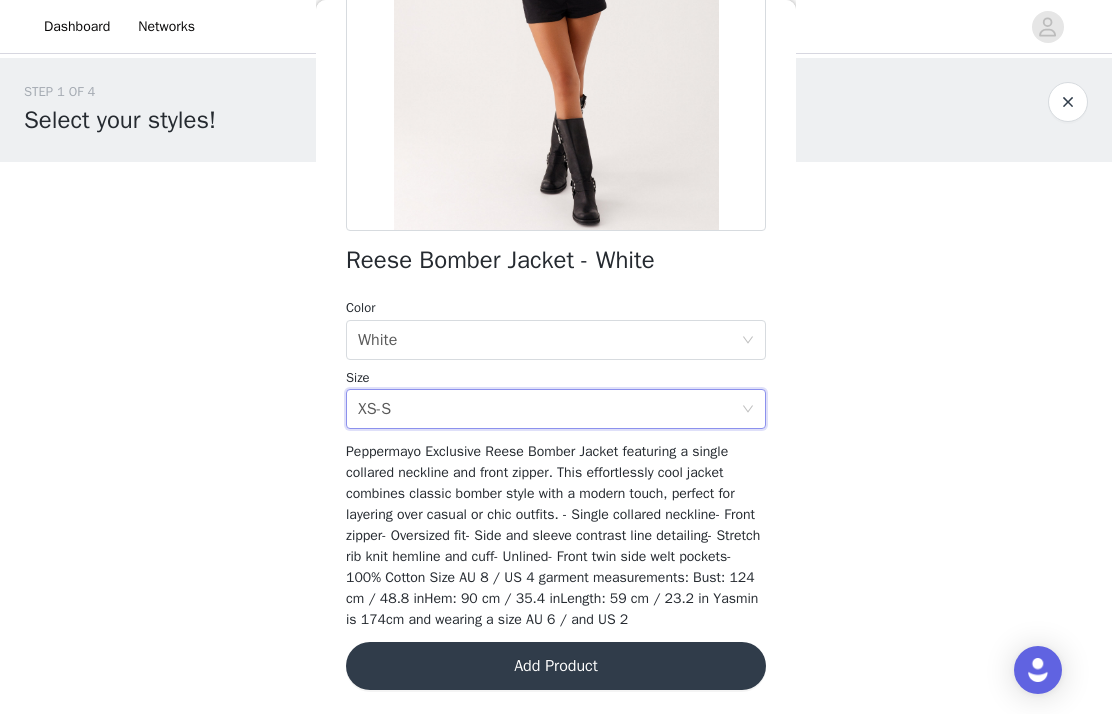 scroll, scrollTop: 339, scrollLeft: 0, axis: vertical 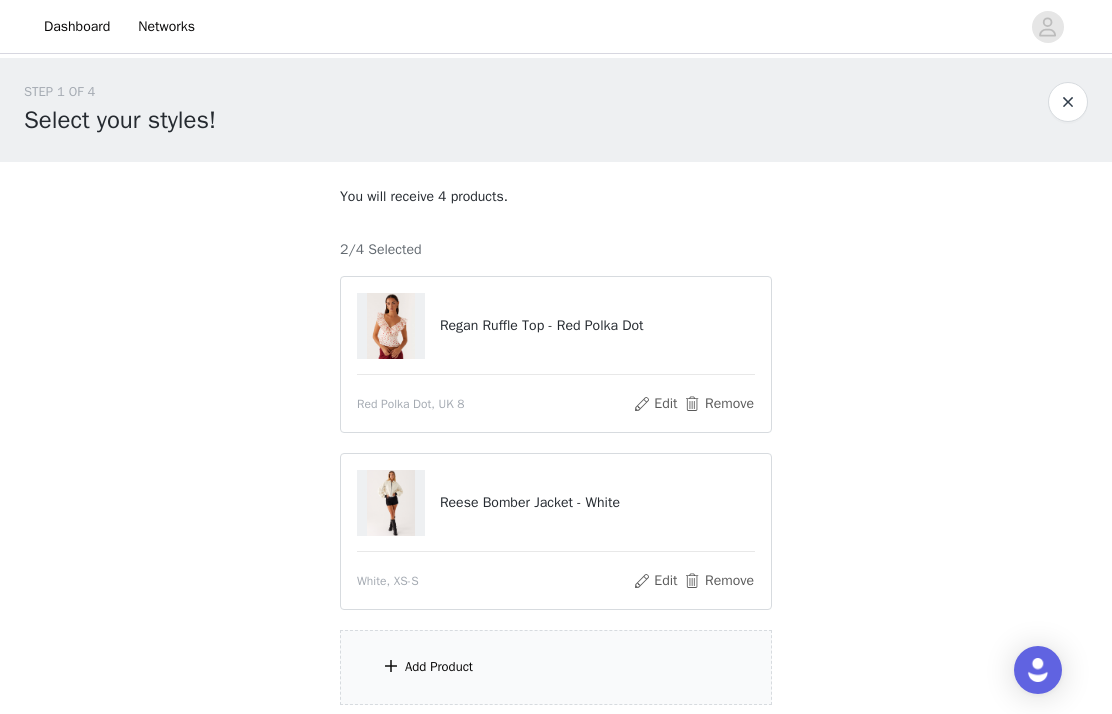 click on "Add Product" at bounding box center [556, 667] 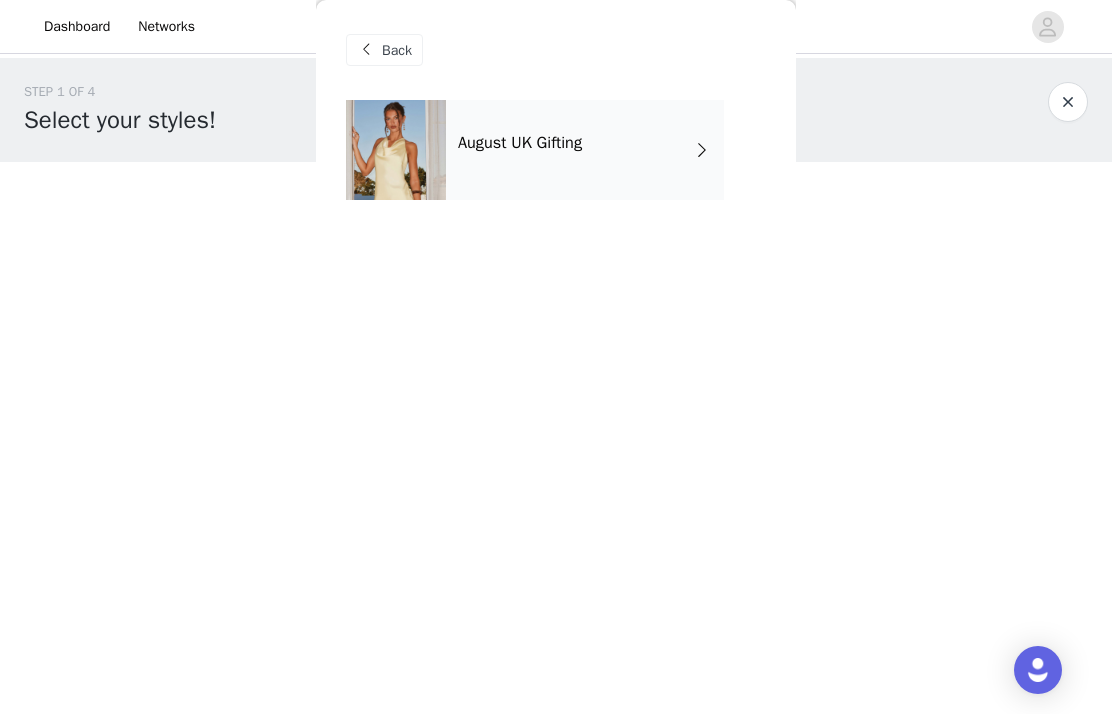 click on "August UK Gifting" at bounding box center (585, 150) 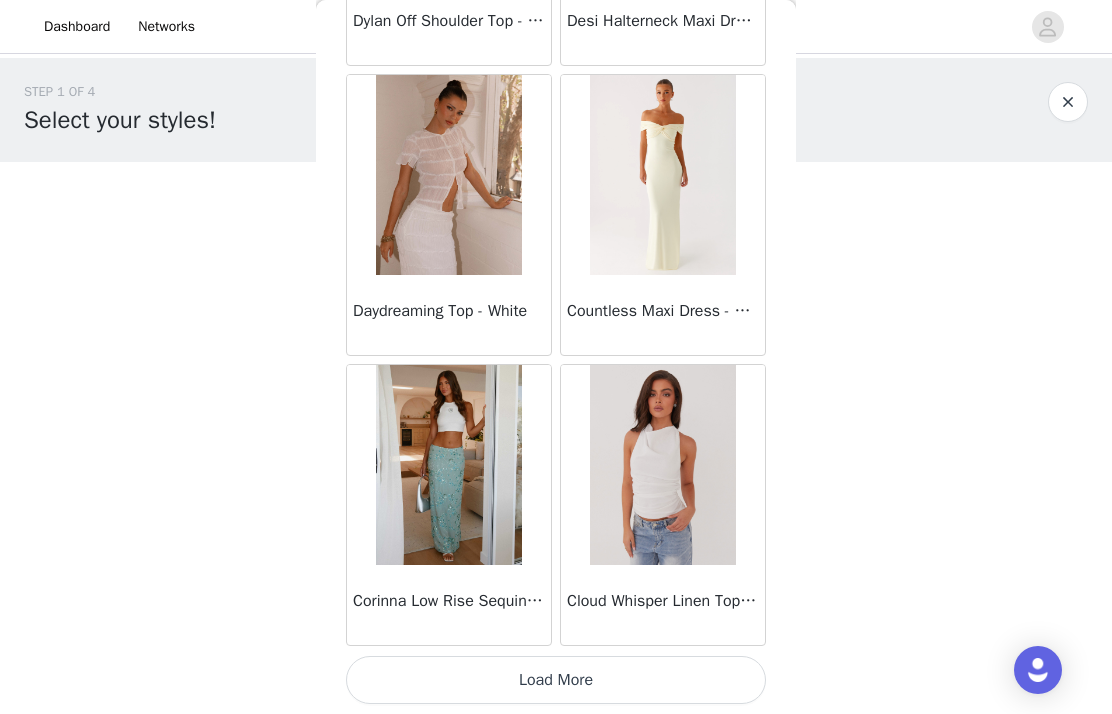 click on "Load More" at bounding box center (556, 680) 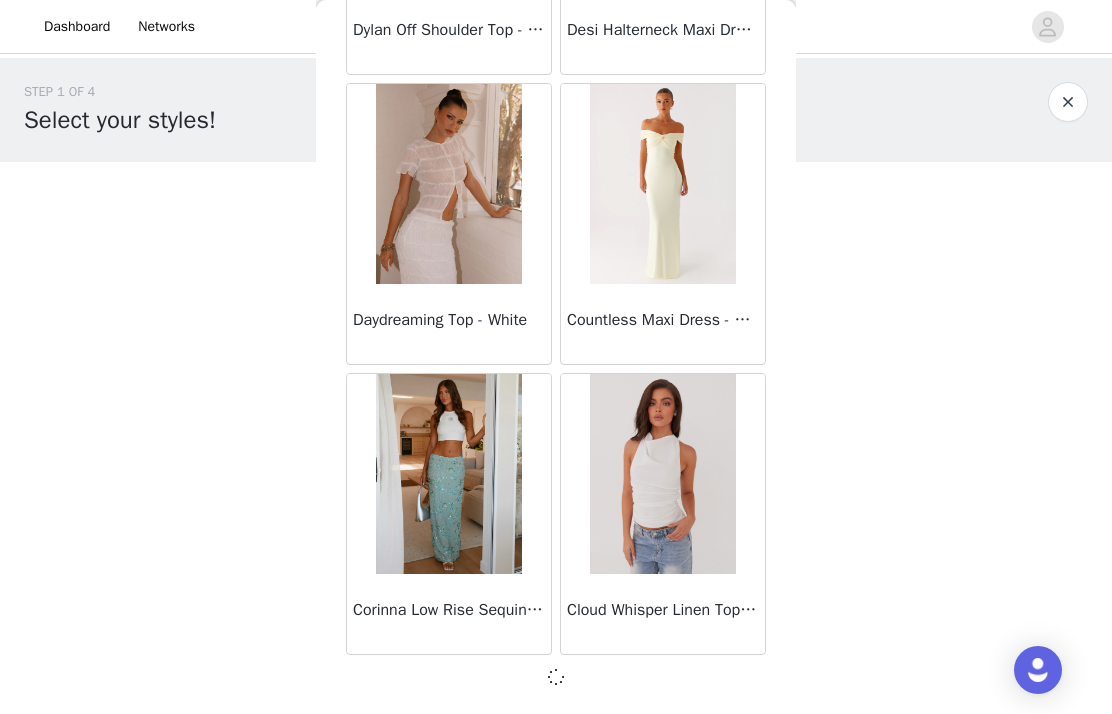 scroll, scrollTop: 2337, scrollLeft: 0, axis: vertical 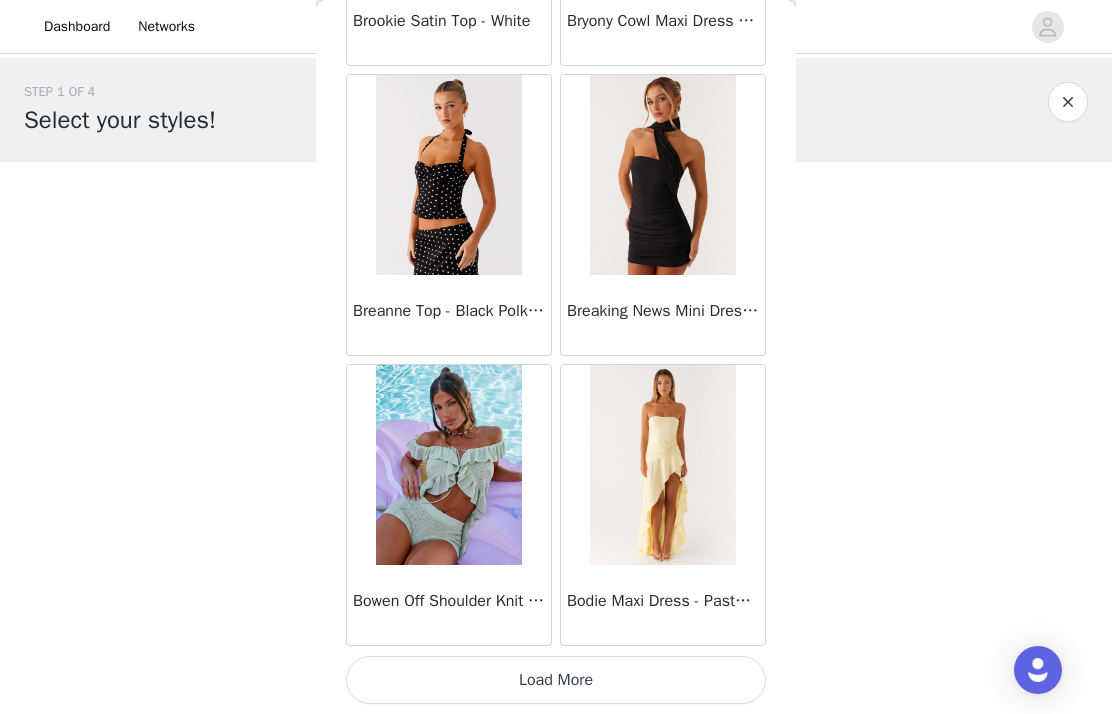 click on "Load More" at bounding box center (556, 680) 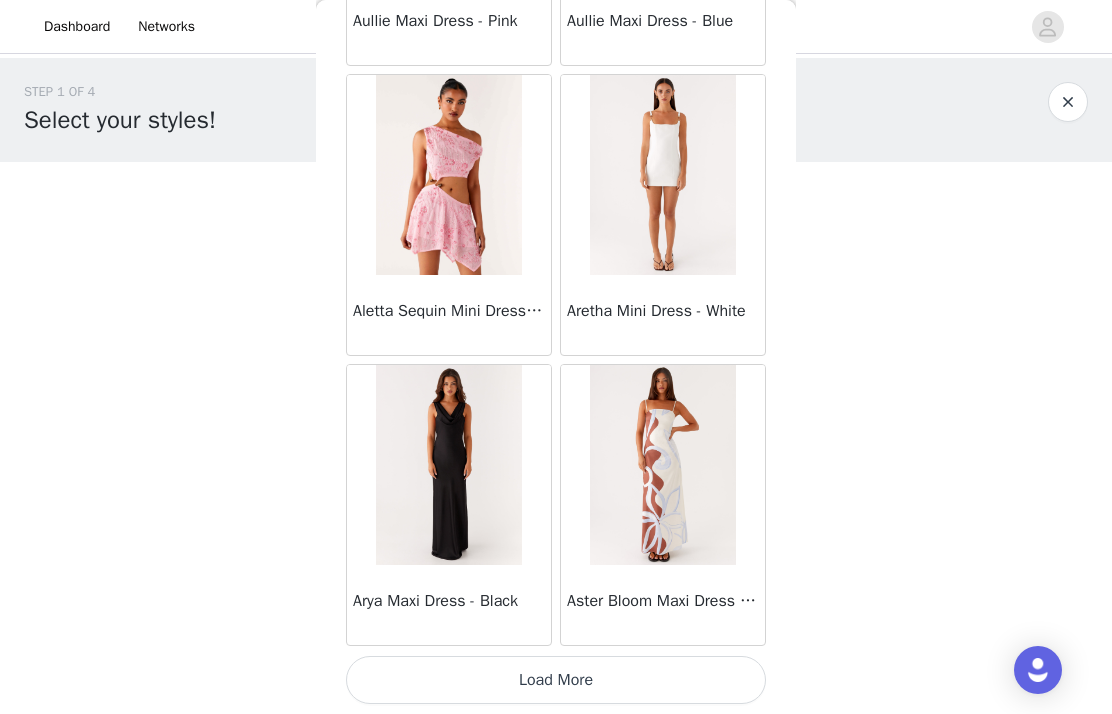click on "Load More" at bounding box center [556, 680] 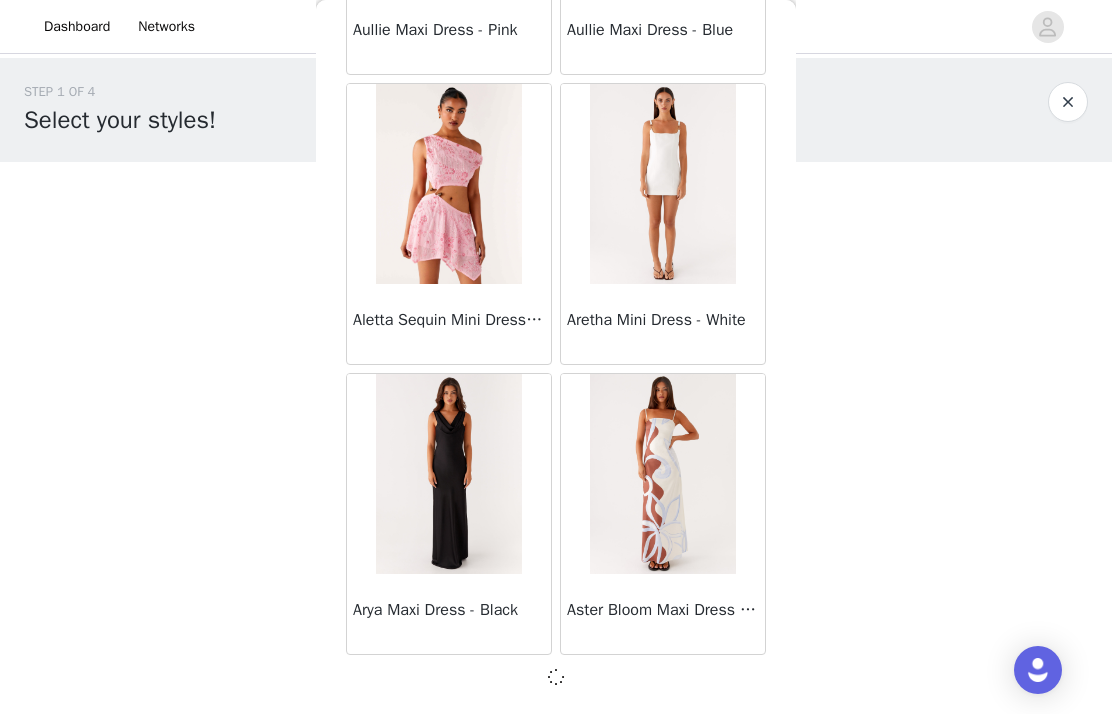 scroll, scrollTop: 8137, scrollLeft: 0, axis: vertical 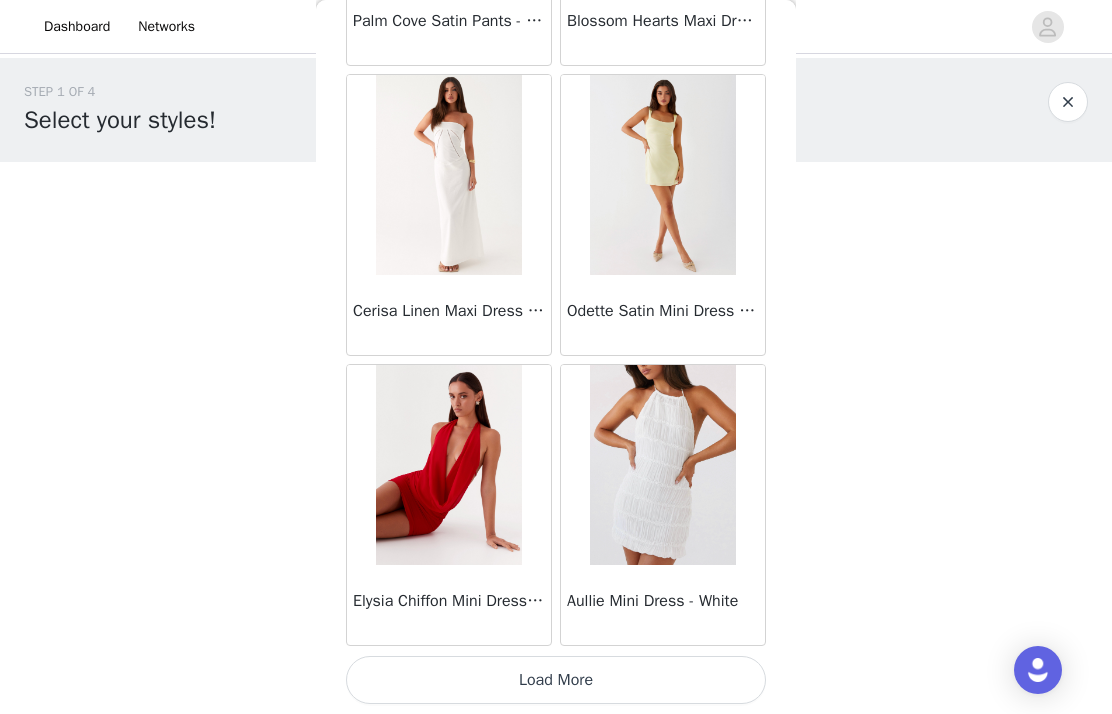 click on "Load More" at bounding box center (556, 680) 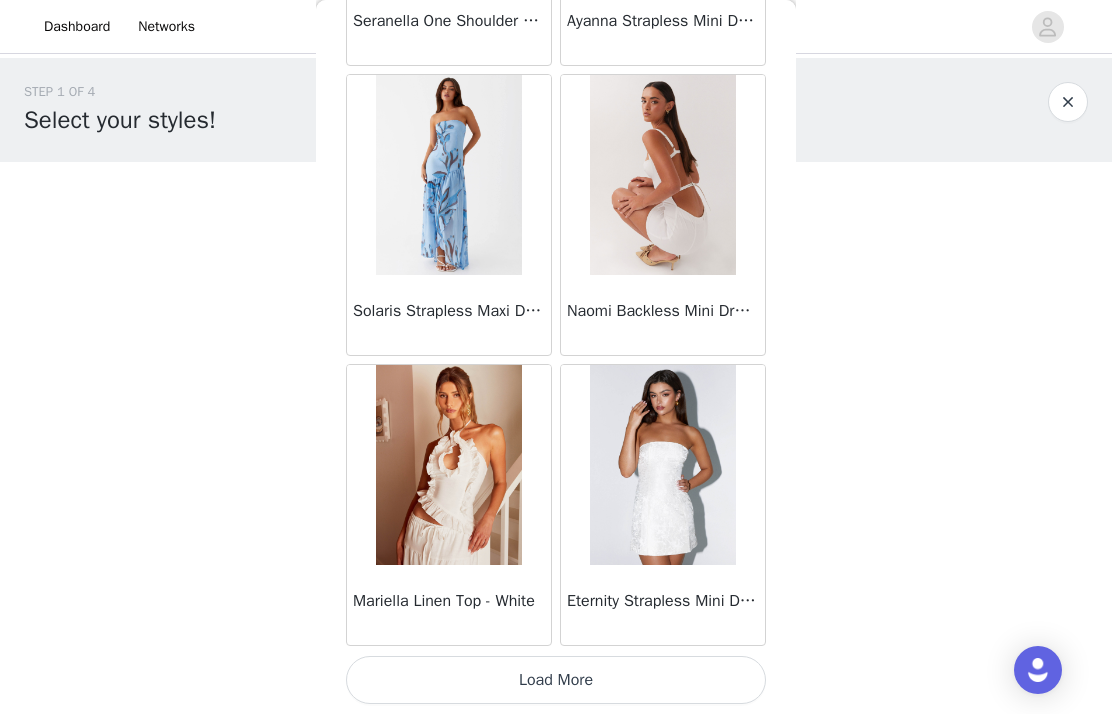 click on "Load More" at bounding box center [556, 680] 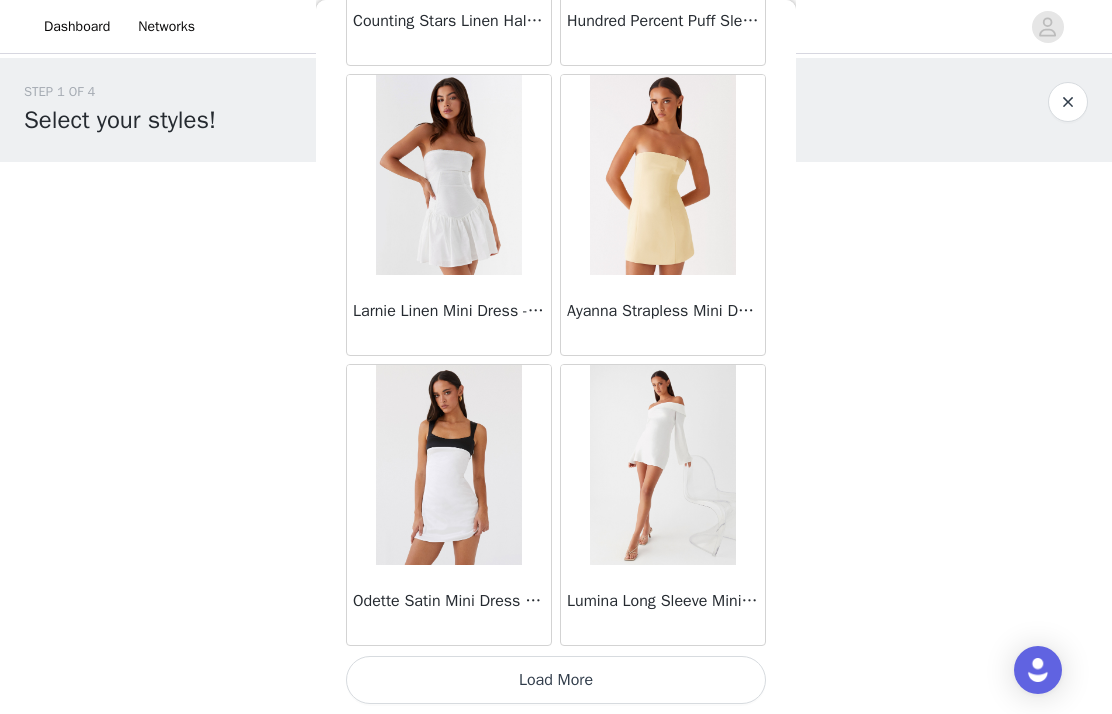 click on "Load More" at bounding box center [556, 680] 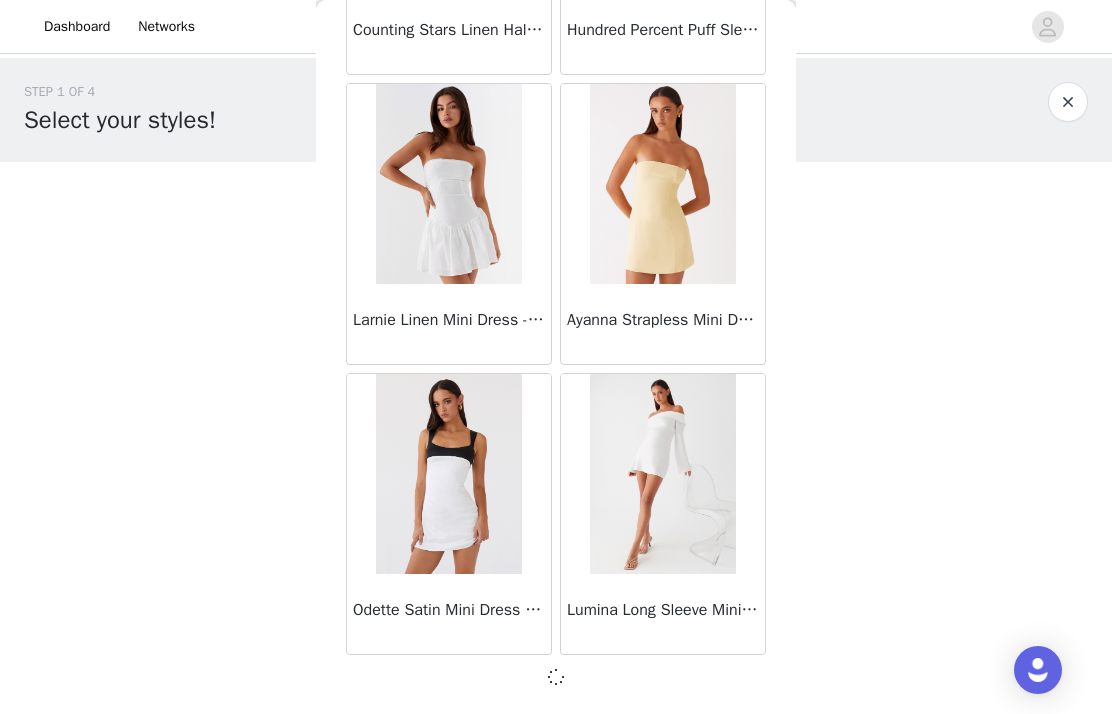 scroll, scrollTop: 16837, scrollLeft: 0, axis: vertical 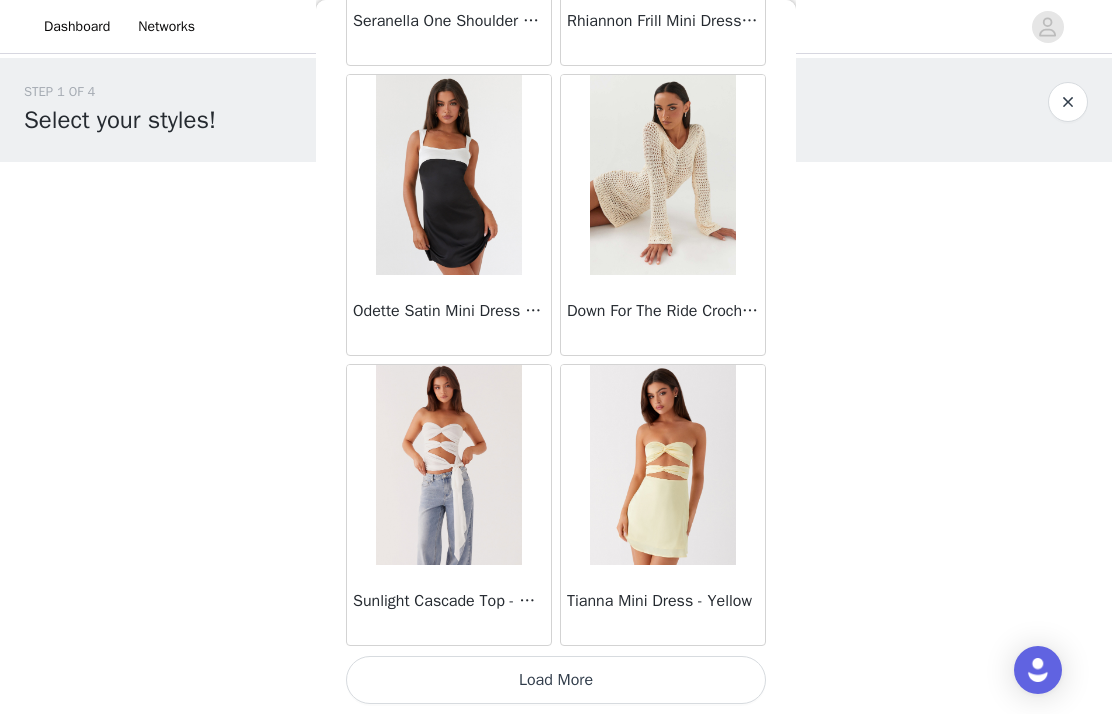click on "Load More" at bounding box center (556, 680) 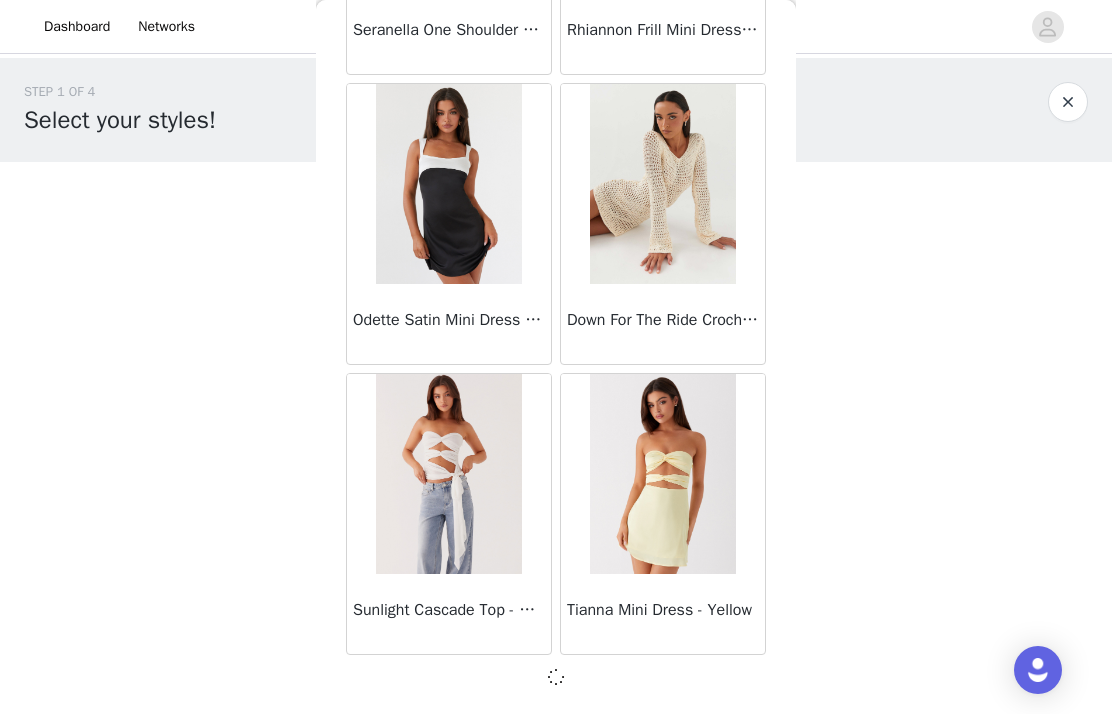 scroll, scrollTop: 19737, scrollLeft: 0, axis: vertical 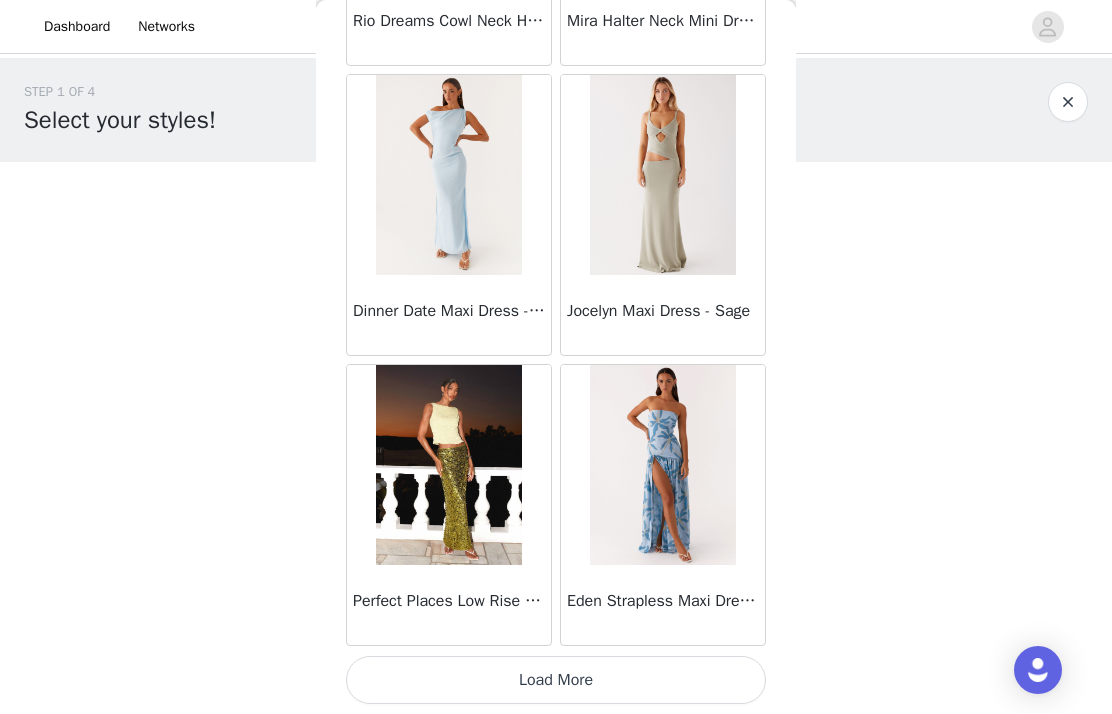 click on "Load More" at bounding box center (556, 680) 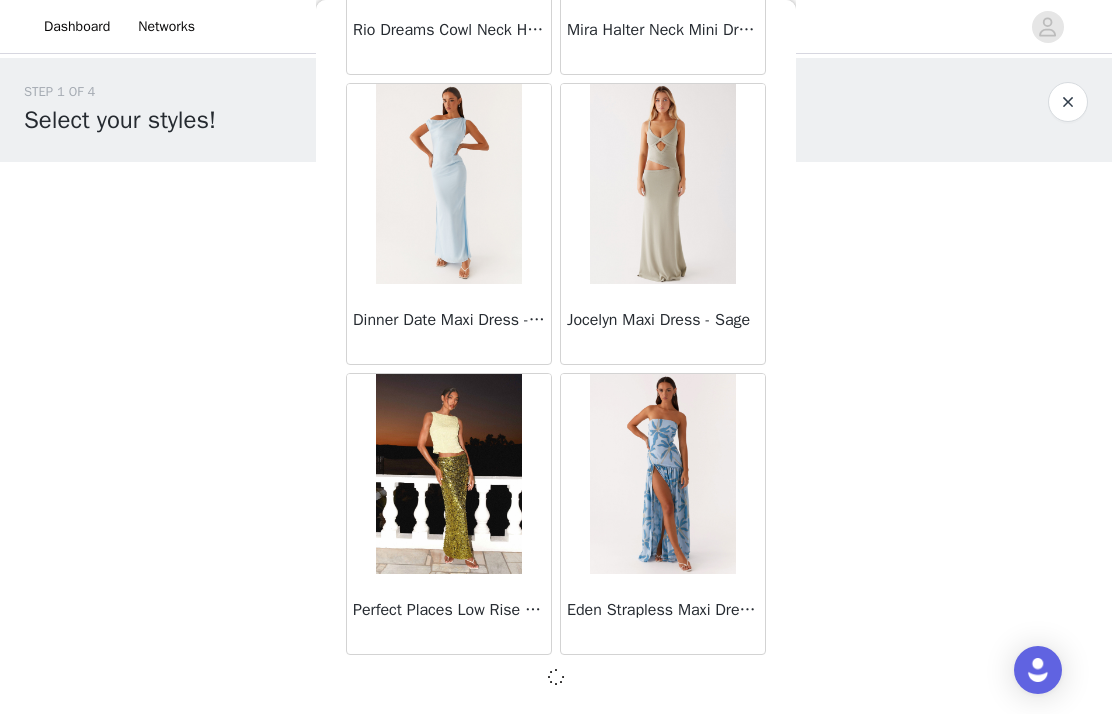 scroll, scrollTop: 22637, scrollLeft: 0, axis: vertical 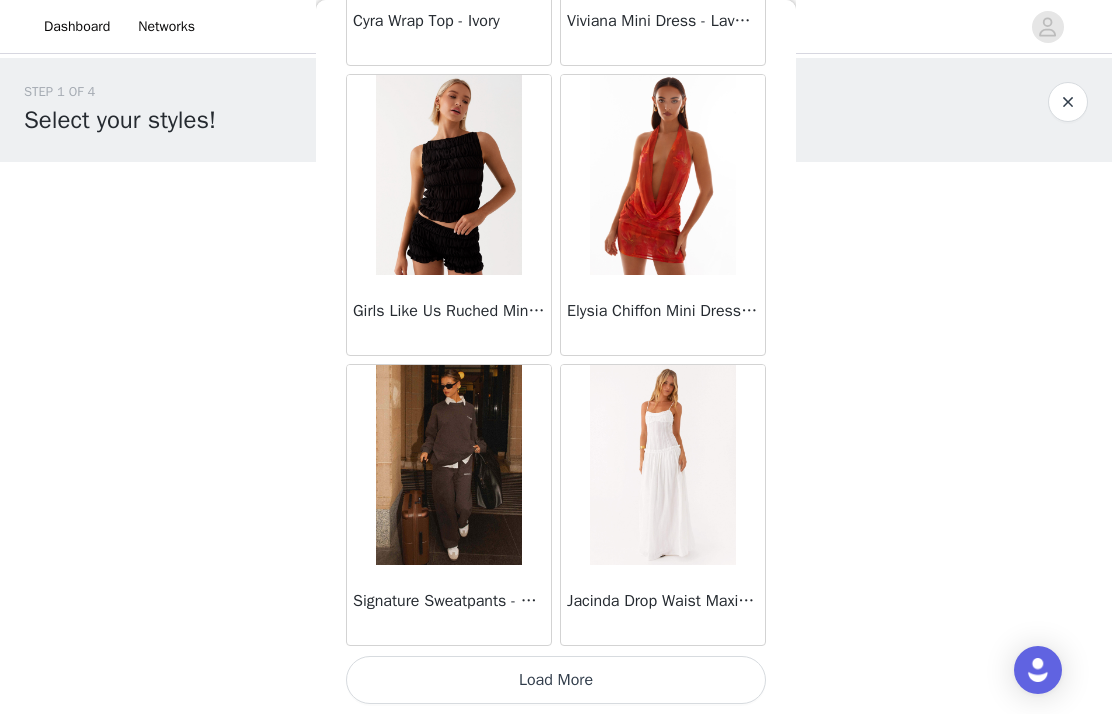 click on "Load More" at bounding box center (556, 680) 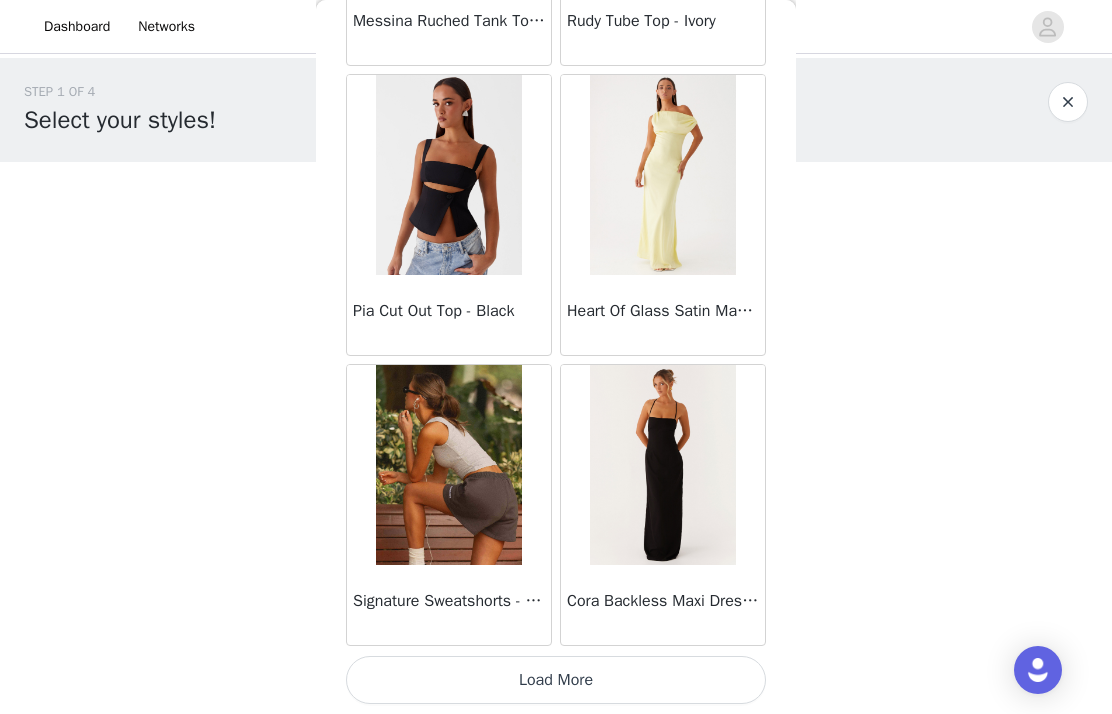 click on "Load More" at bounding box center [556, 680] 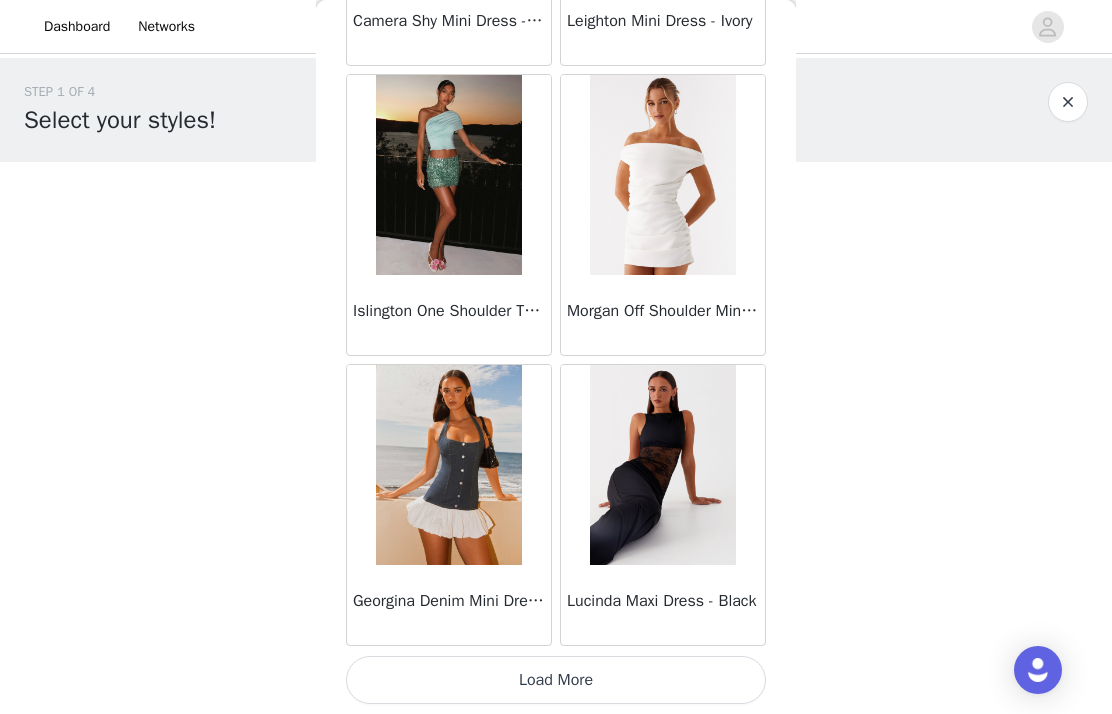 click on "Load More" at bounding box center (556, 680) 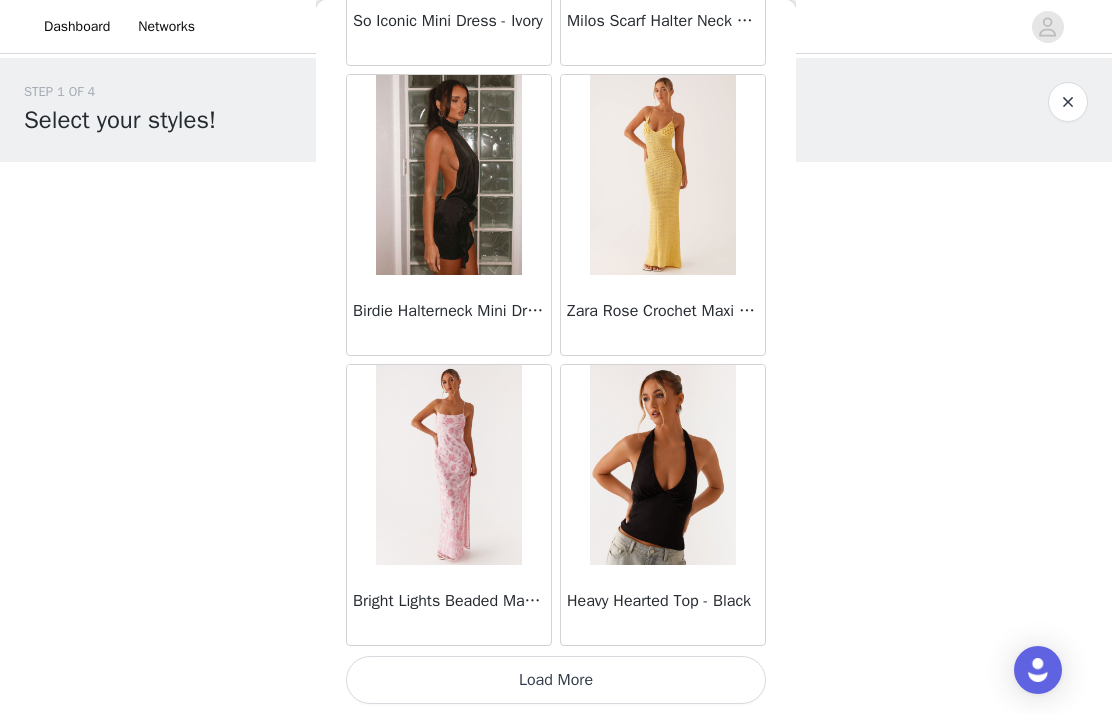 click on "Load More" at bounding box center [556, 680] 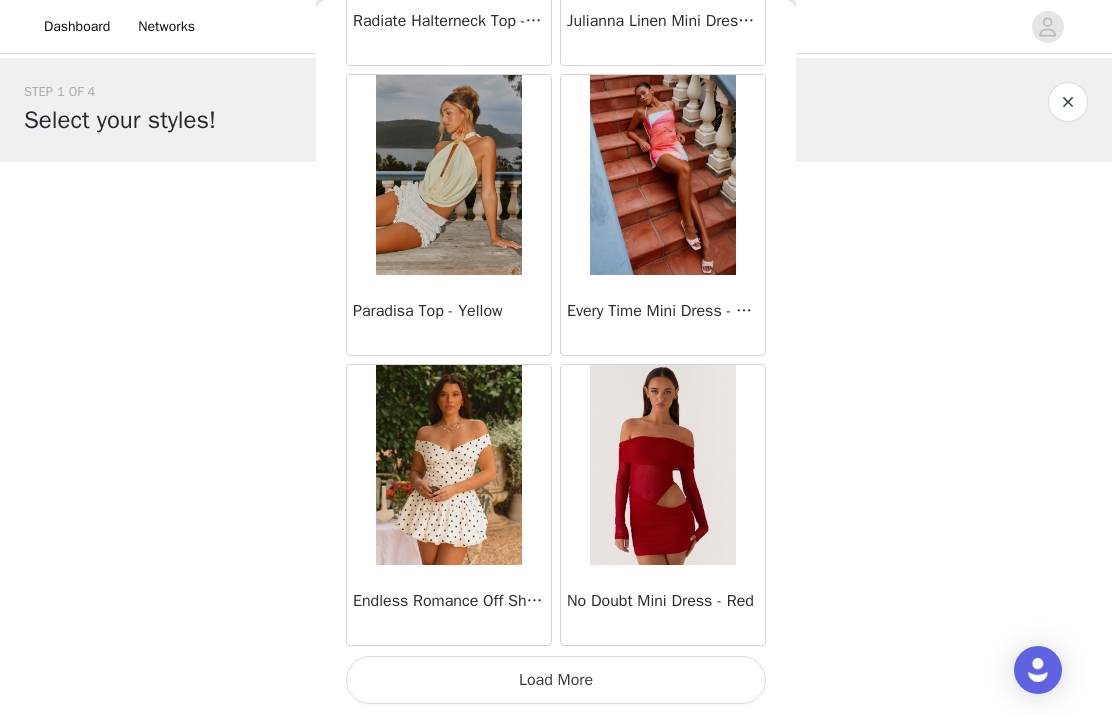 click on "Load More" at bounding box center [556, 680] 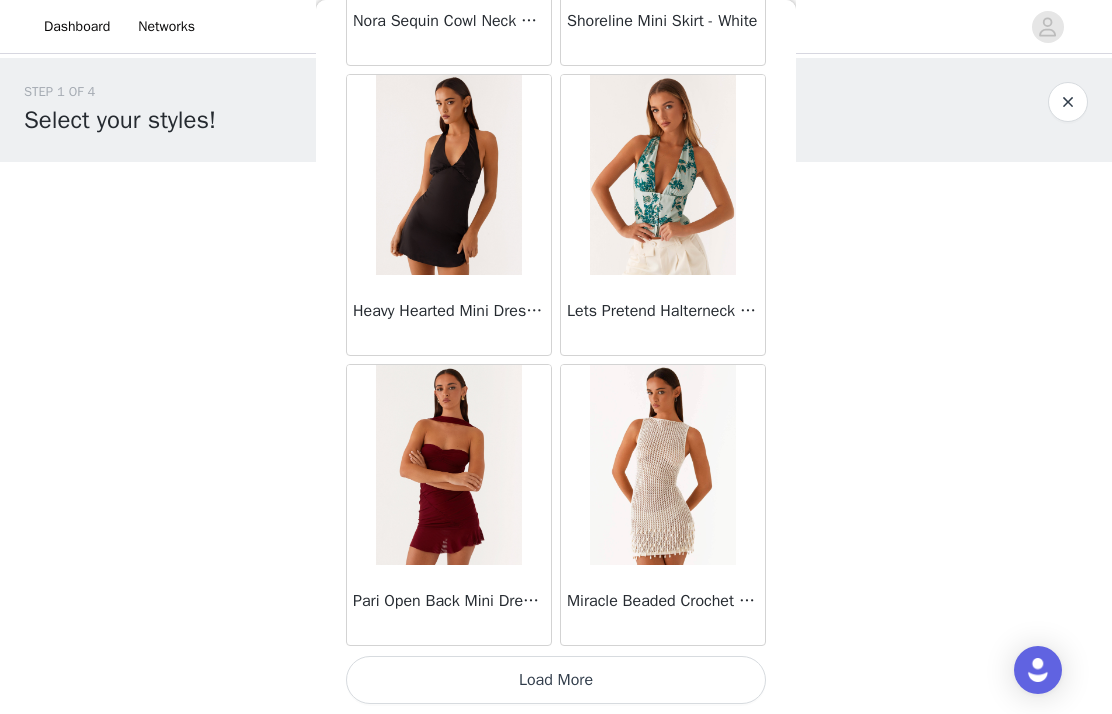 click on "Load More" at bounding box center [556, 680] 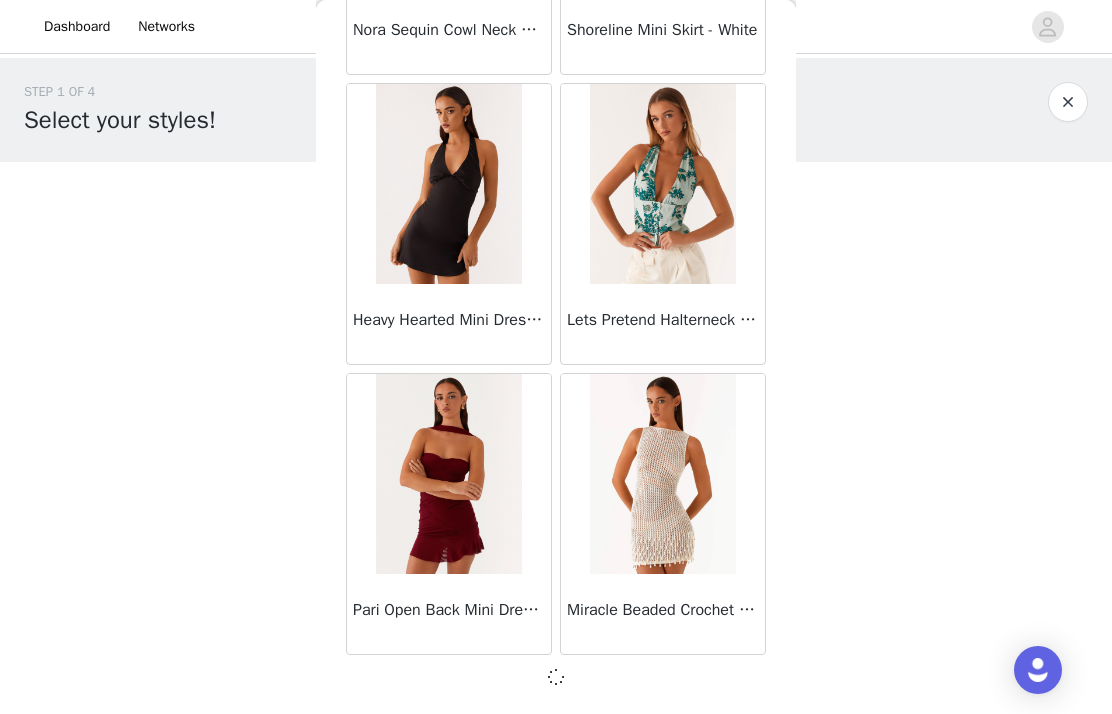 scroll, scrollTop: 40037, scrollLeft: 0, axis: vertical 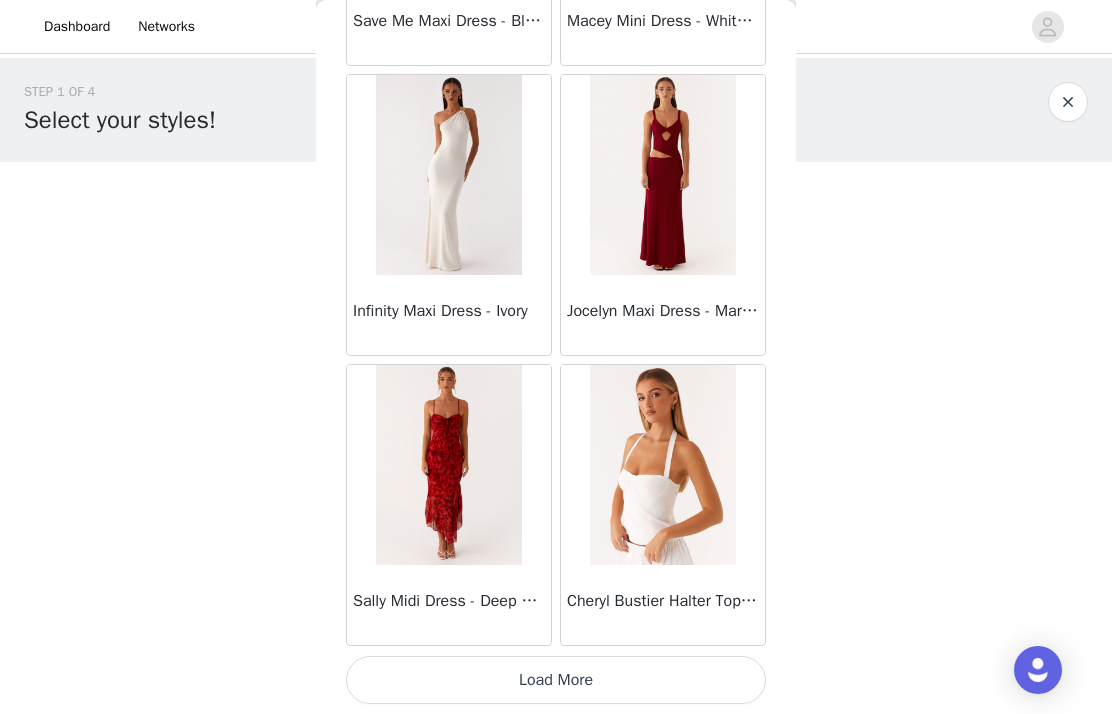 click on "Load More" at bounding box center (556, 680) 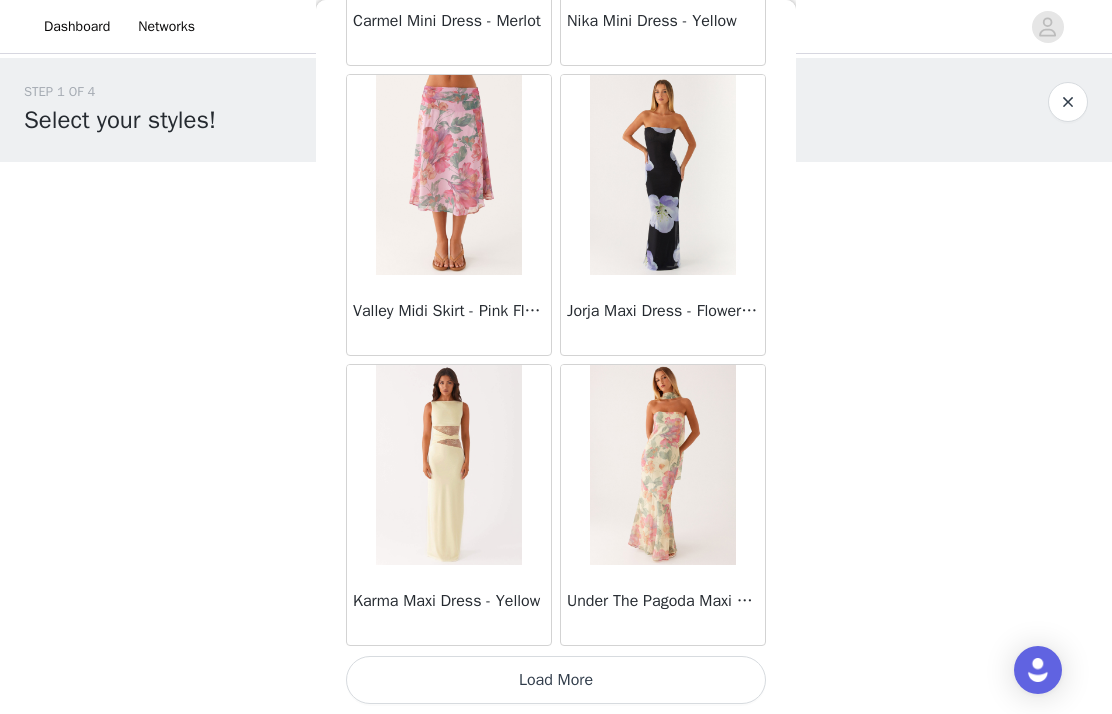 click on "Load More" at bounding box center (556, 680) 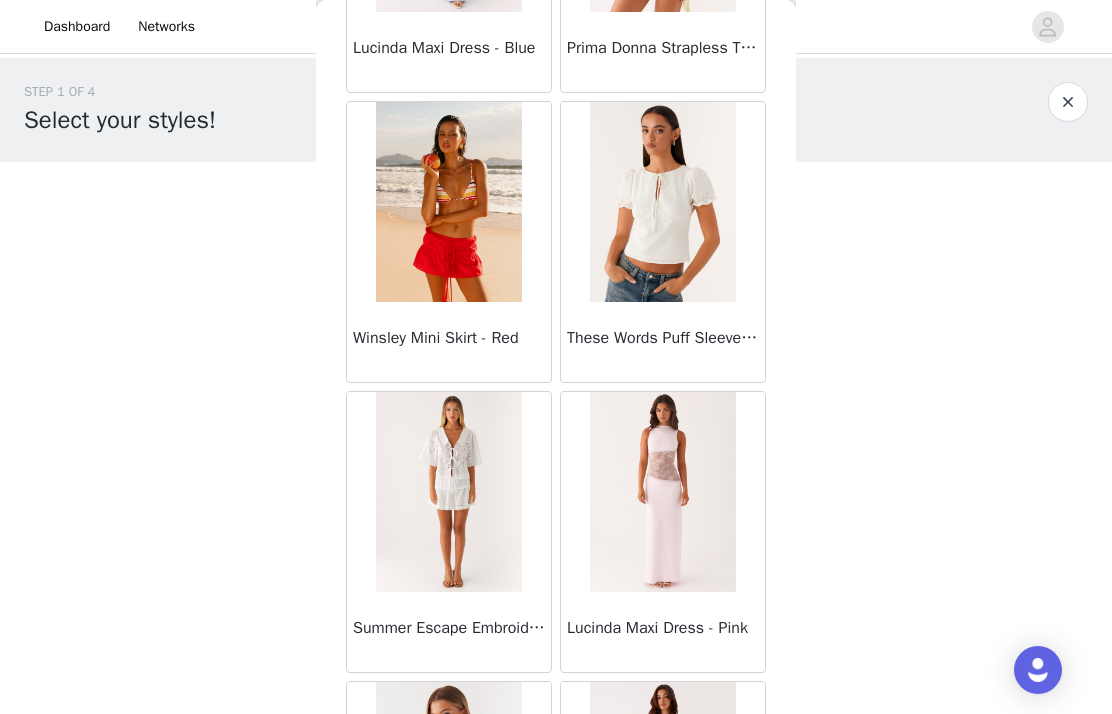 scroll, scrollTop: 46982, scrollLeft: 0, axis: vertical 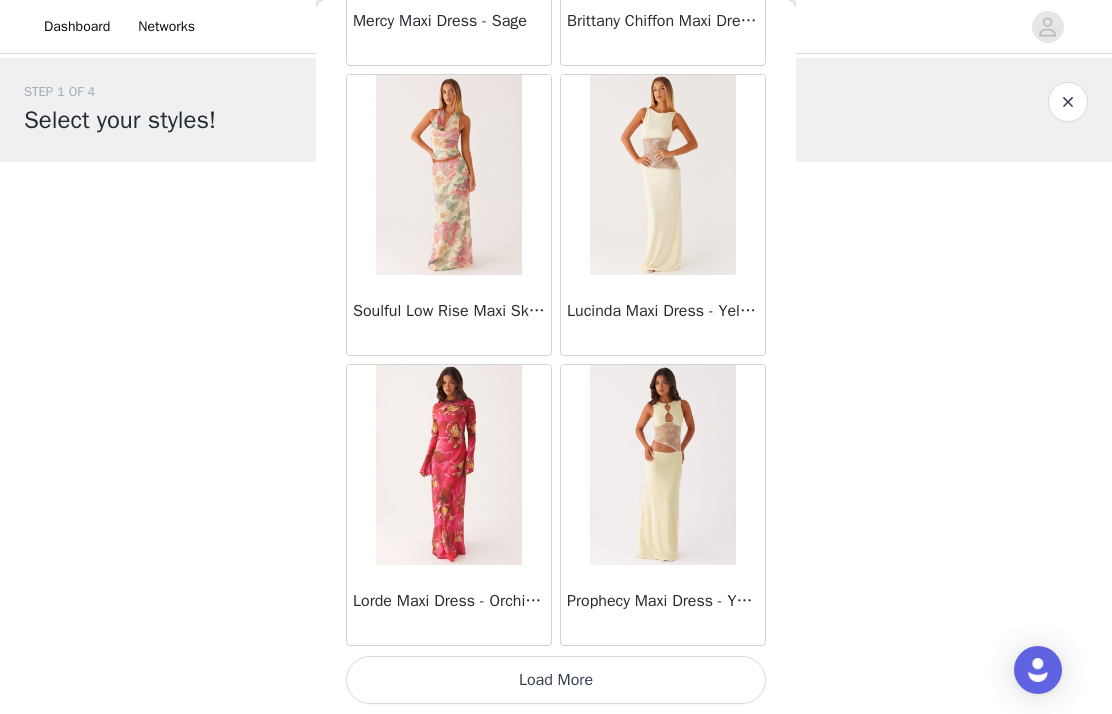 click on "Load More" at bounding box center (556, 680) 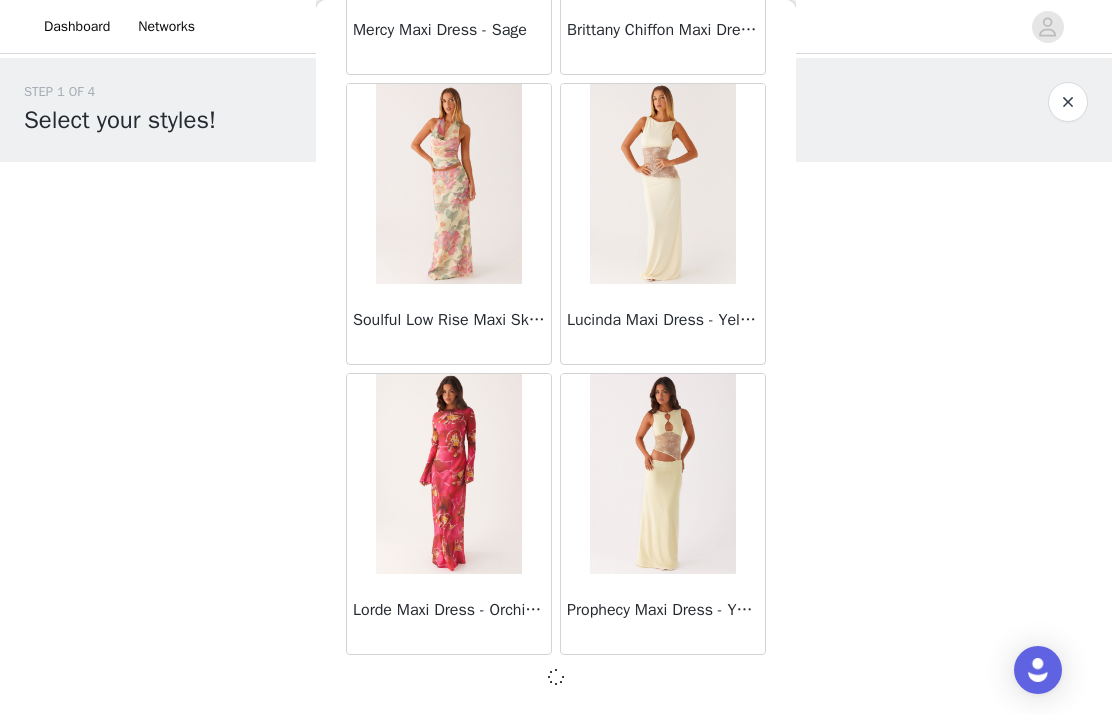 scroll, scrollTop: 48737, scrollLeft: 0, axis: vertical 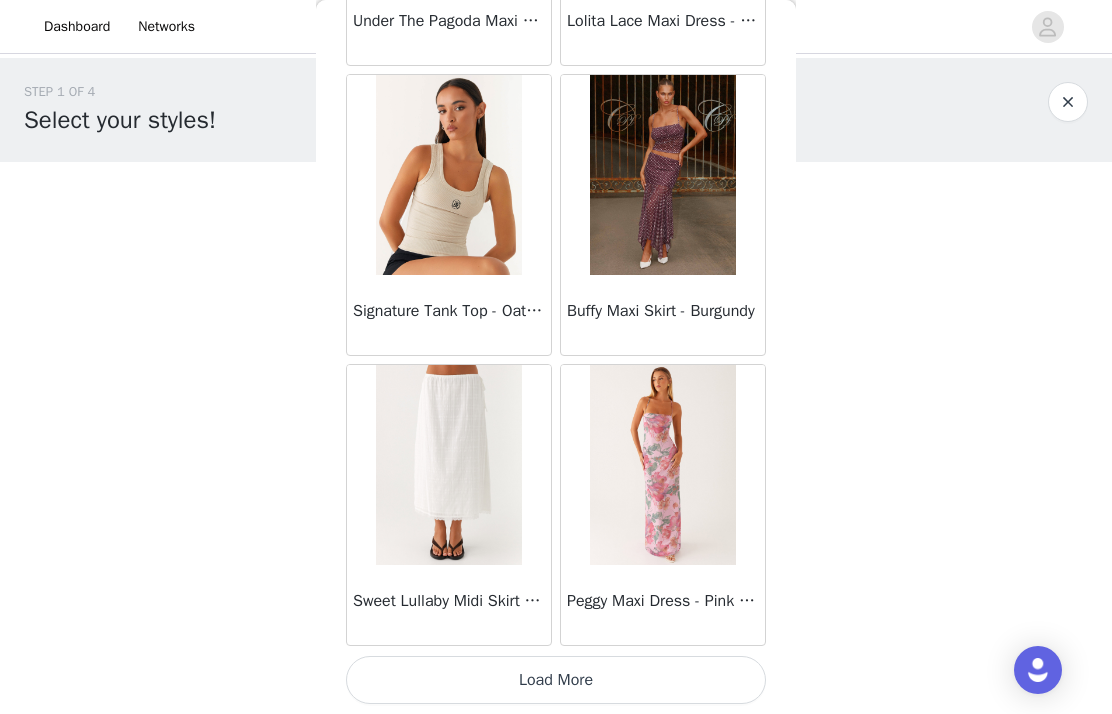 click on "Load More" at bounding box center [556, 680] 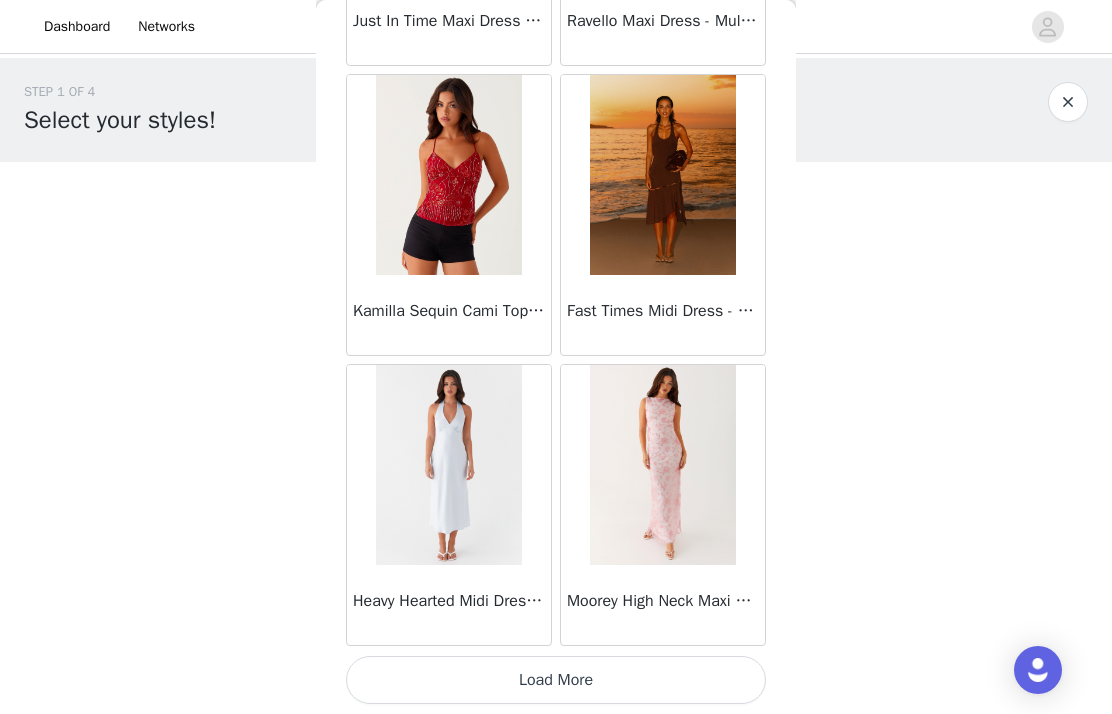 scroll, scrollTop: 54546, scrollLeft: 0, axis: vertical 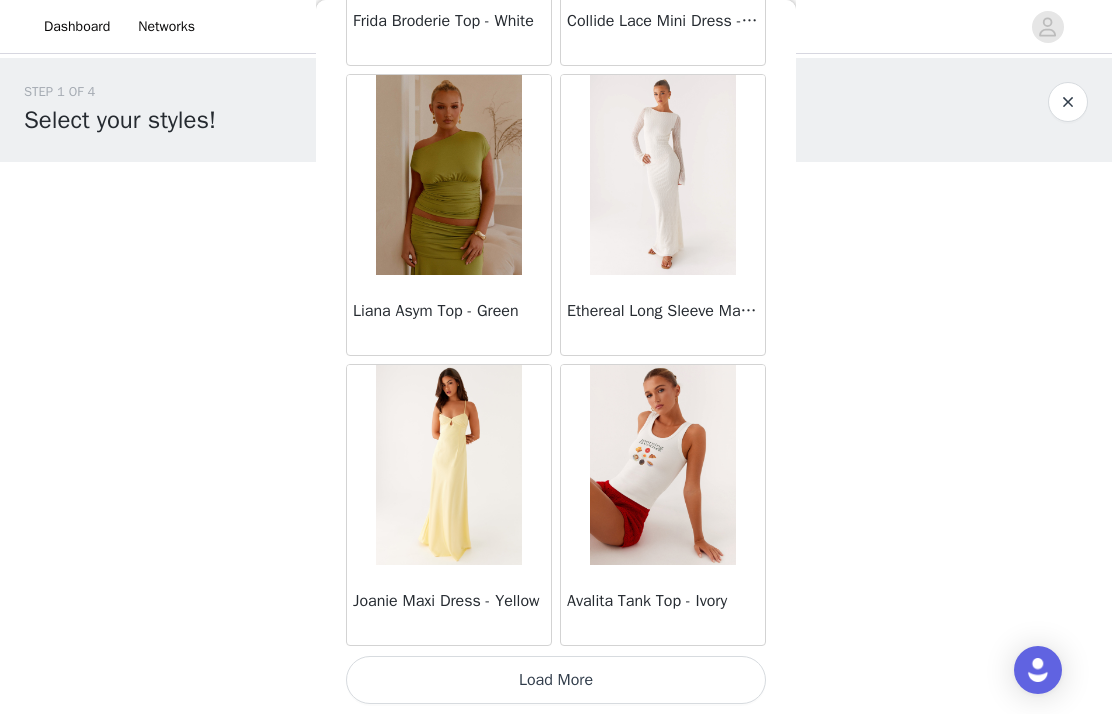 click on "Load More" at bounding box center (556, 680) 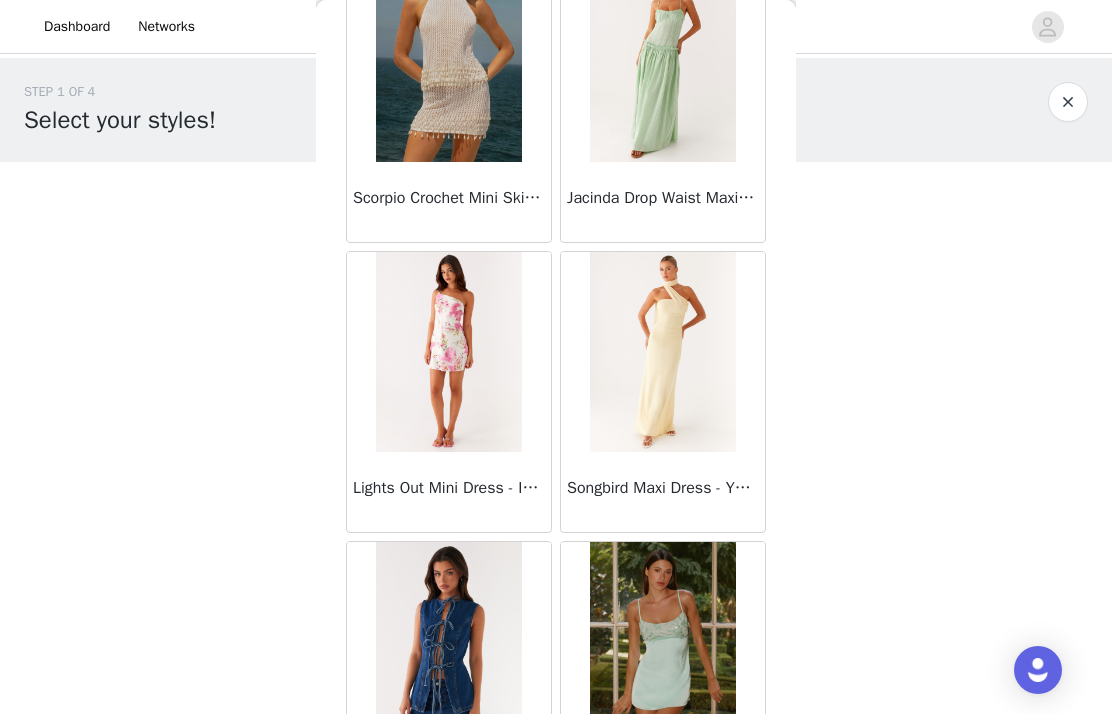 scroll, scrollTop: 60169, scrollLeft: 0, axis: vertical 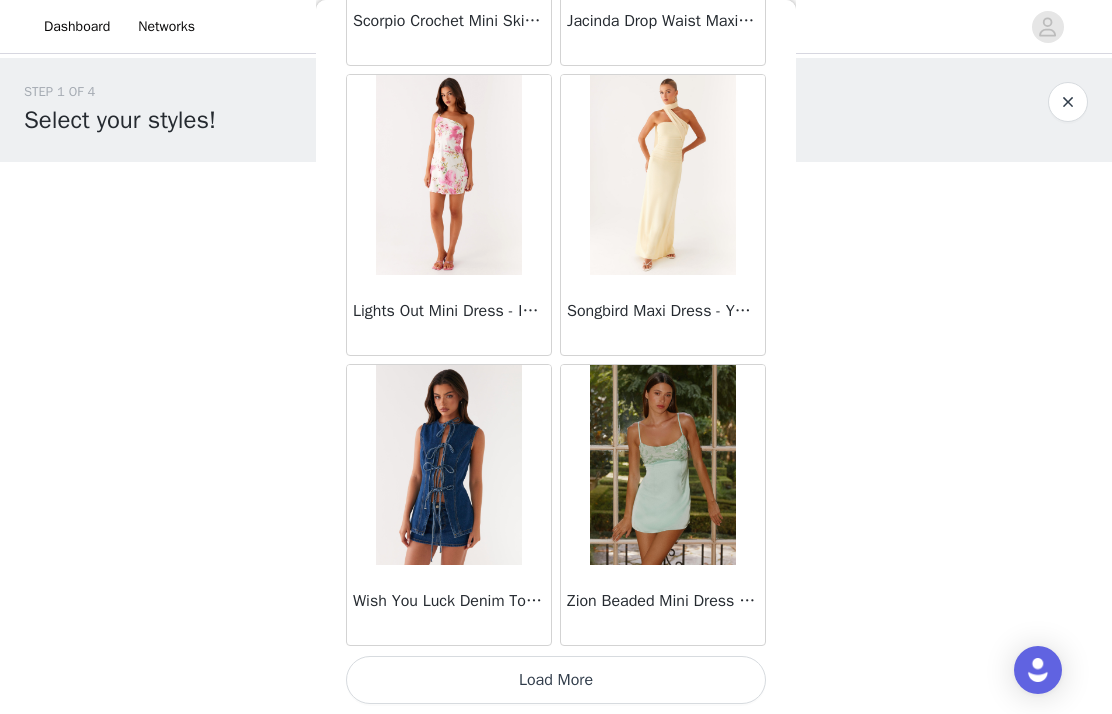 click on "Load More" at bounding box center [556, 680] 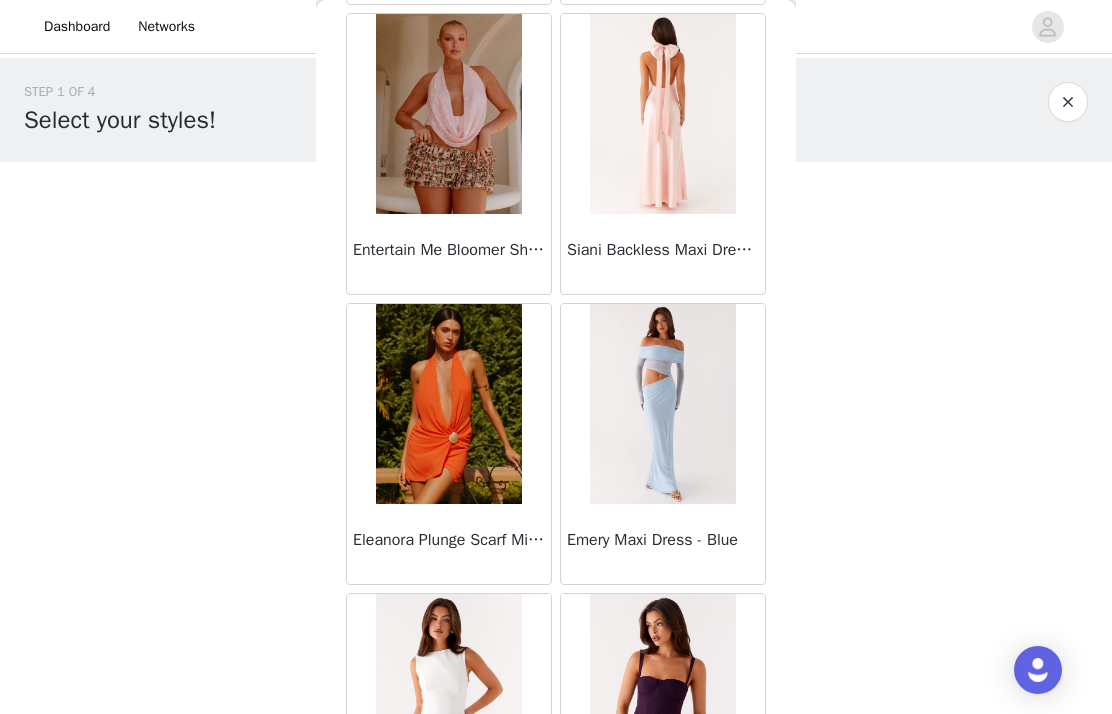 scroll, scrollTop: 62454, scrollLeft: 0, axis: vertical 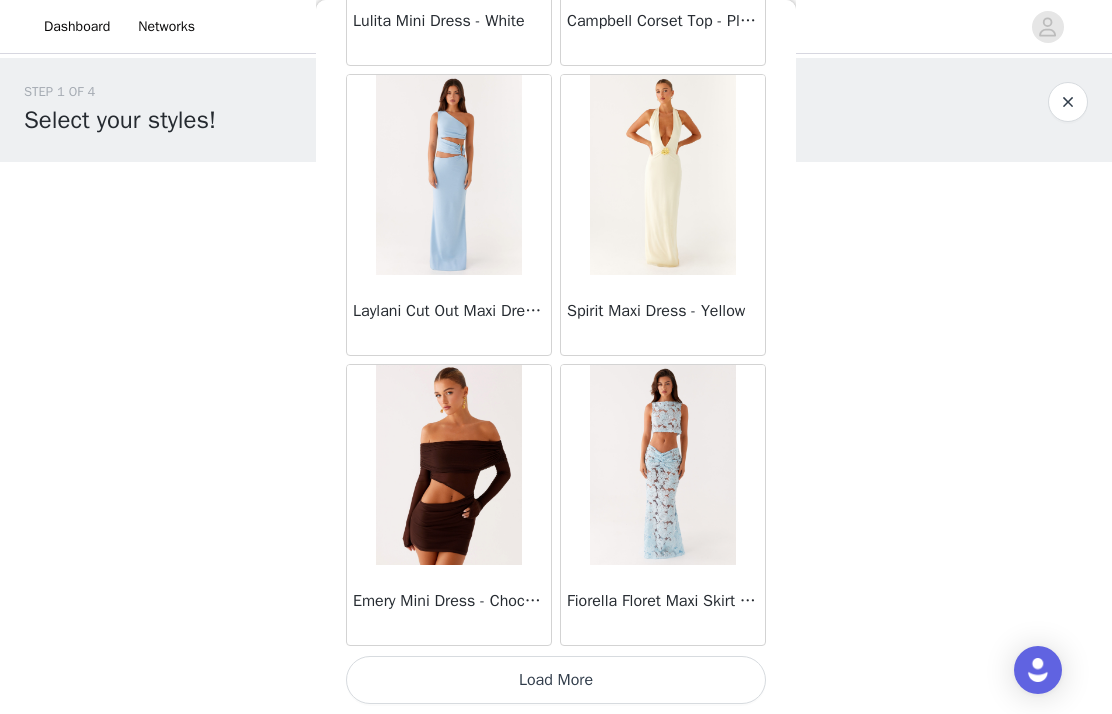 click on "Load More" at bounding box center (556, 680) 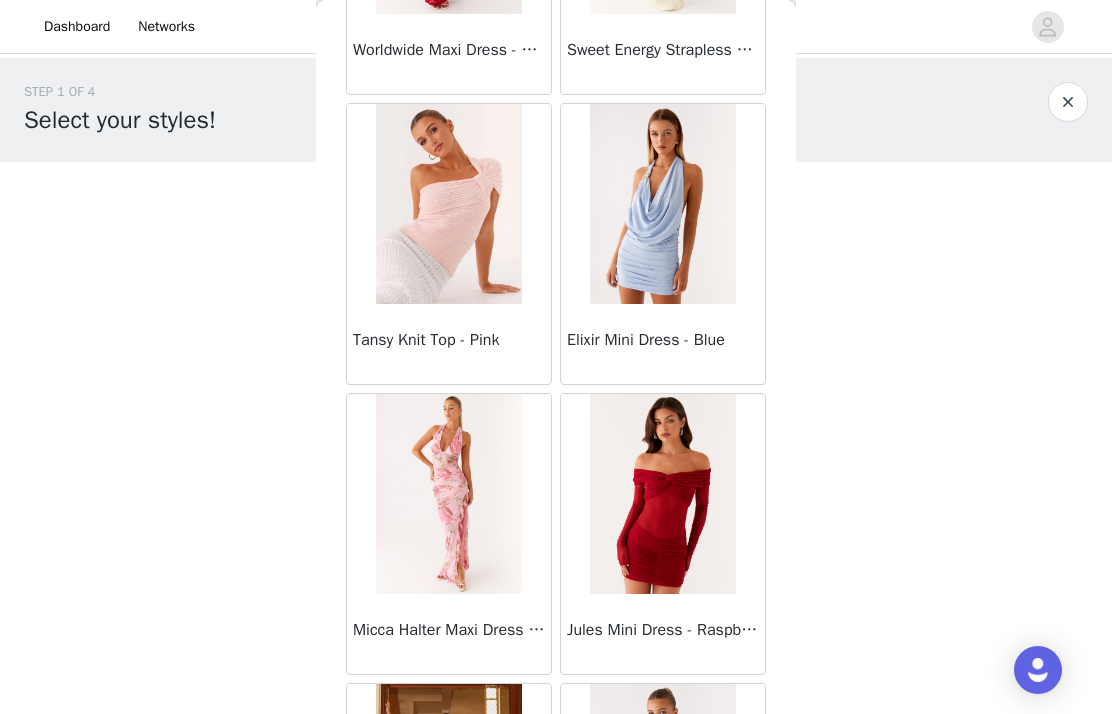 scroll, scrollTop: 65530, scrollLeft: 0, axis: vertical 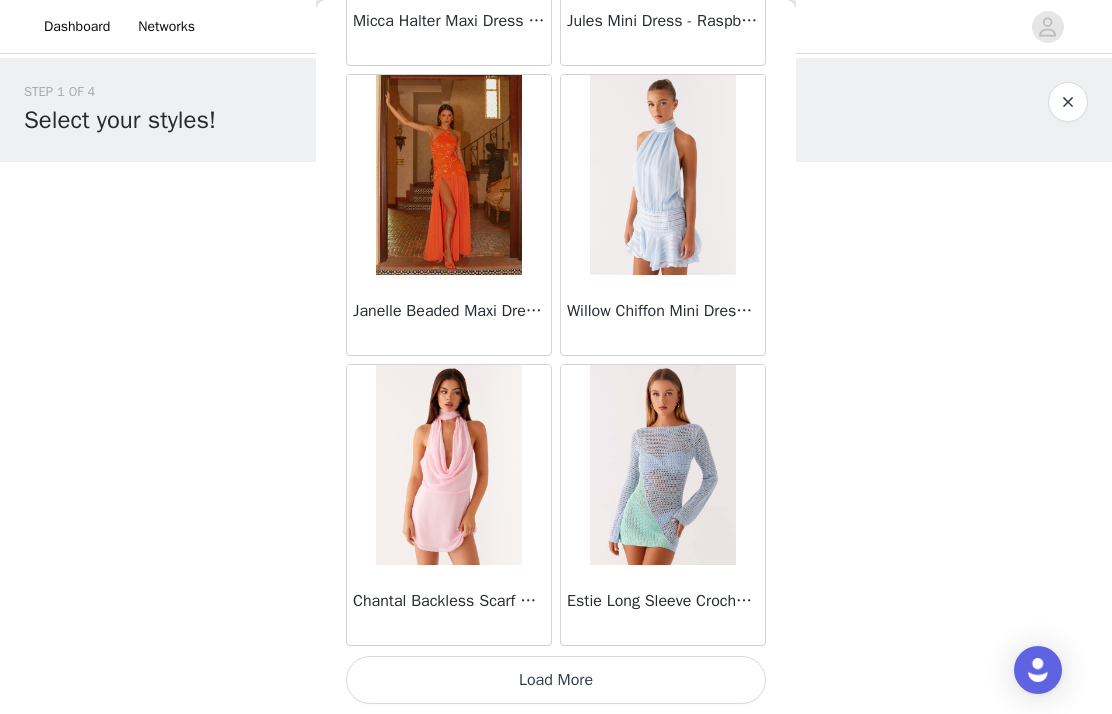 click on "Load More" at bounding box center [556, 680] 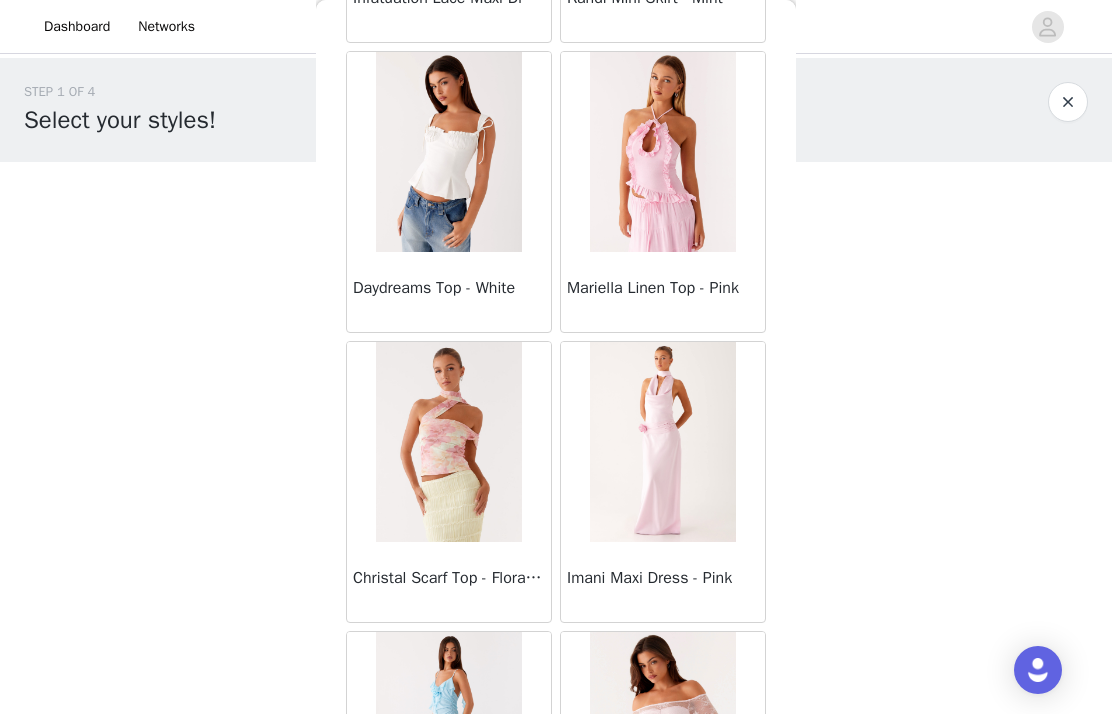 scroll, scrollTop: 67040, scrollLeft: 0, axis: vertical 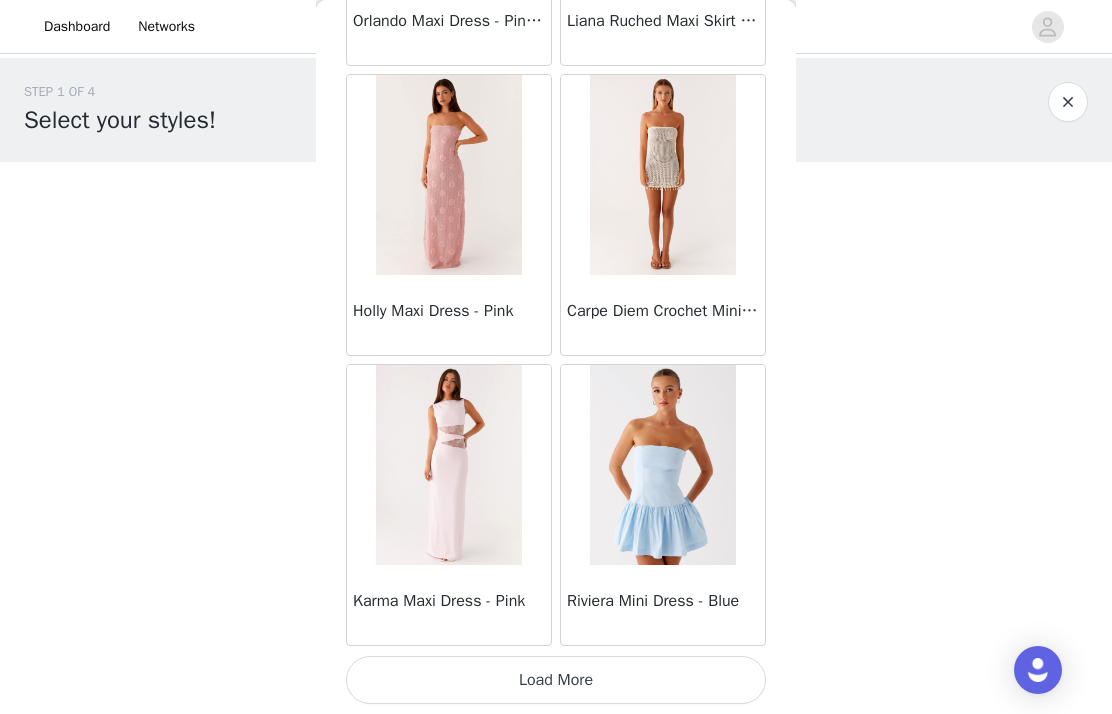 click on "Load More" at bounding box center (556, 680) 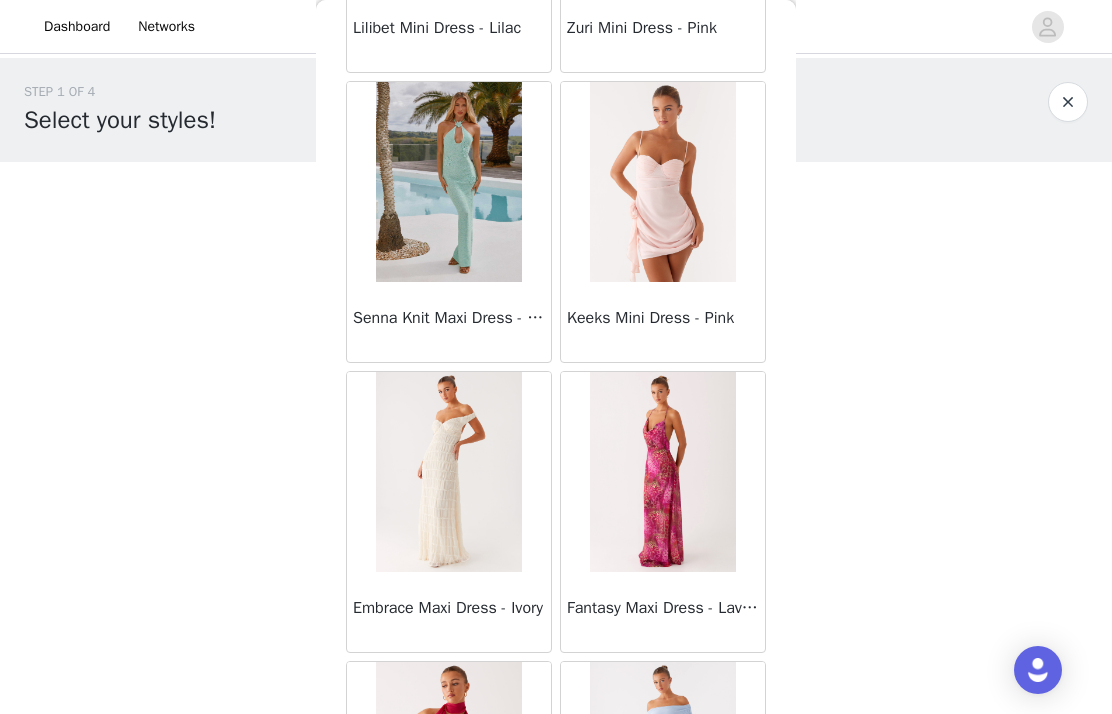 scroll, scrollTop: 69955, scrollLeft: 0, axis: vertical 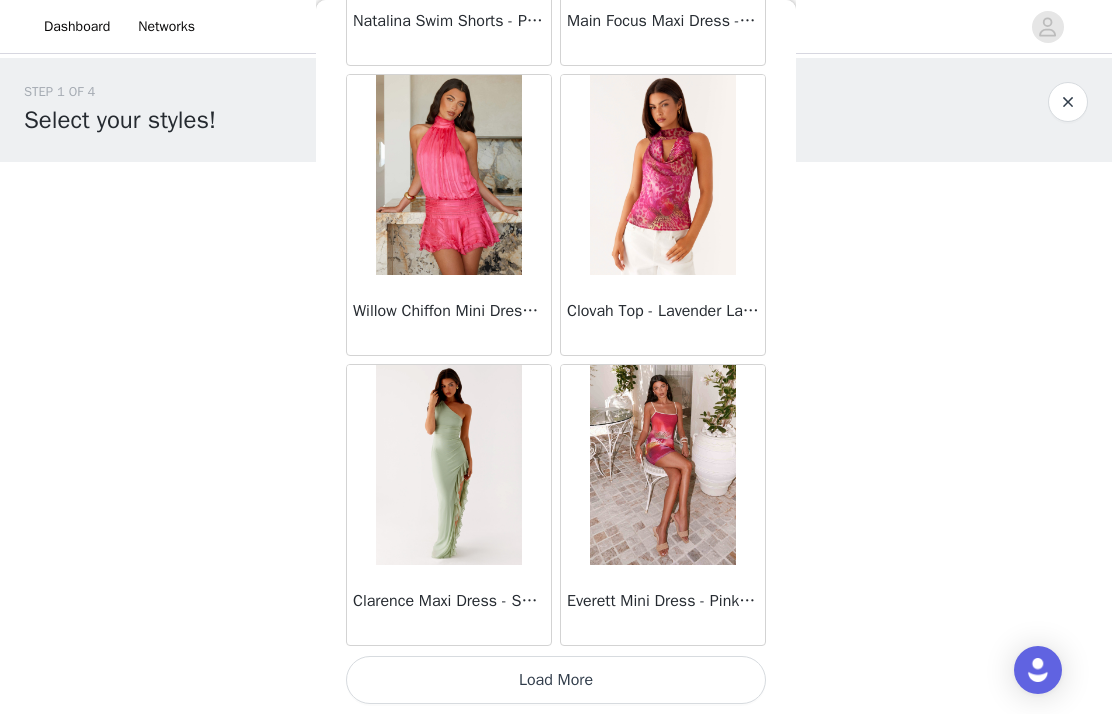 click on "Load More" at bounding box center (556, 680) 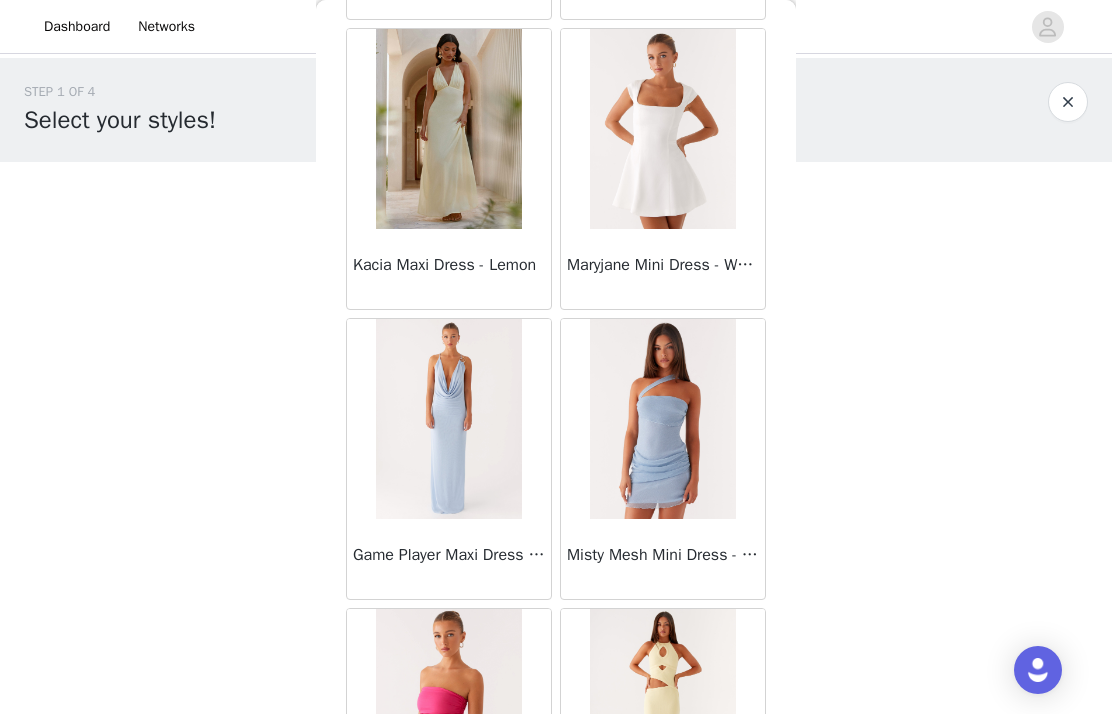 scroll, scrollTop: 73738, scrollLeft: 0, axis: vertical 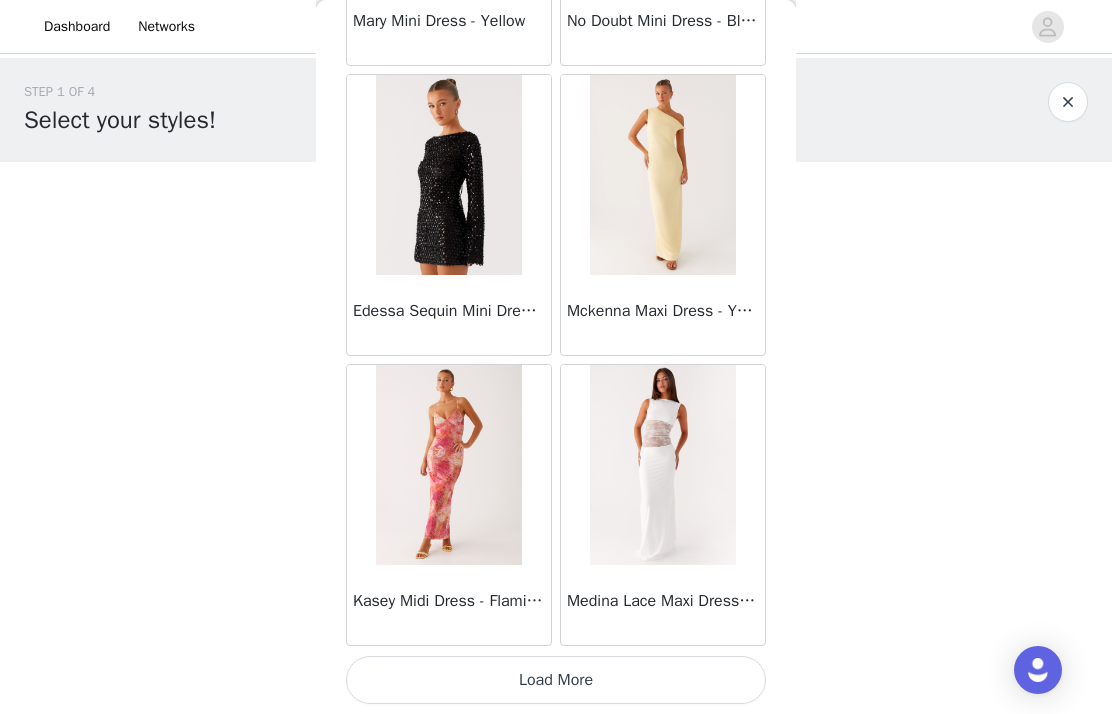 click on "Load More" at bounding box center [556, 680] 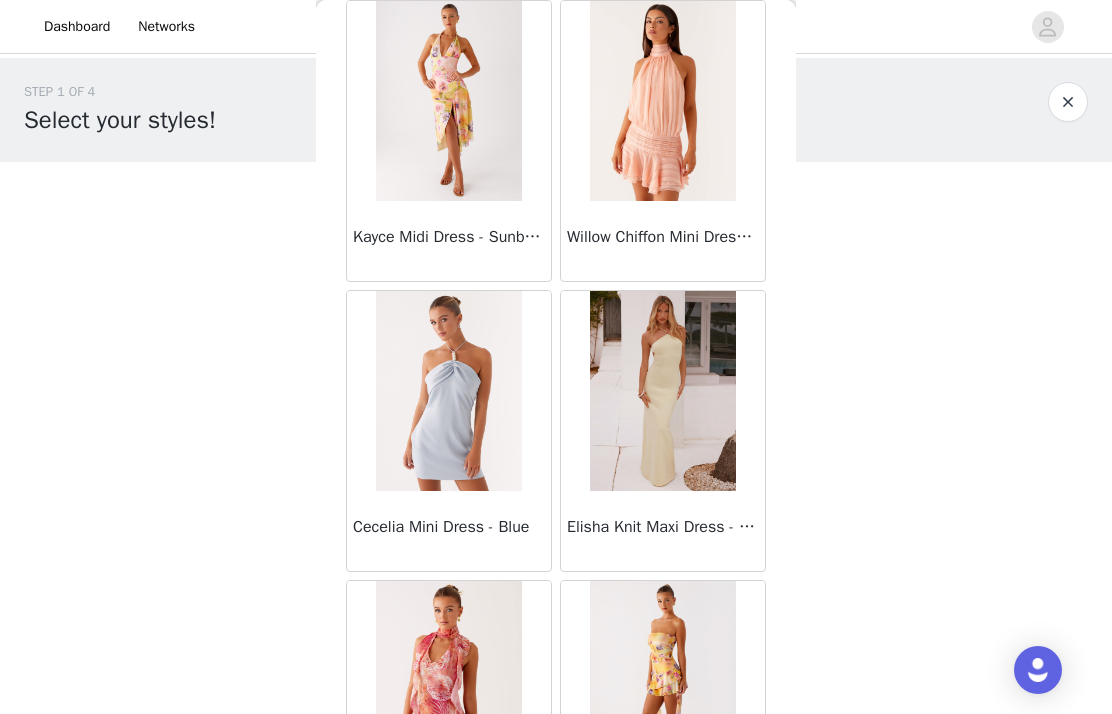 scroll, scrollTop: 77531, scrollLeft: 0, axis: vertical 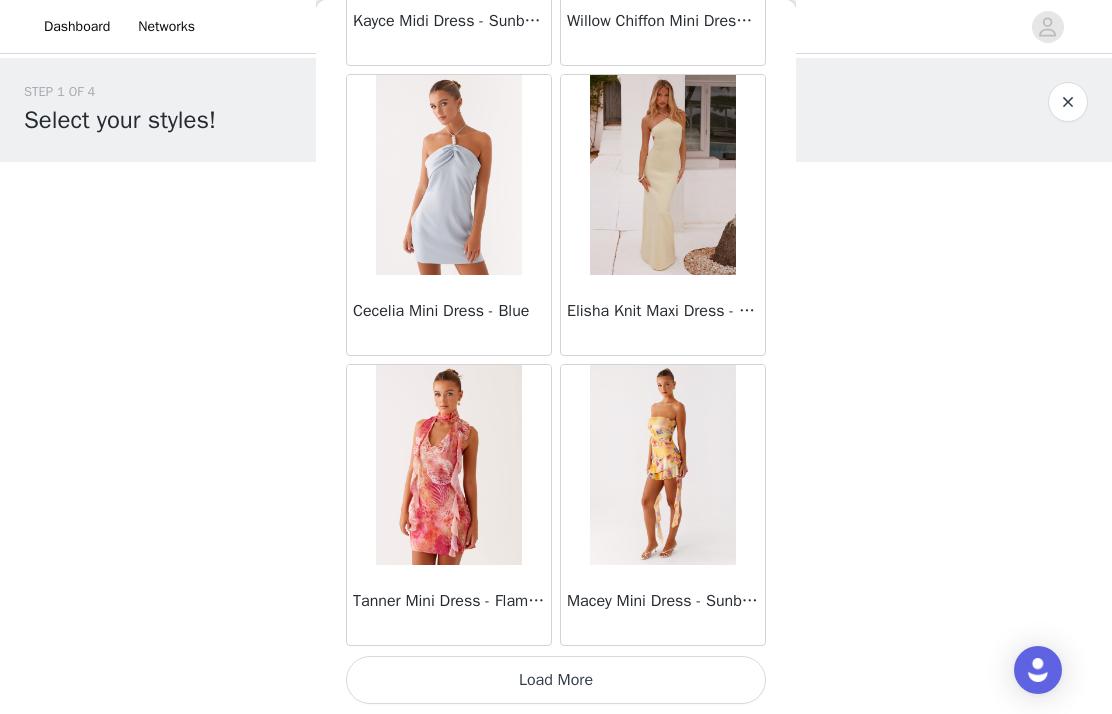 click on "Load More" at bounding box center (556, 680) 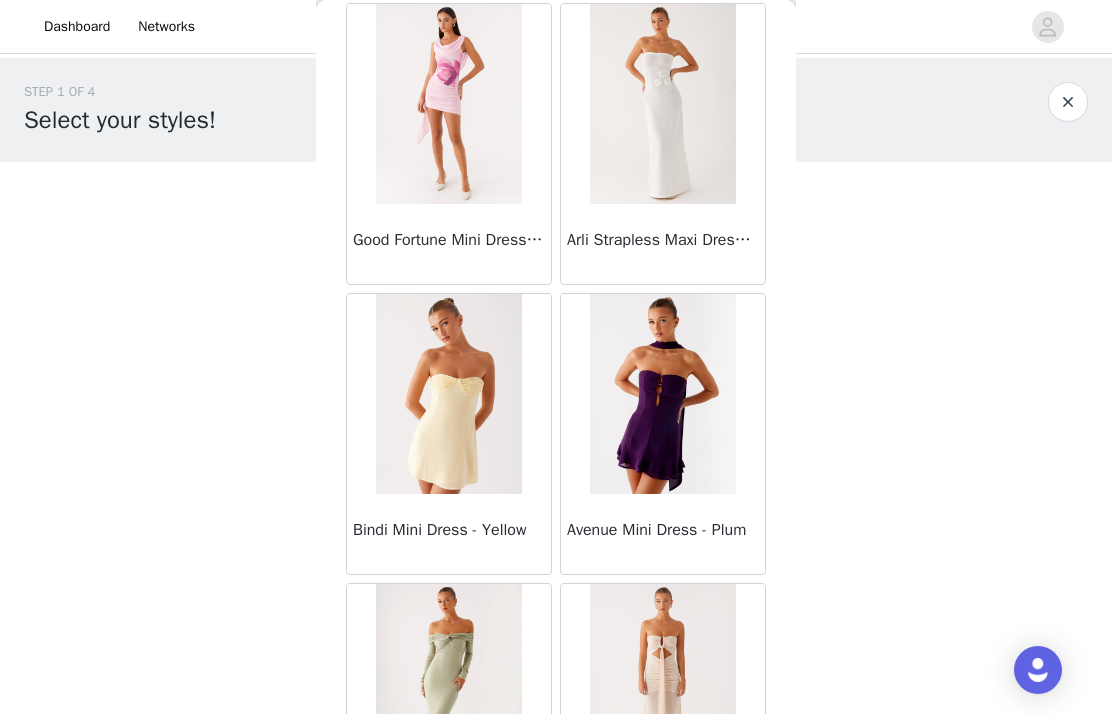 scroll, scrollTop: 79567, scrollLeft: 0, axis: vertical 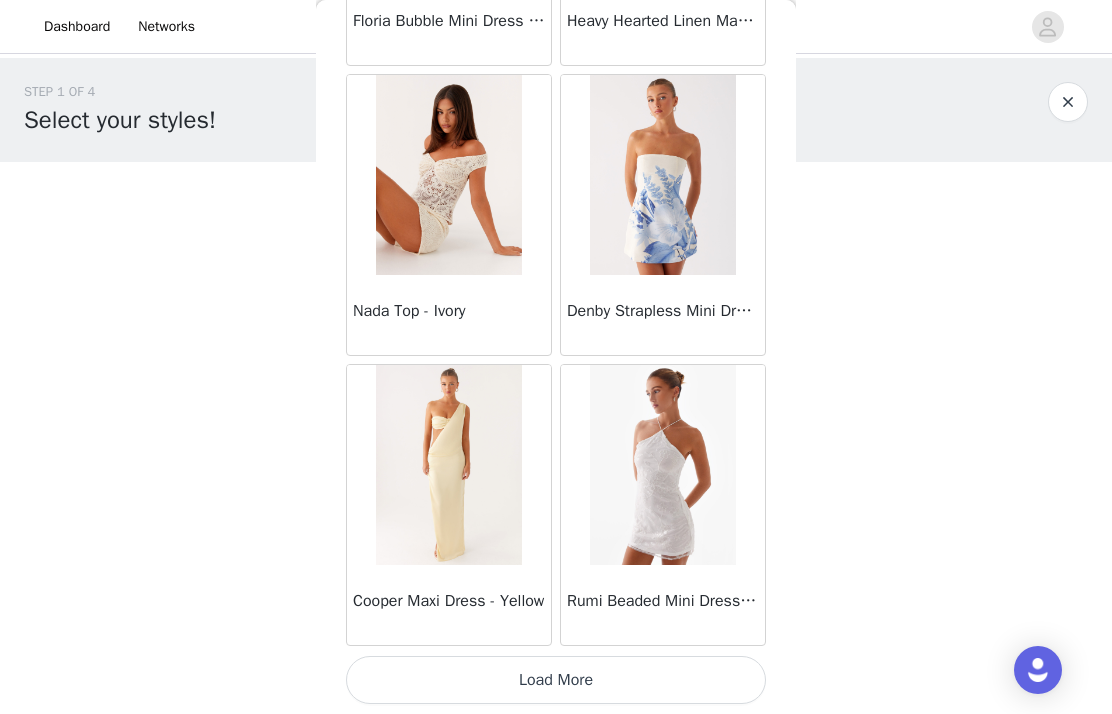 click on "Load More" at bounding box center (556, 680) 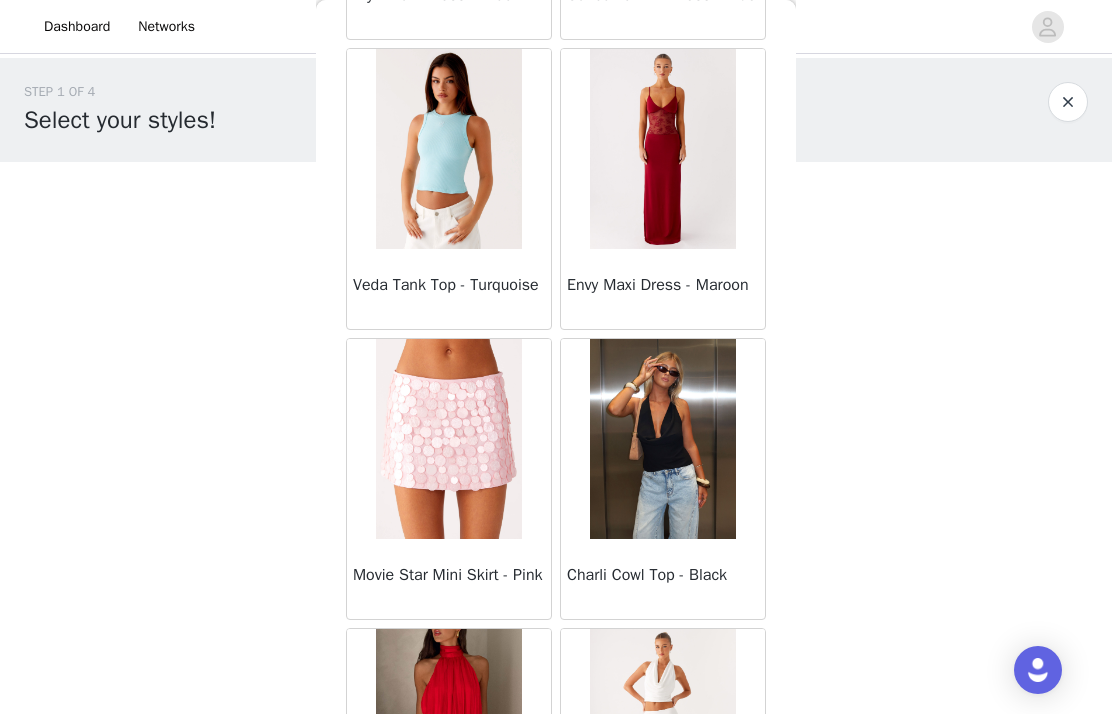 scroll, scrollTop: 81547, scrollLeft: 0, axis: vertical 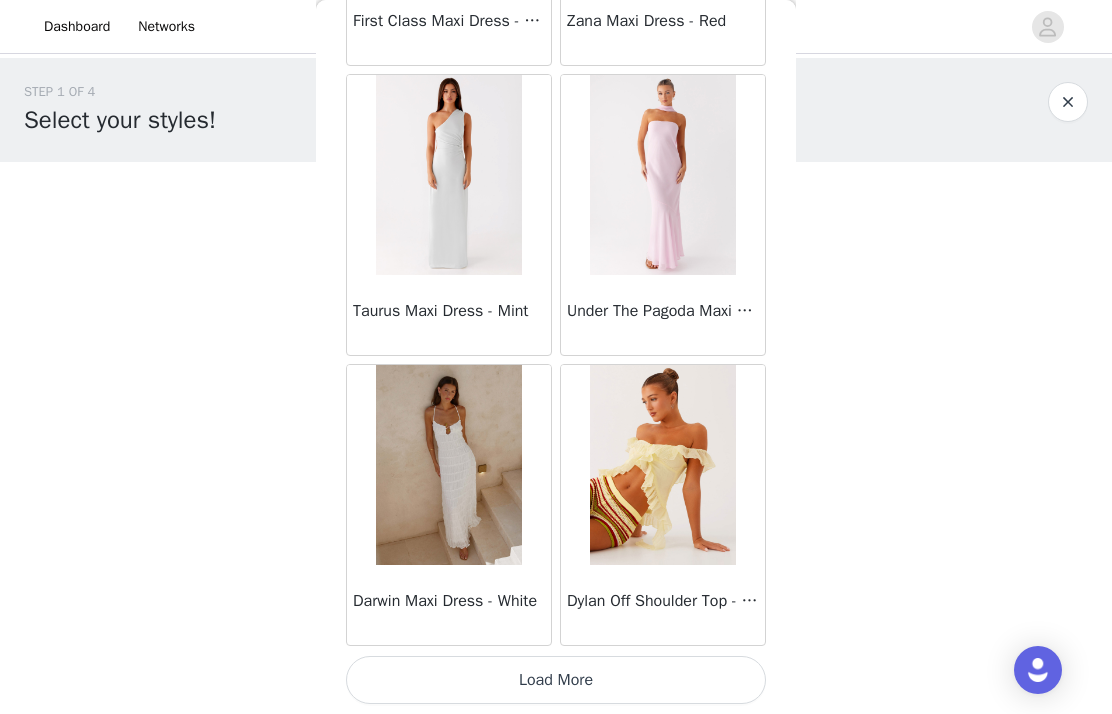 click on "Load More" at bounding box center (556, 680) 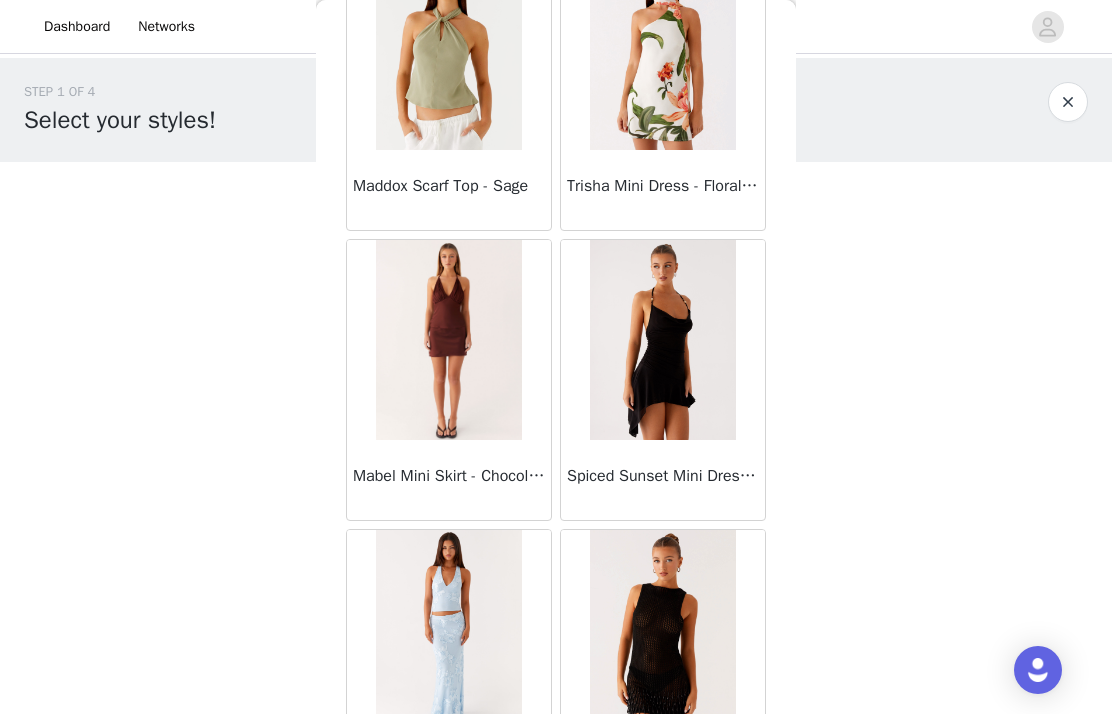 scroll, scrollTop: 85172, scrollLeft: 0, axis: vertical 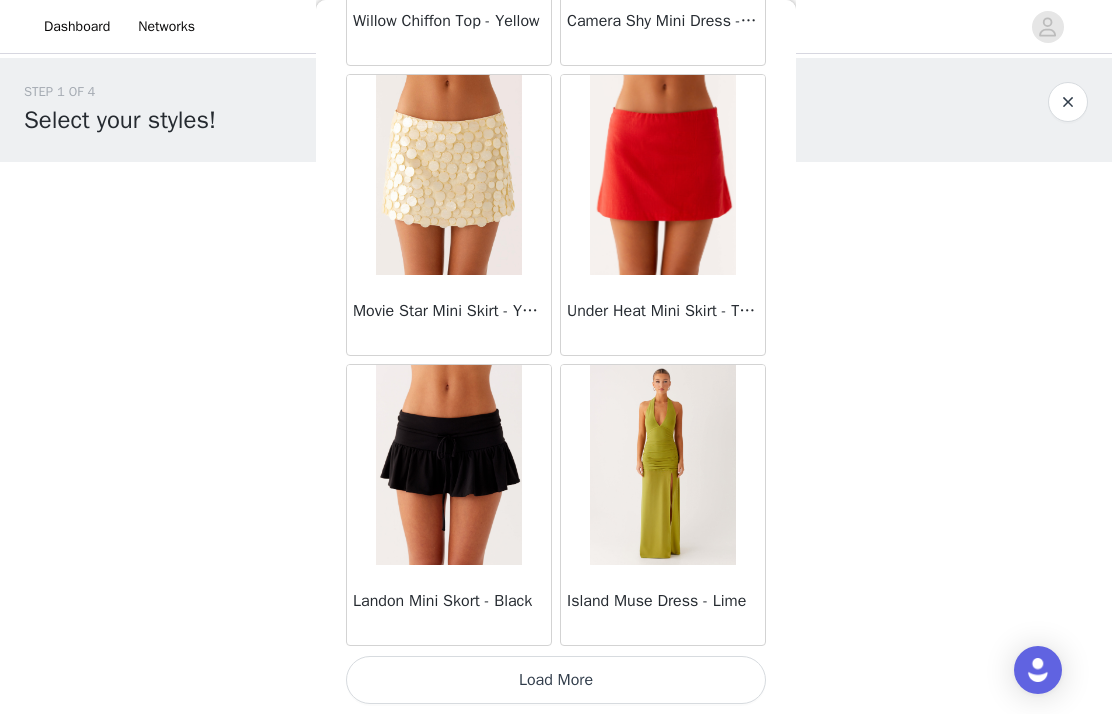 click on "Load More" at bounding box center (556, 680) 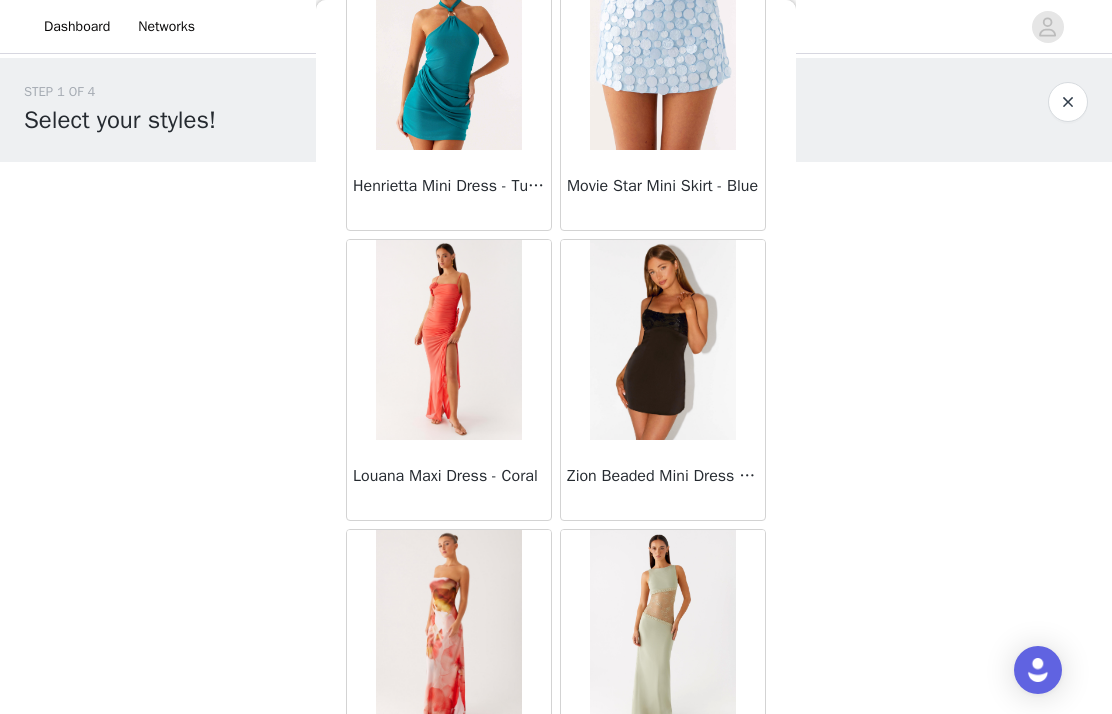 scroll, scrollTop: 88691, scrollLeft: 0, axis: vertical 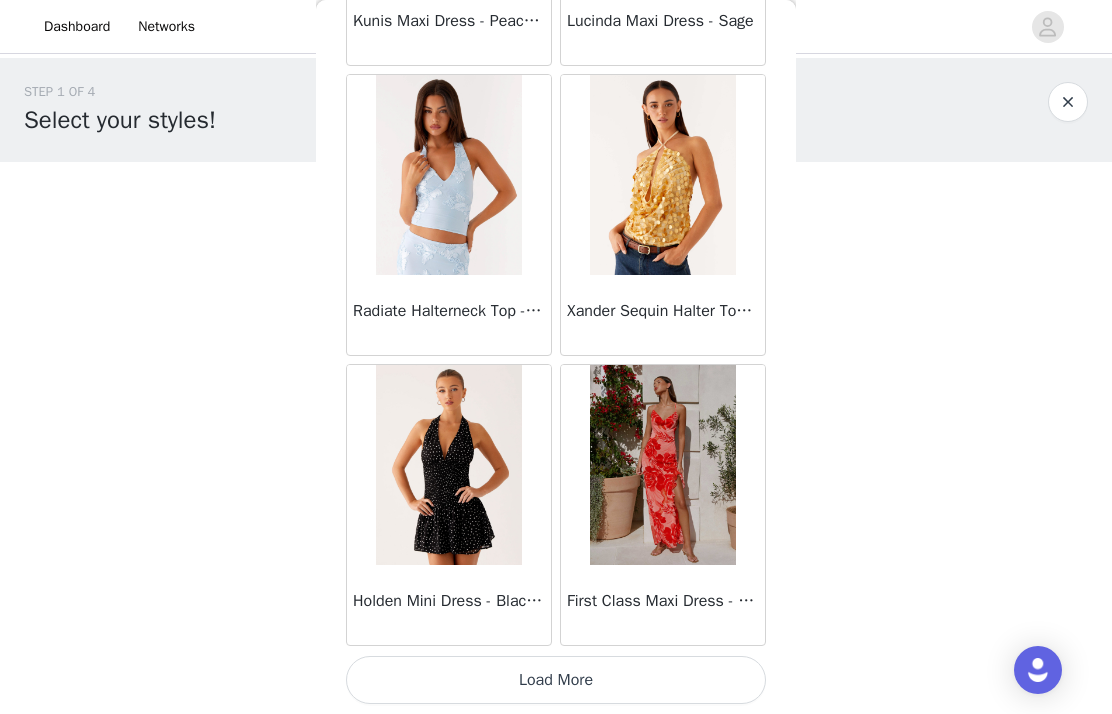 click on "Load More" at bounding box center [556, 680] 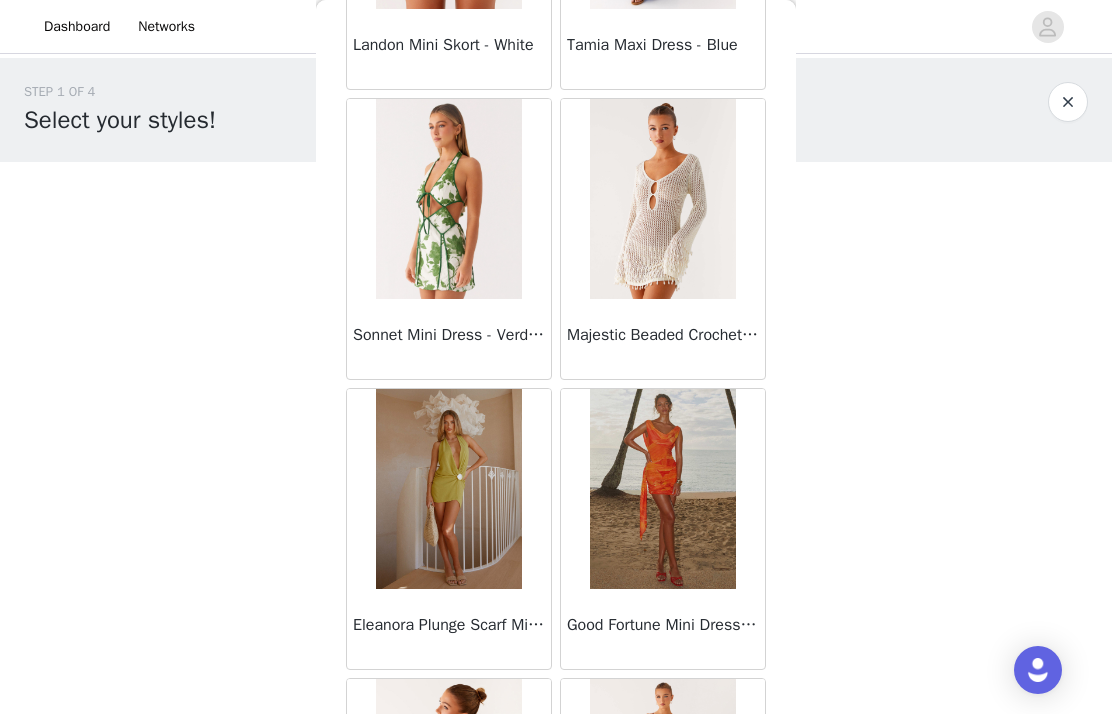scroll, scrollTop: 90770, scrollLeft: 0, axis: vertical 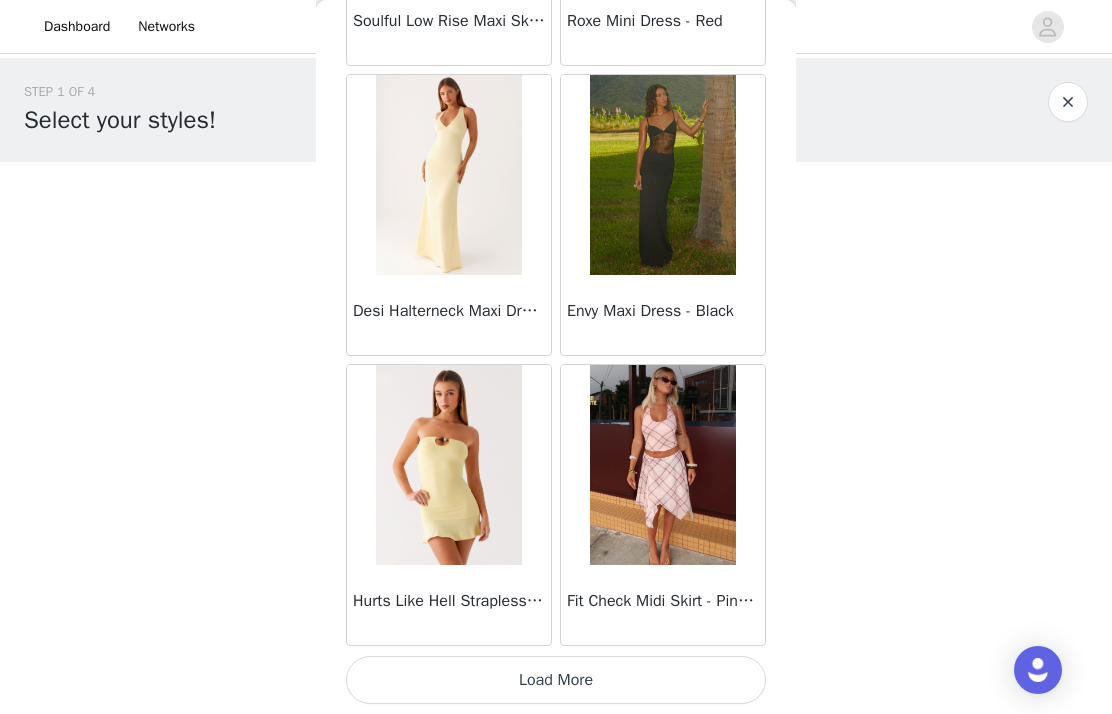 click on "Load More" at bounding box center (556, 680) 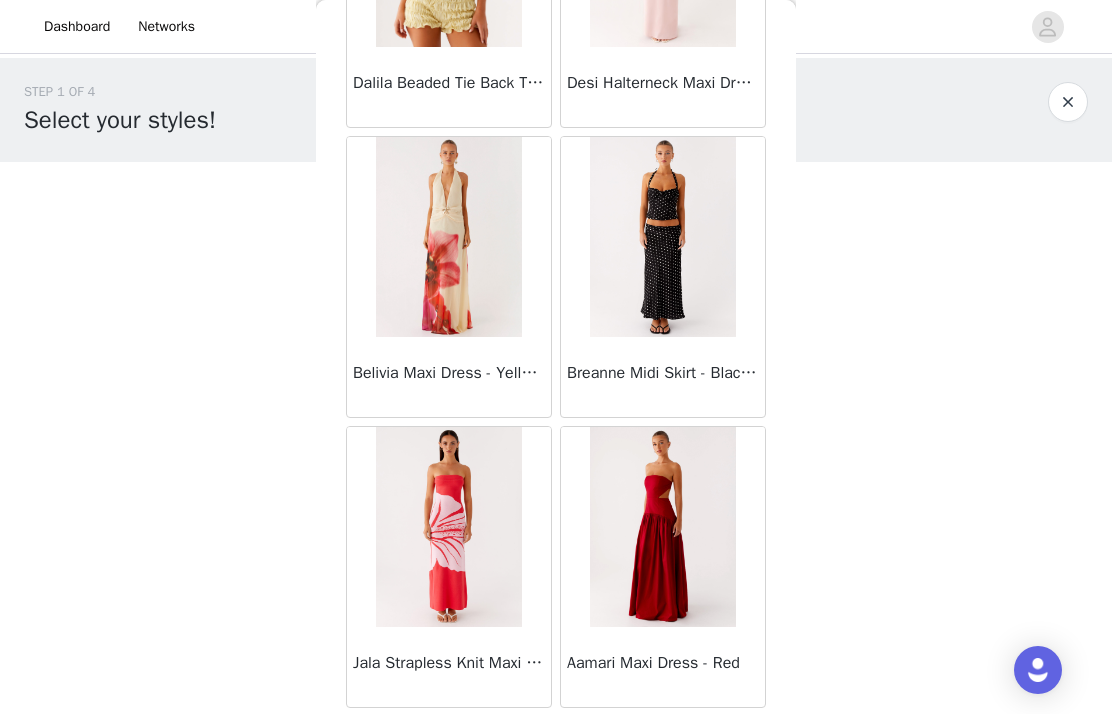 scroll, scrollTop: 93054, scrollLeft: 0, axis: vertical 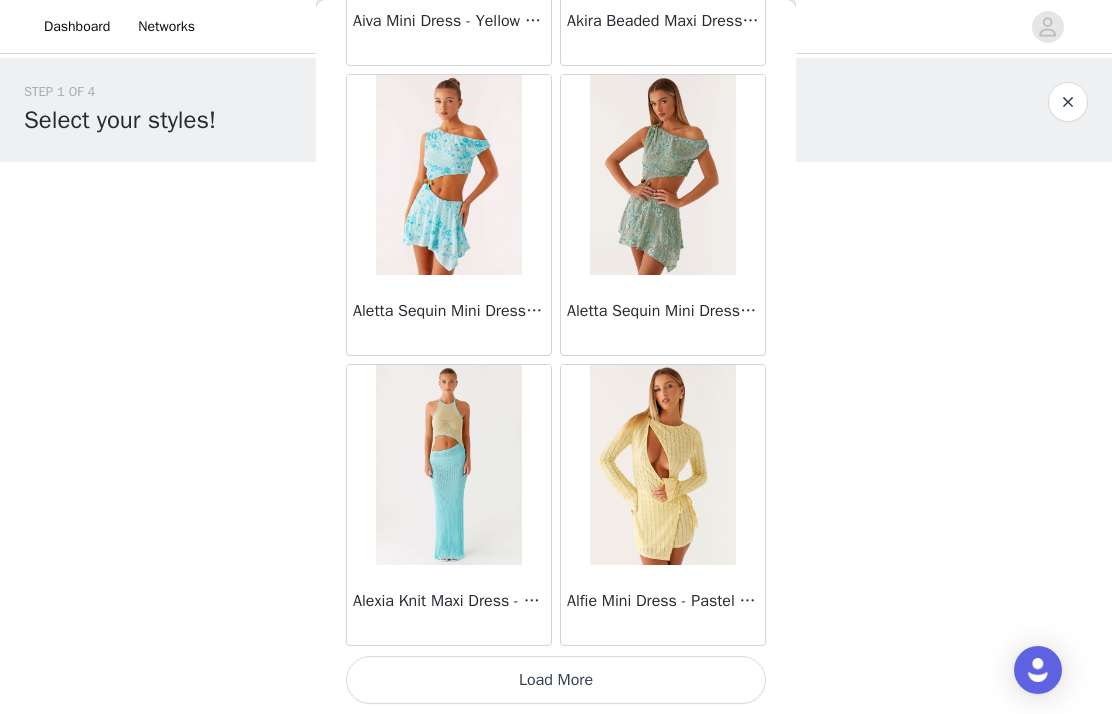 click on "Load More" at bounding box center (556, 680) 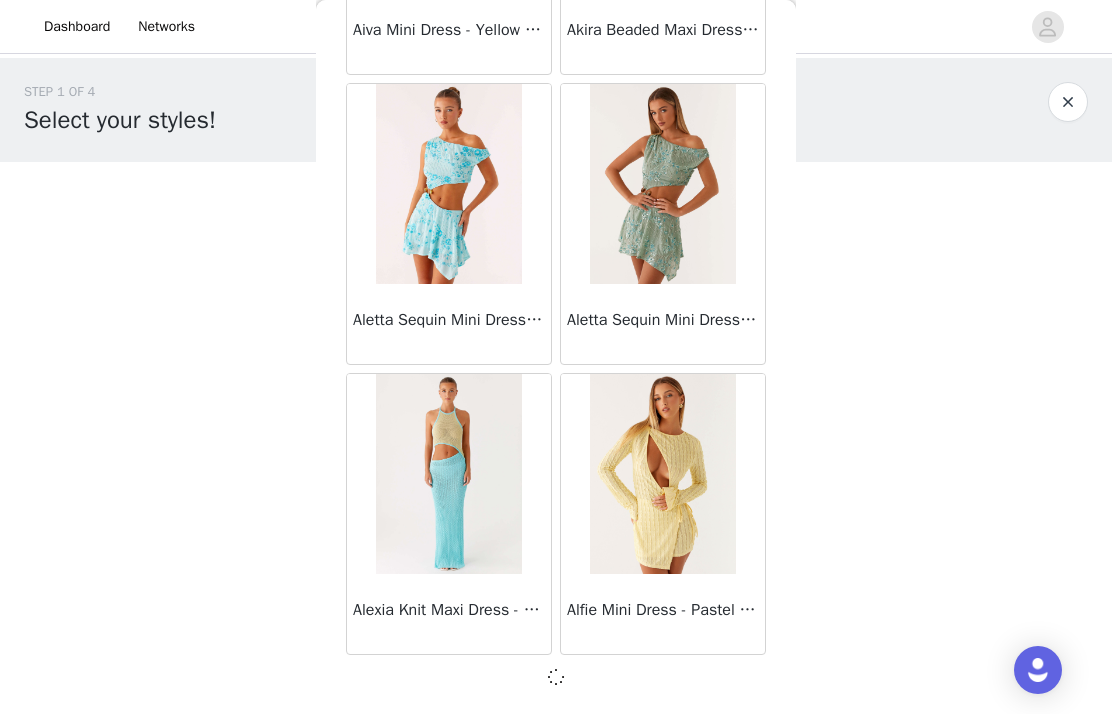 scroll, scrollTop: 95137, scrollLeft: 0, axis: vertical 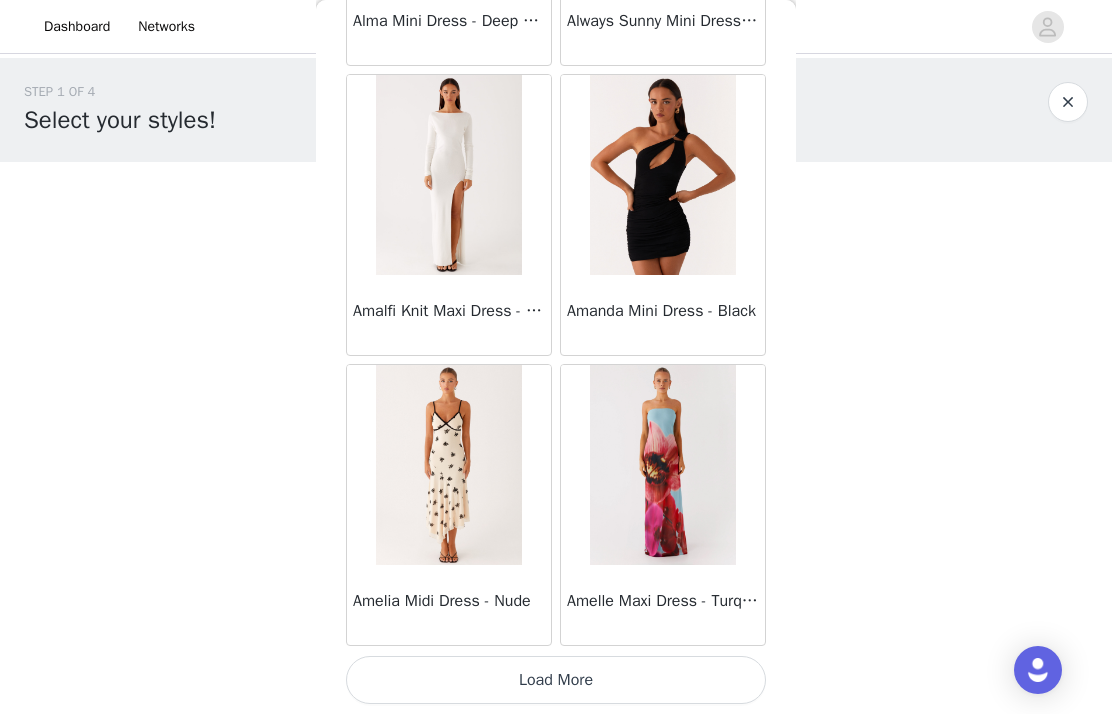 click on "Load More" at bounding box center [556, 680] 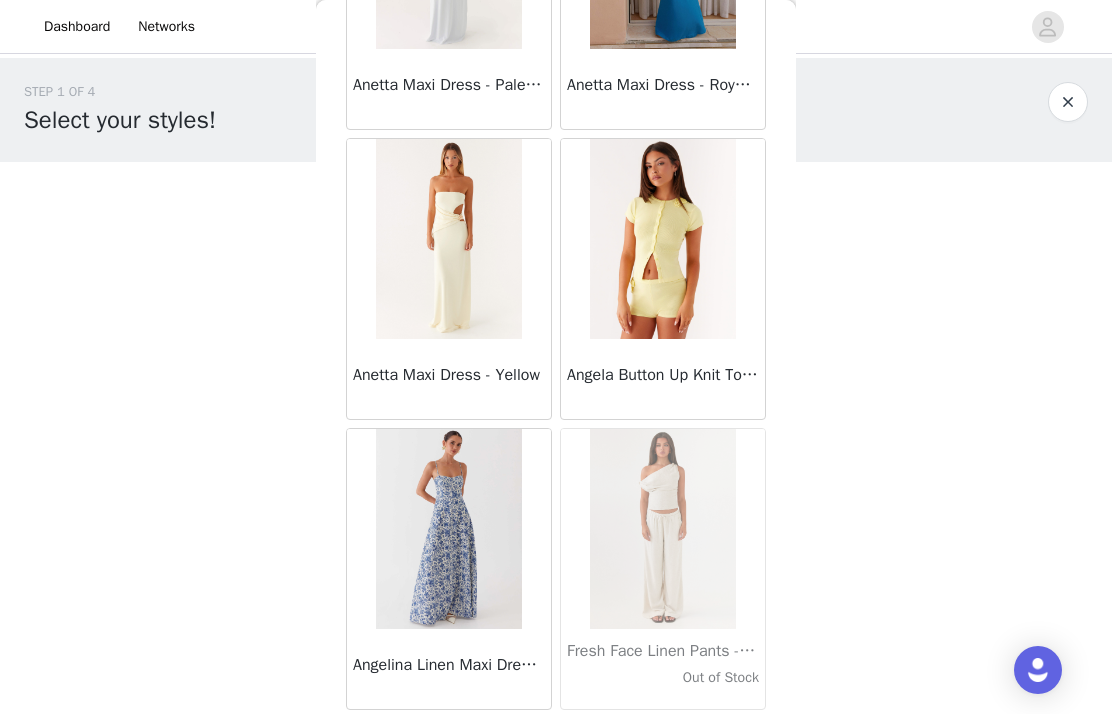 scroll, scrollTop: 100302, scrollLeft: 0, axis: vertical 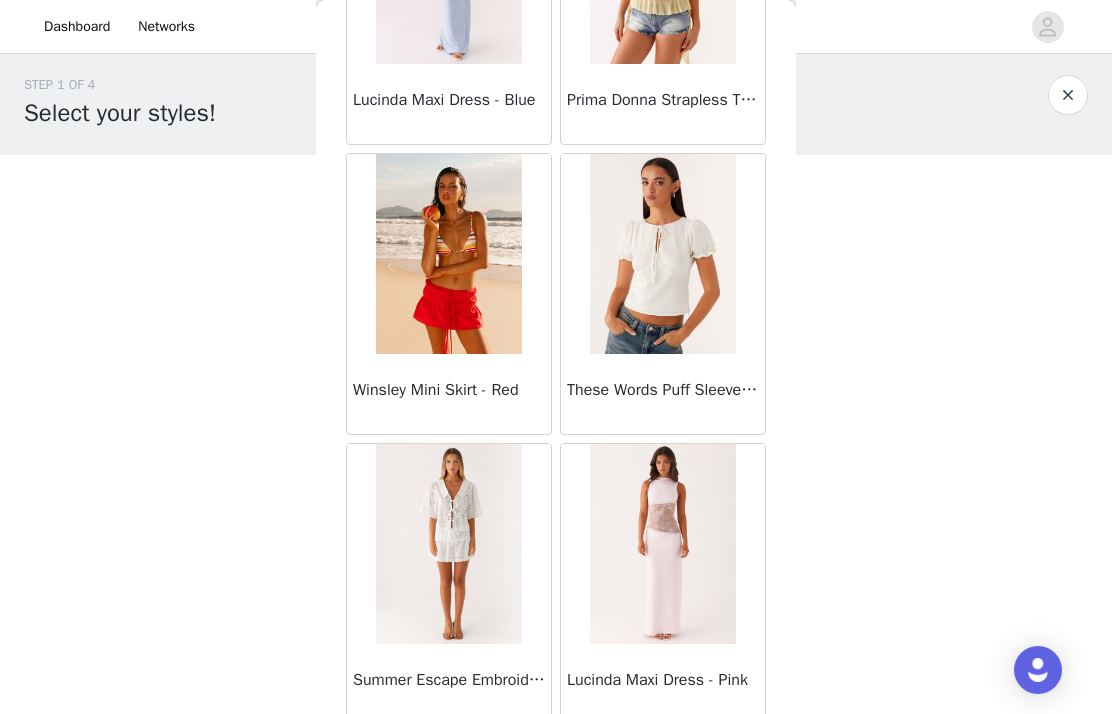 click at bounding box center (662, 254) 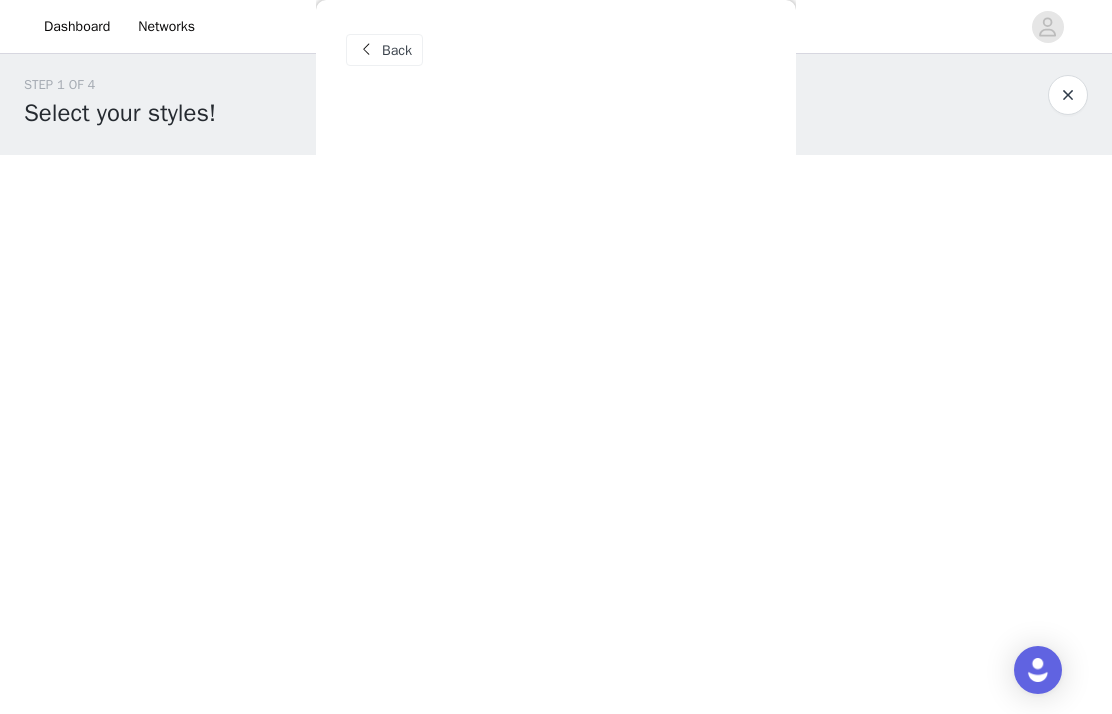 scroll, scrollTop: 0, scrollLeft: 0, axis: both 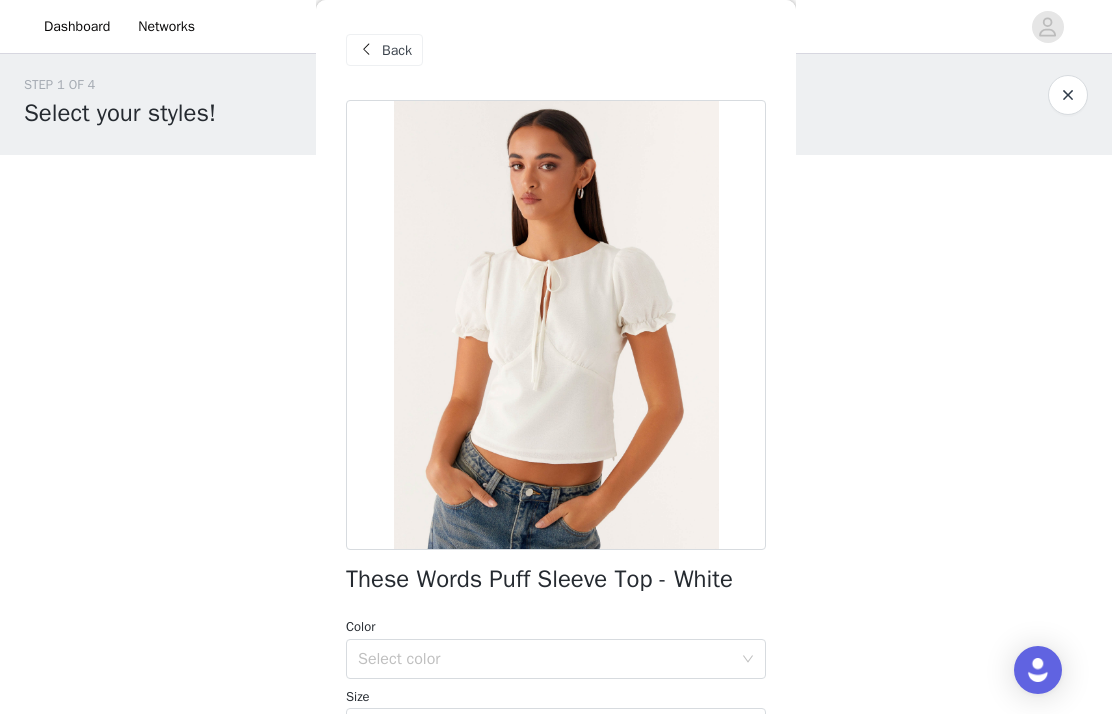 click on "Select color" at bounding box center (545, 659) 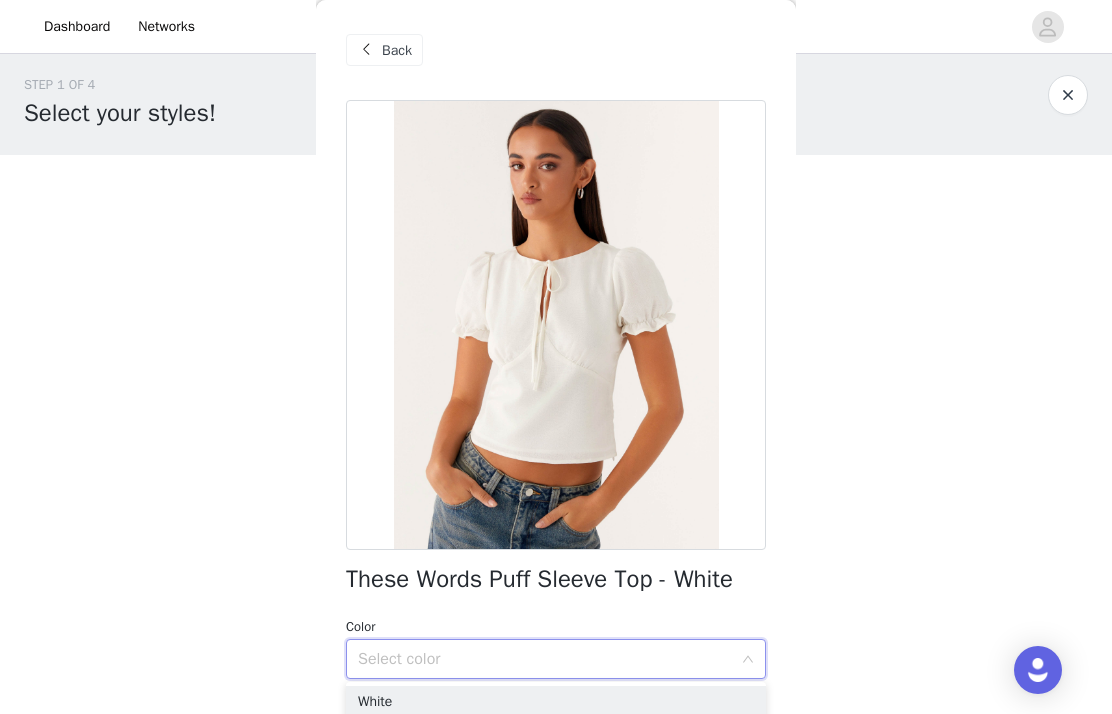 click on "White" at bounding box center [556, 702] 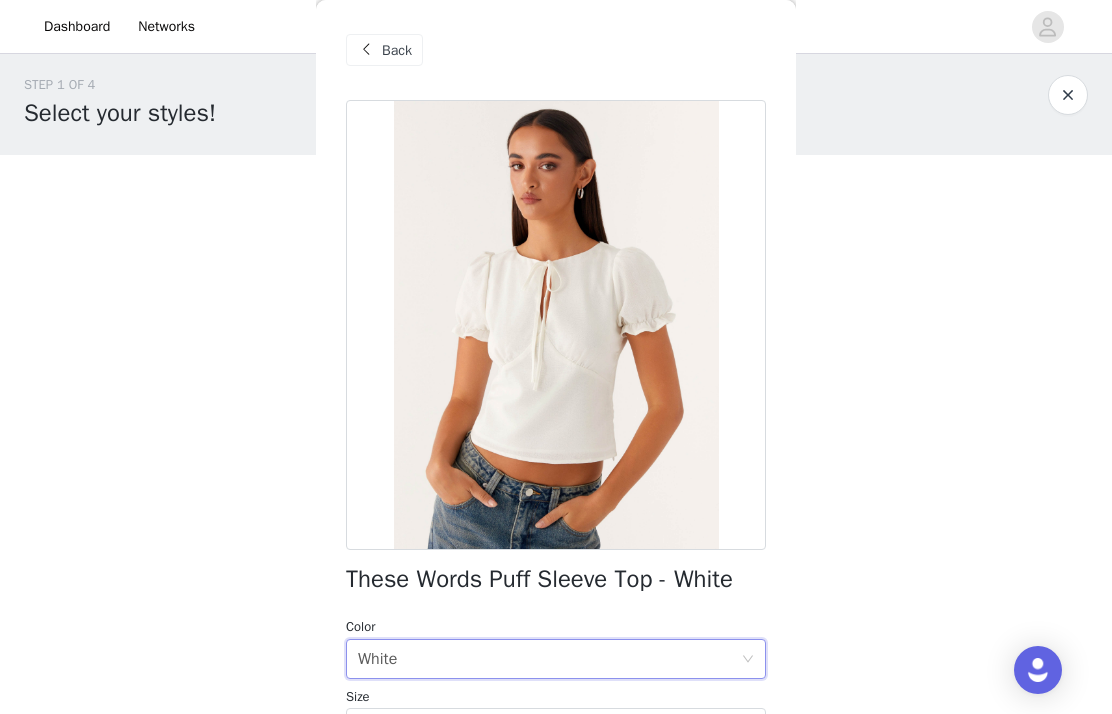 click on "Select size" at bounding box center [545, 728] 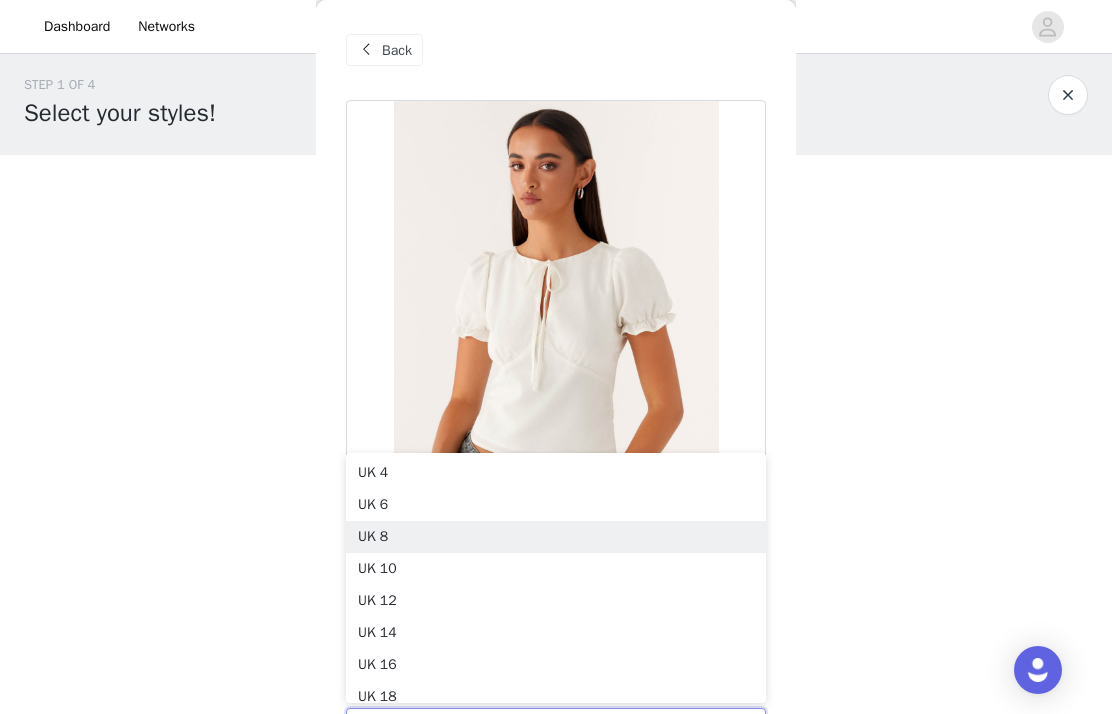 click on "UK 8" at bounding box center (556, 537) 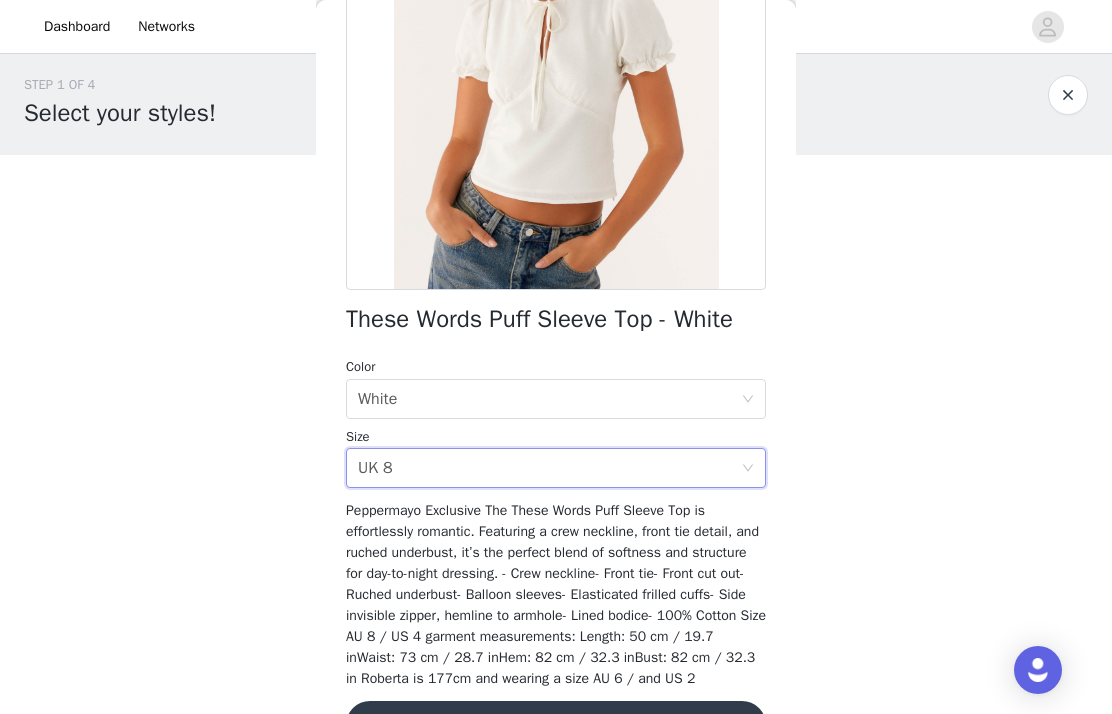 scroll, scrollTop: 259, scrollLeft: 0, axis: vertical 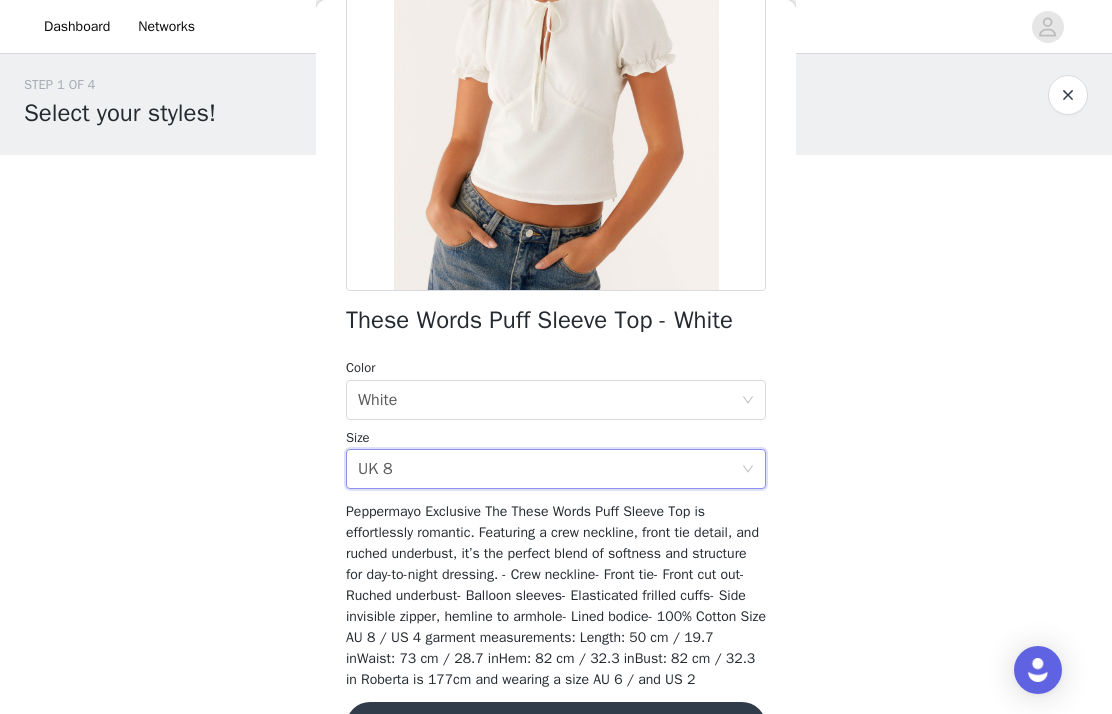 click on "Select size UK 8" at bounding box center (549, 469) 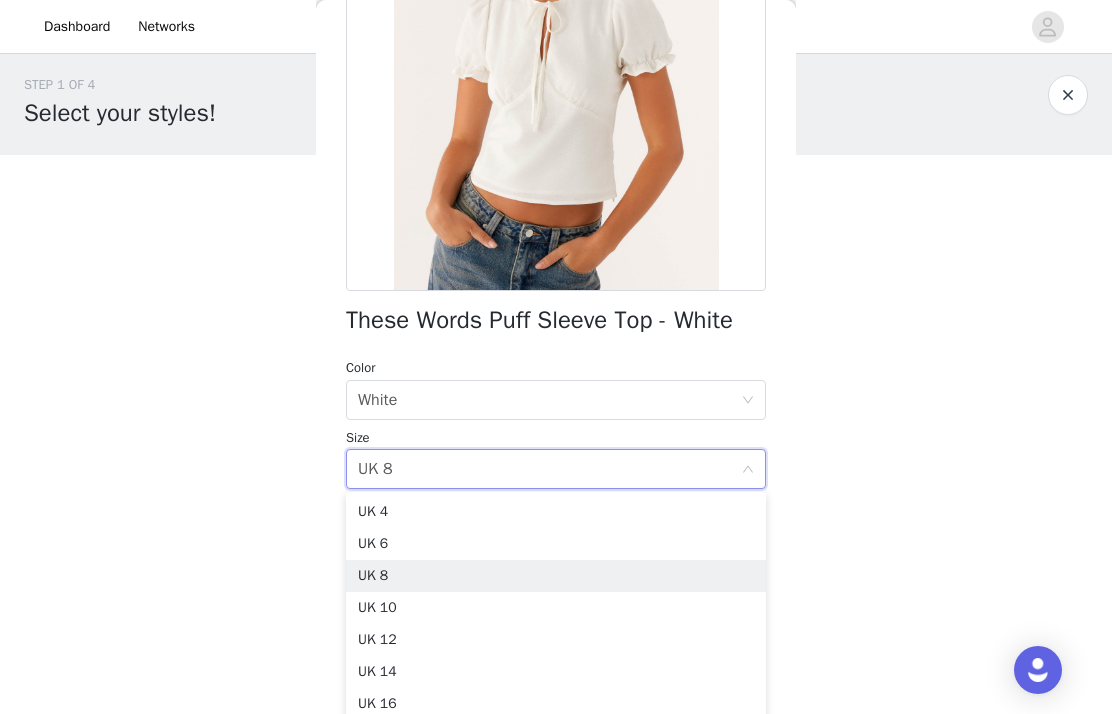click on "Select size UK 8" at bounding box center (549, 469) 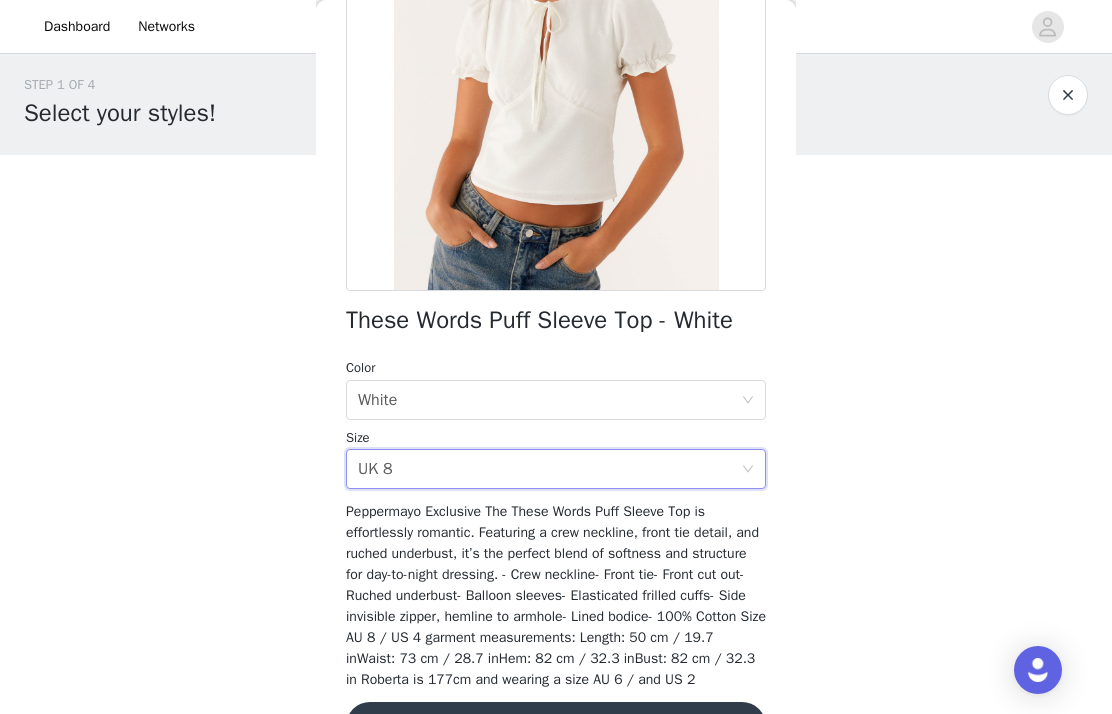 click on "Select size UK 8" at bounding box center [549, 469] 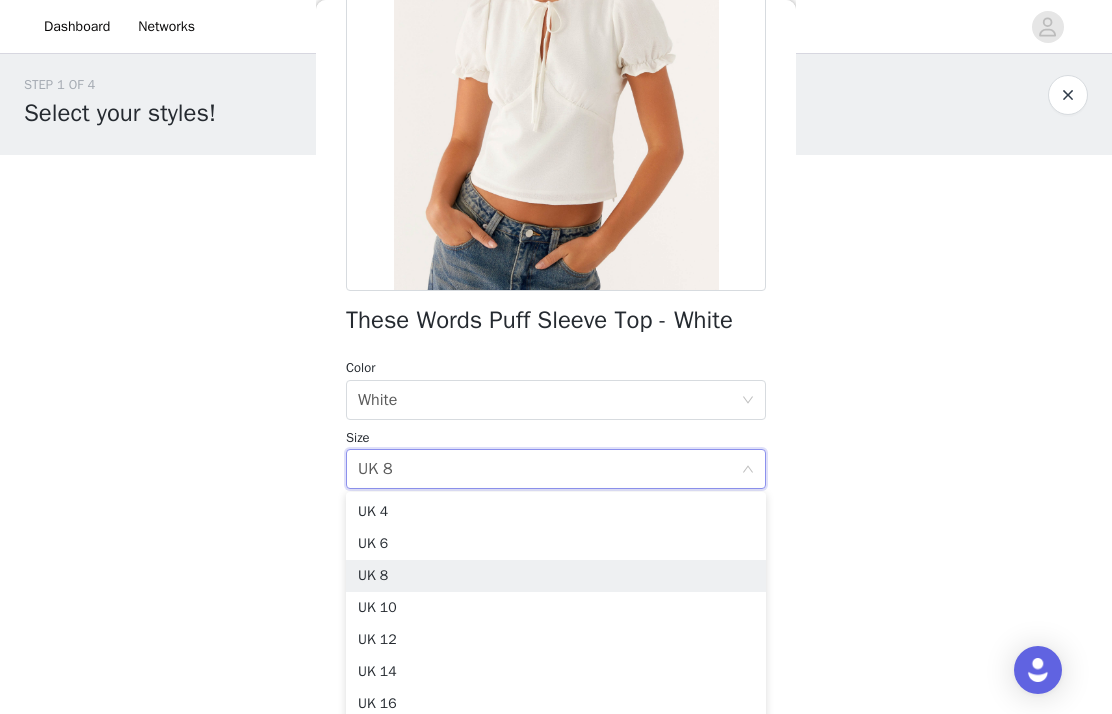 click on "UK 6" at bounding box center (556, 544) 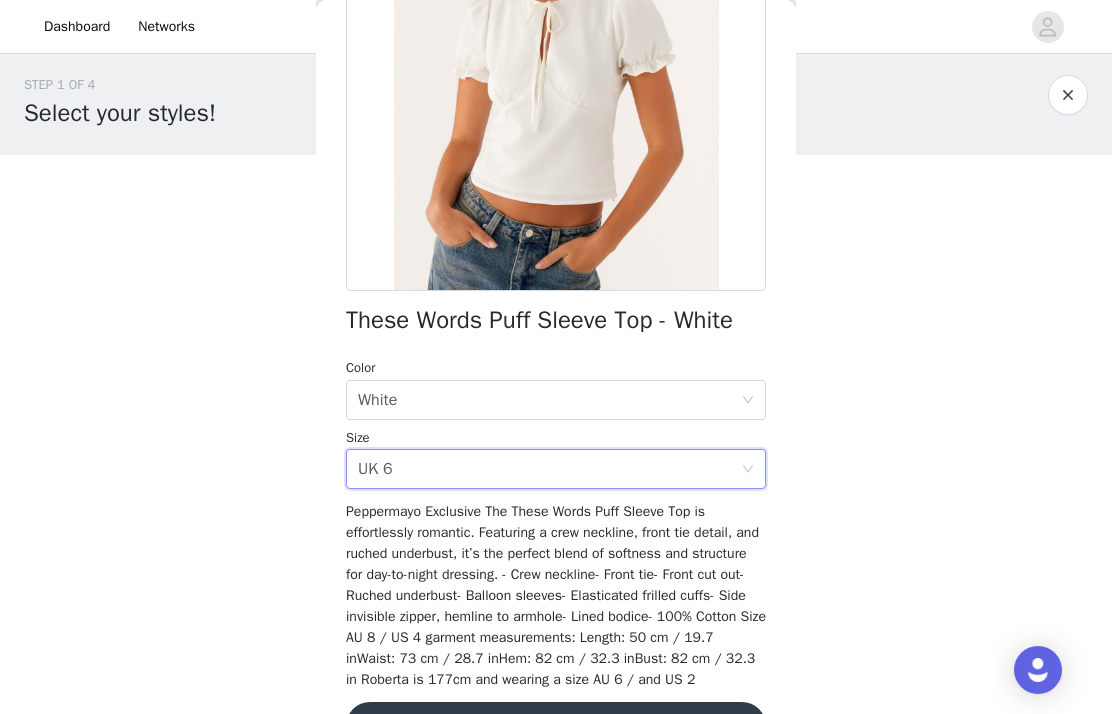 click on "Add Product" at bounding box center (556, 726) 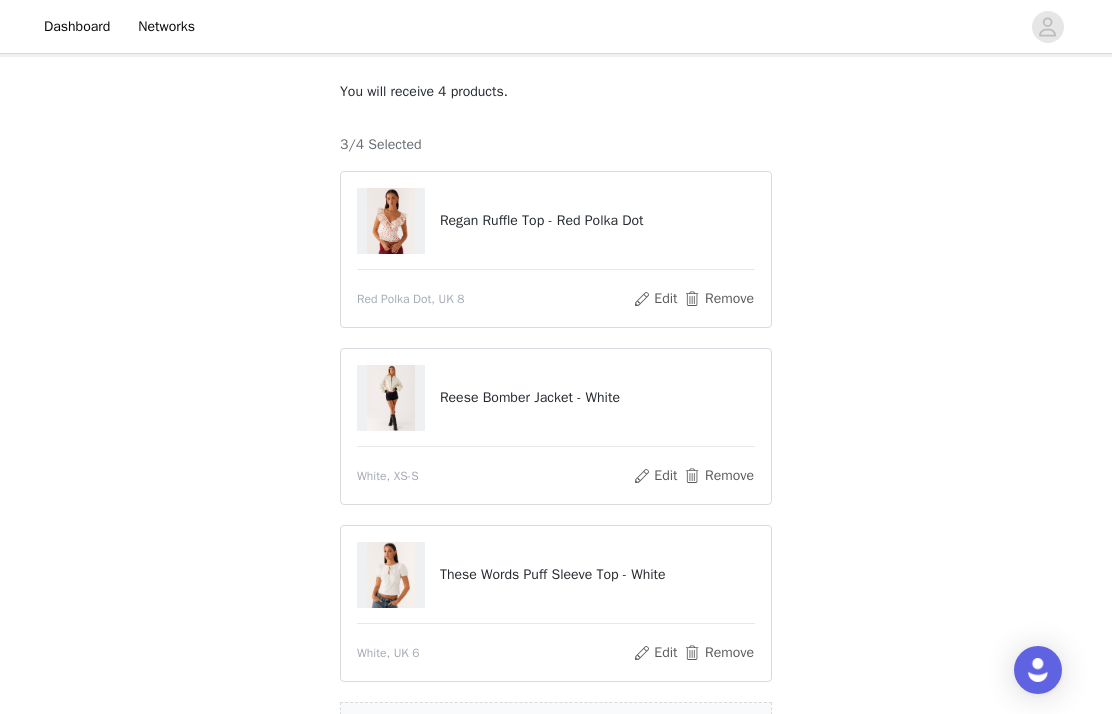 scroll, scrollTop: 164, scrollLeft: 0, axis: vertical 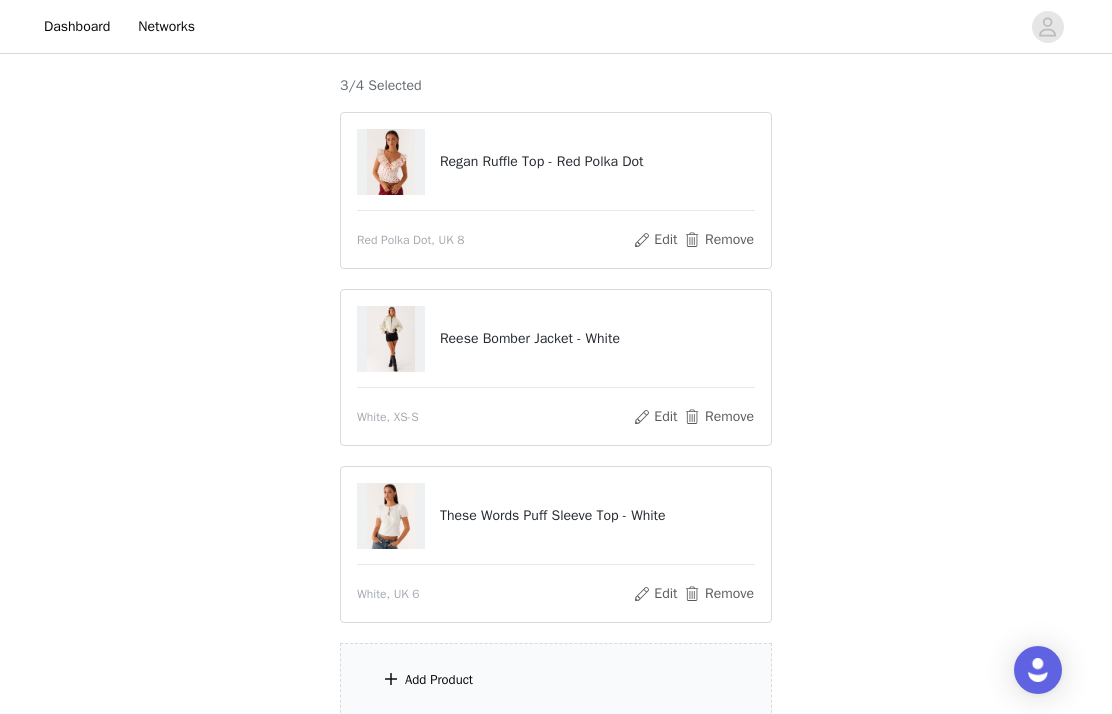 click on "Add Product" at bounding box center (556, 680) 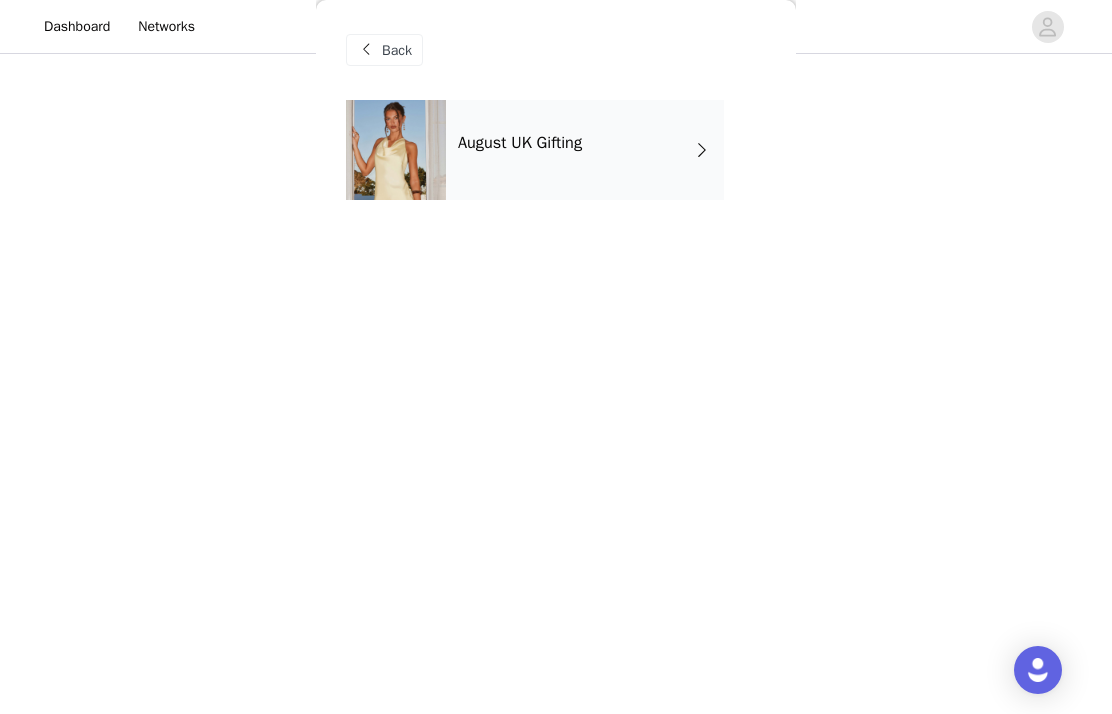 click on "August UK Gifting" at bounding box center [585, 150] 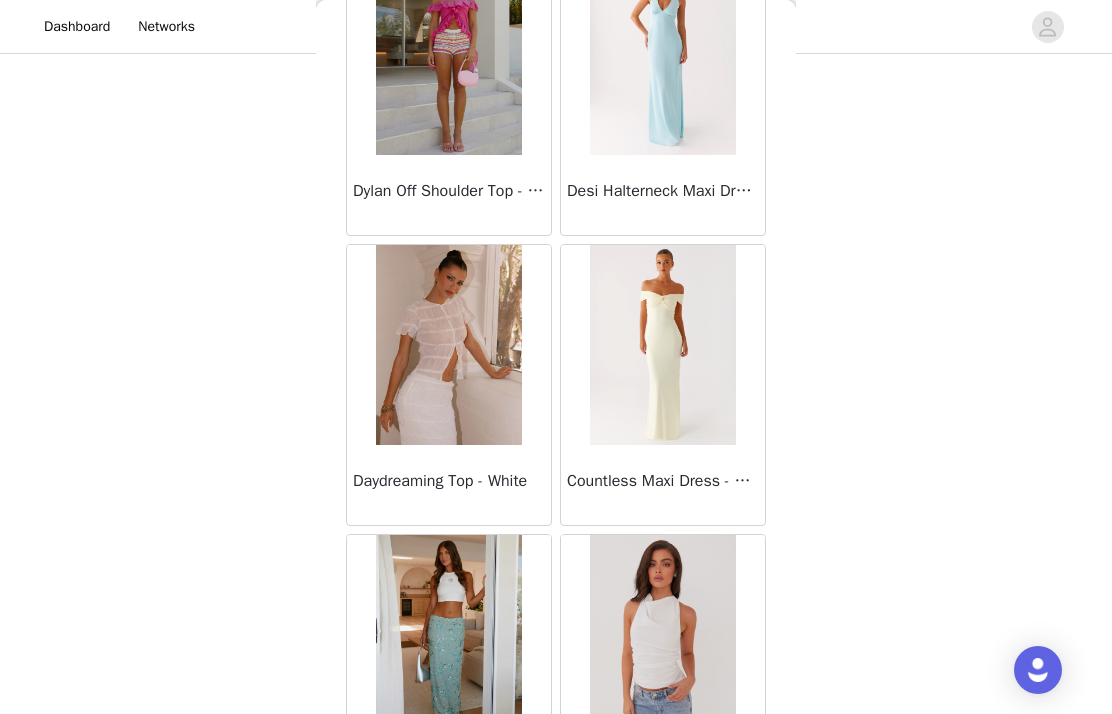 scroll, scrollTop: 2192, scrollLeft: 0, axis: vertical 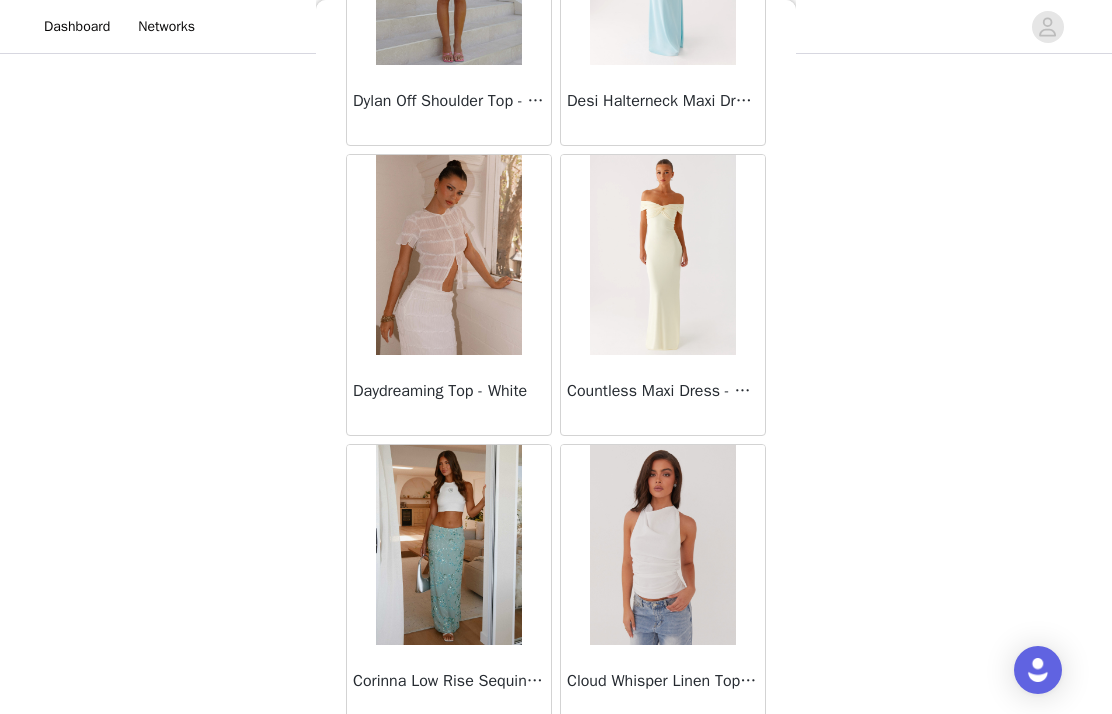 click on "Load More" at bounding box center (556, 760) 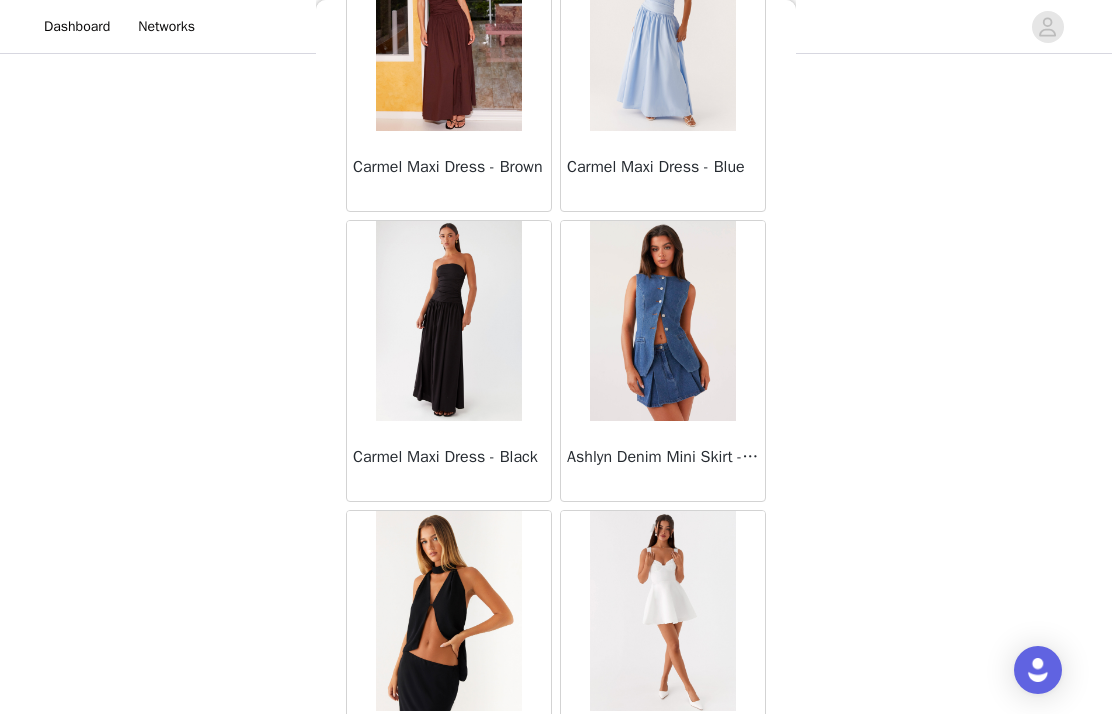 scroll, scrollTop: 3938, scrollLeft: 0, axis: vertical 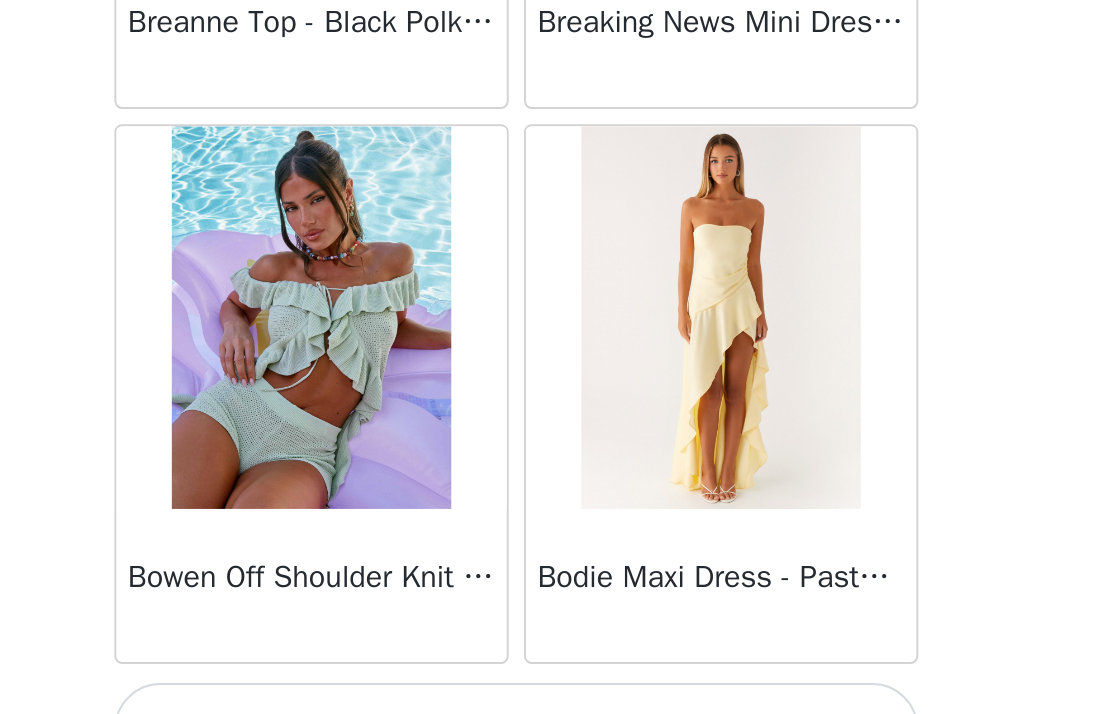 click on "Load More" at bounding box center (556, 680) 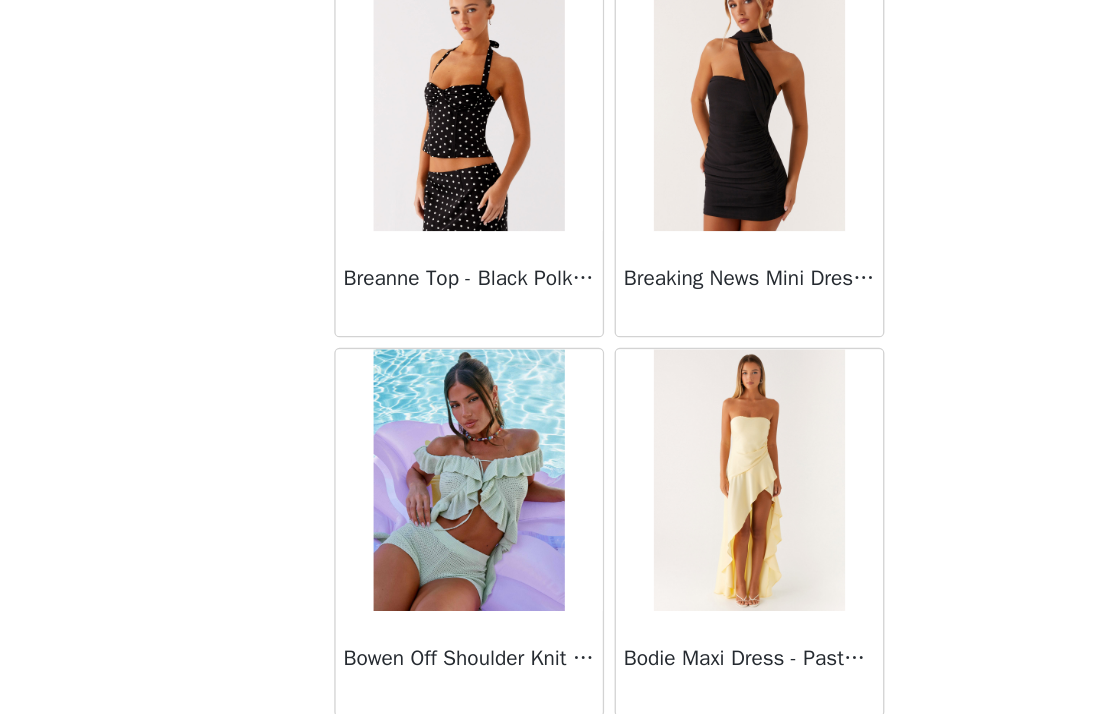 scroll, scrollTop: 315, scrollLeft: 0, axis: vertical 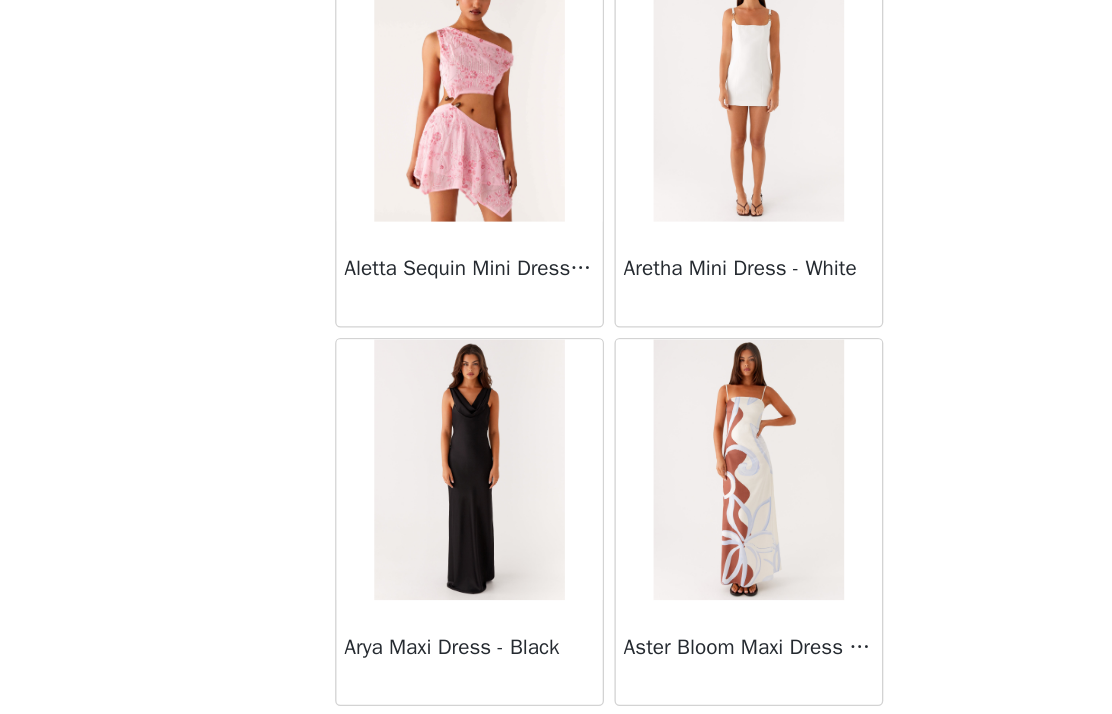 click on "Load More" at bounding box center (556, 680) 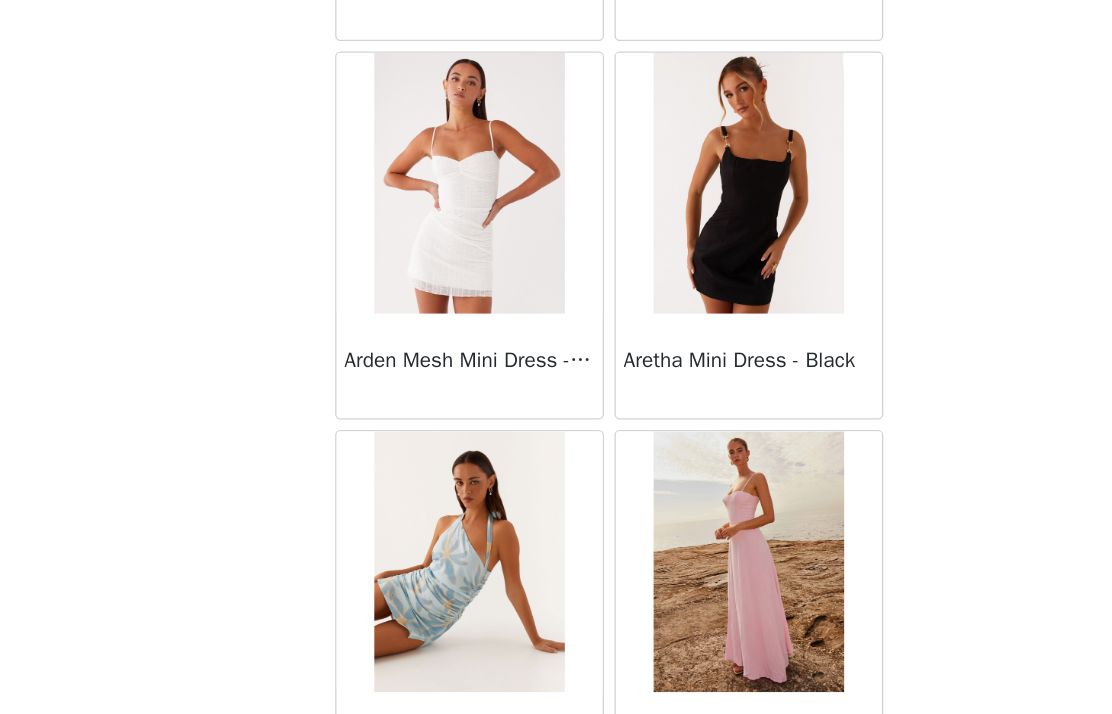 scroll, scrollTop: 9816, scrollLeft: 0, axis: vertical 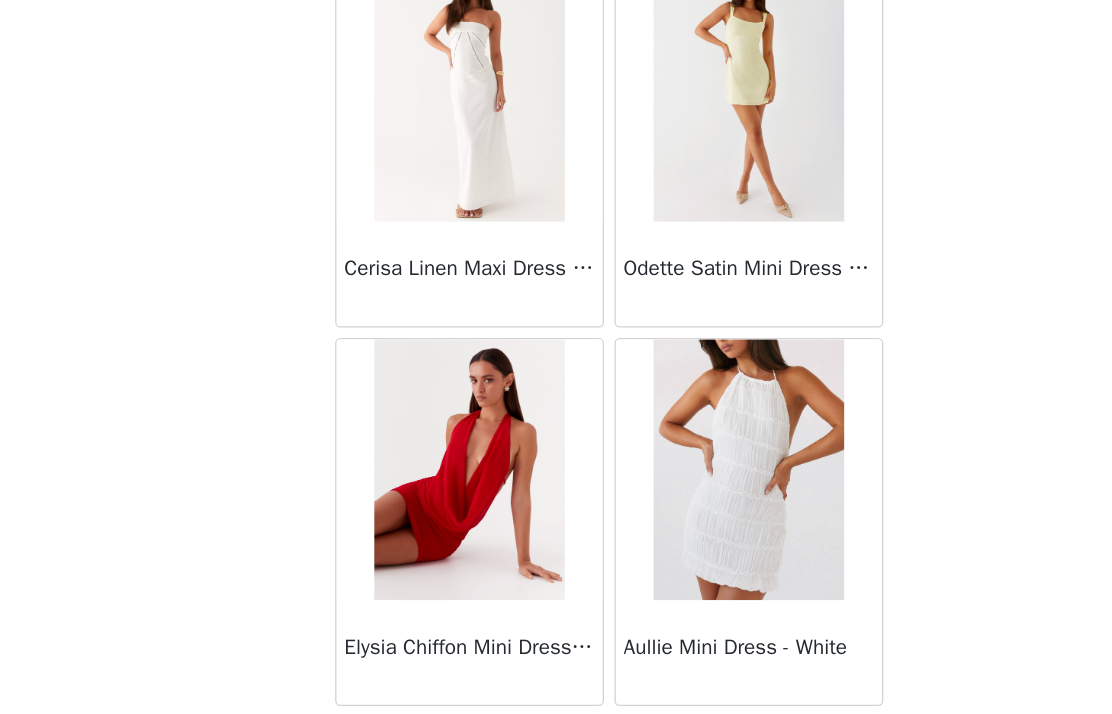 click on "Load More" at bounding box center [556, 680] 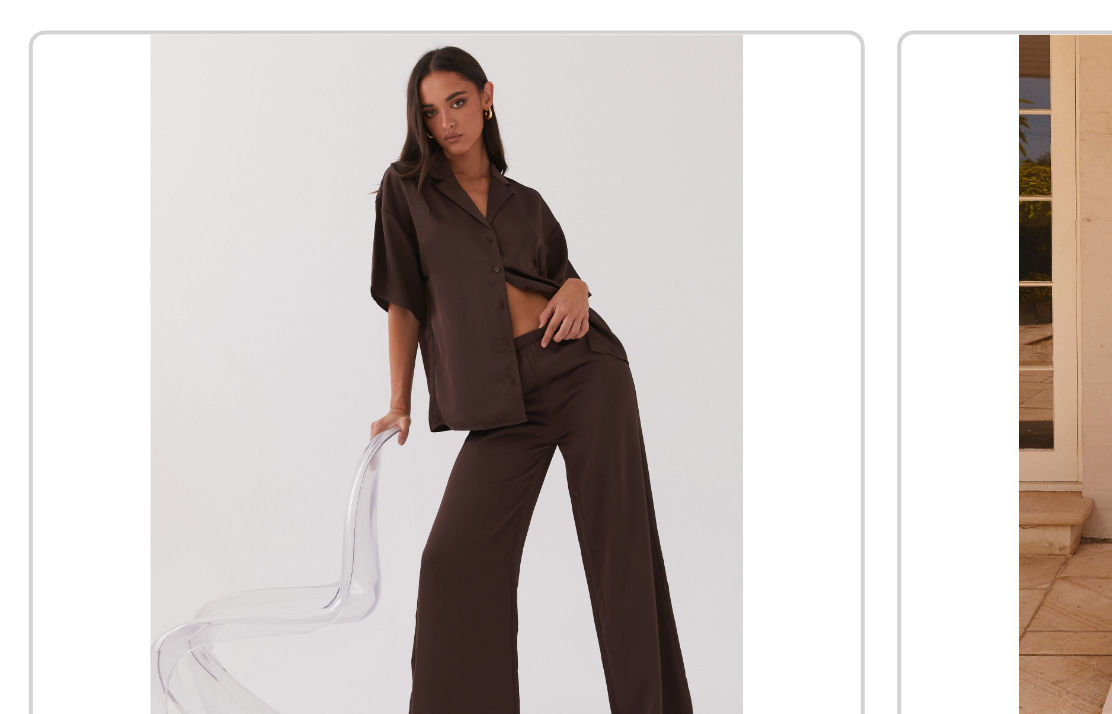 scroll, scrollTop: 10575, scrollLeft: 0, axis: vertical 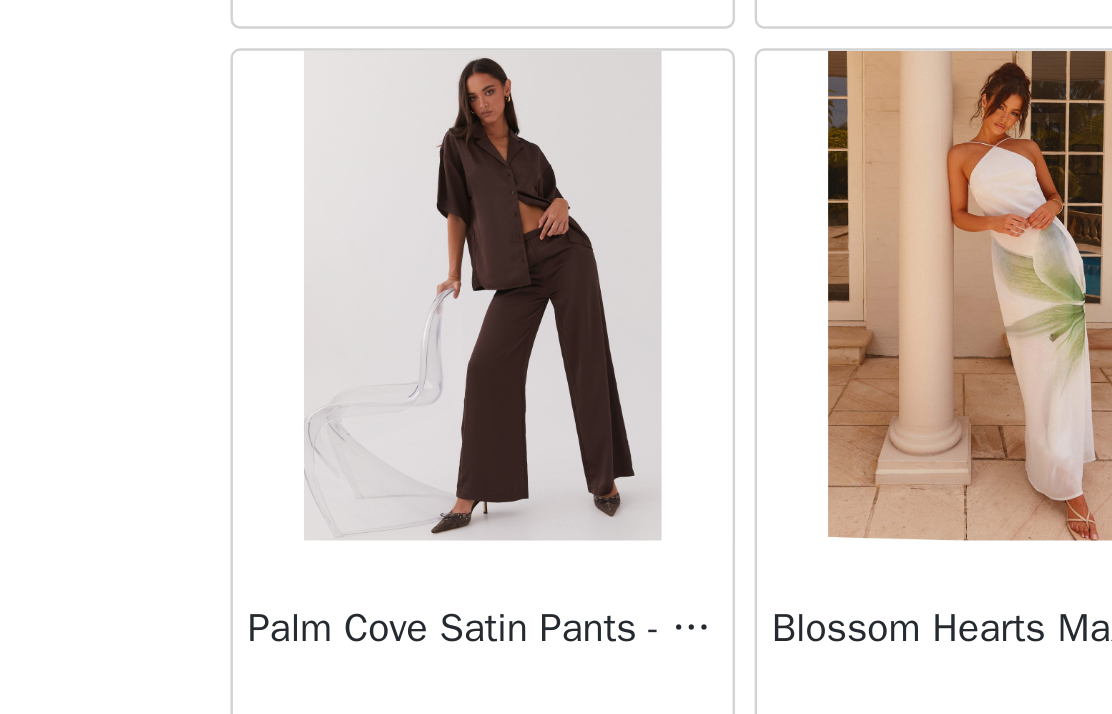 click at bounding box center (448, 356) 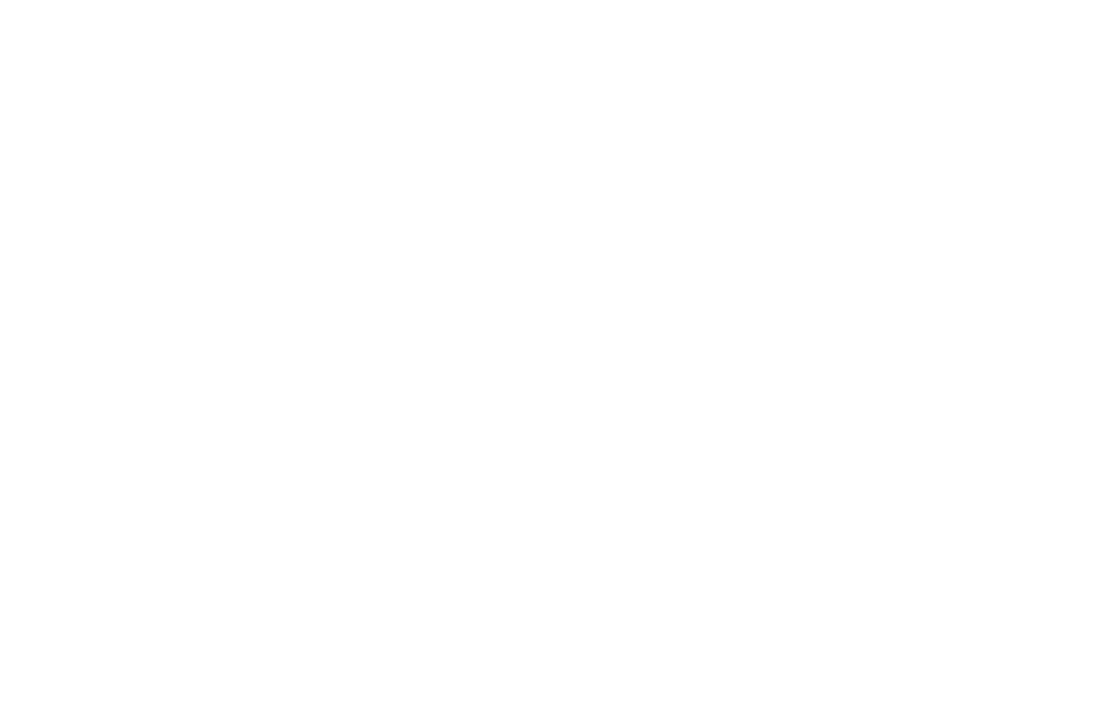 scroll, scrollTop: 0, scrollLeft: 0, axis: both 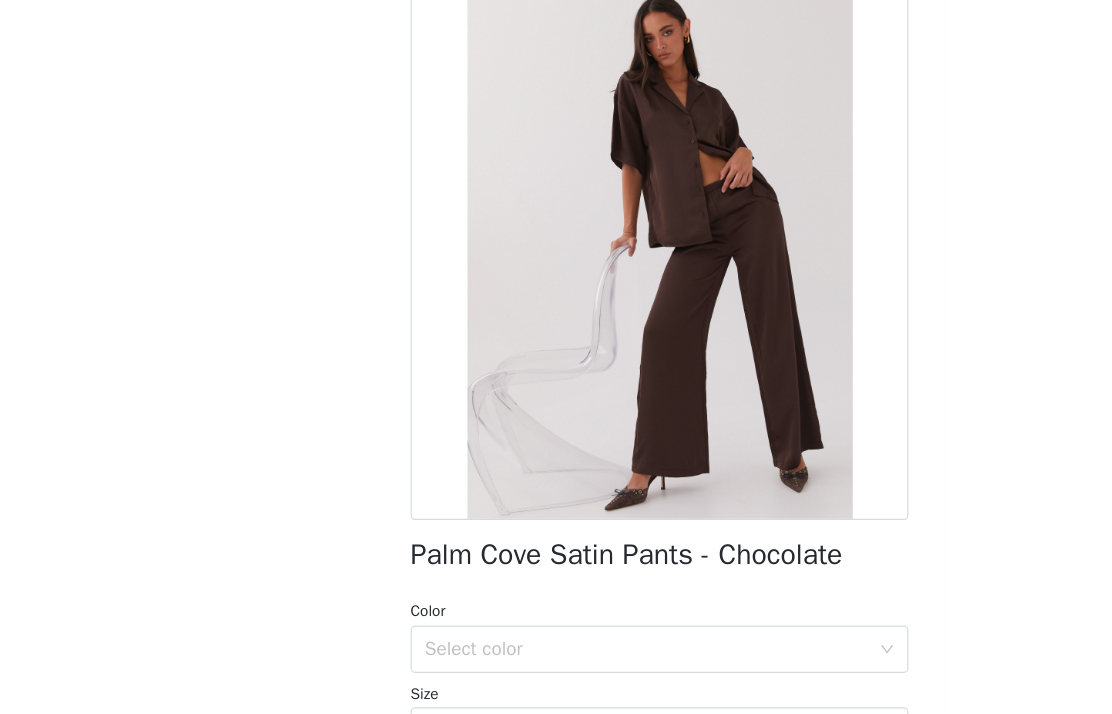 click on "Select color" at bounding box center (545, 659) 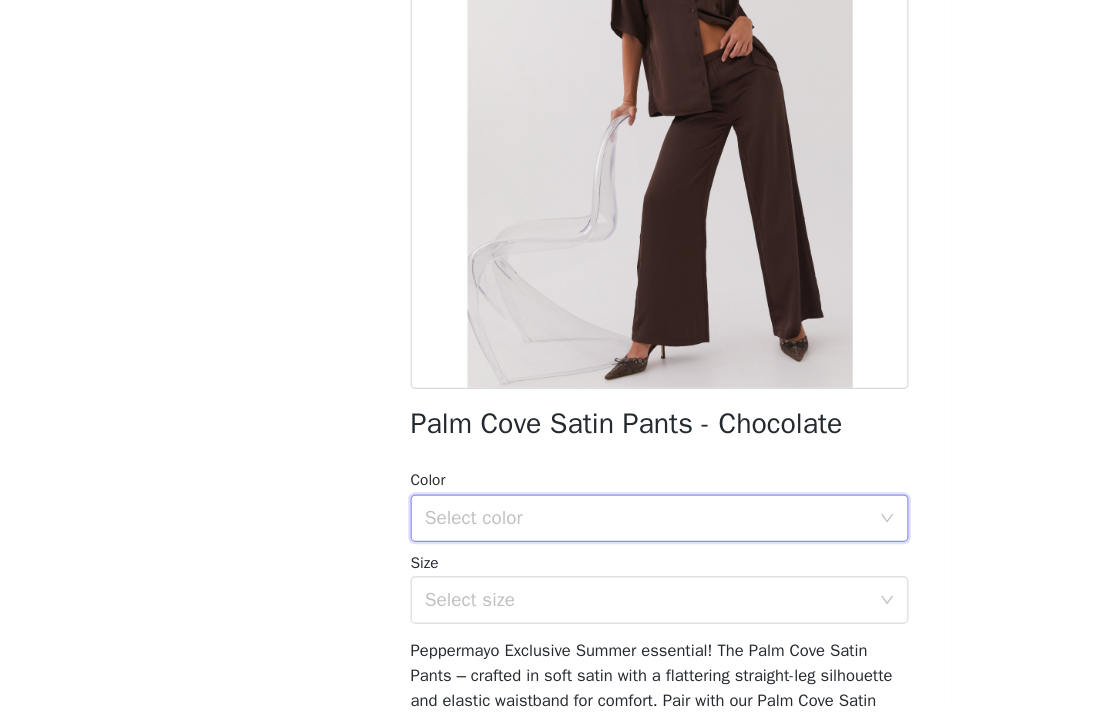 scroll, scrollTop: 113, scrollLeft: 0, axis: vertical 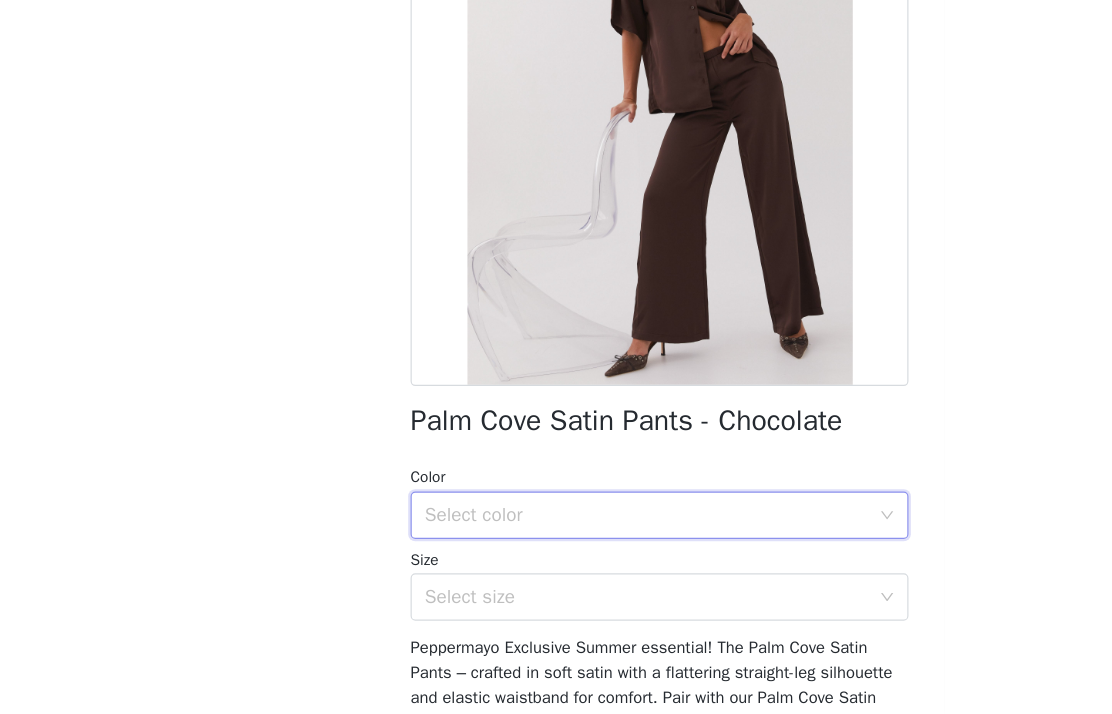 click on "Select color" at bounding box center (545, 546) 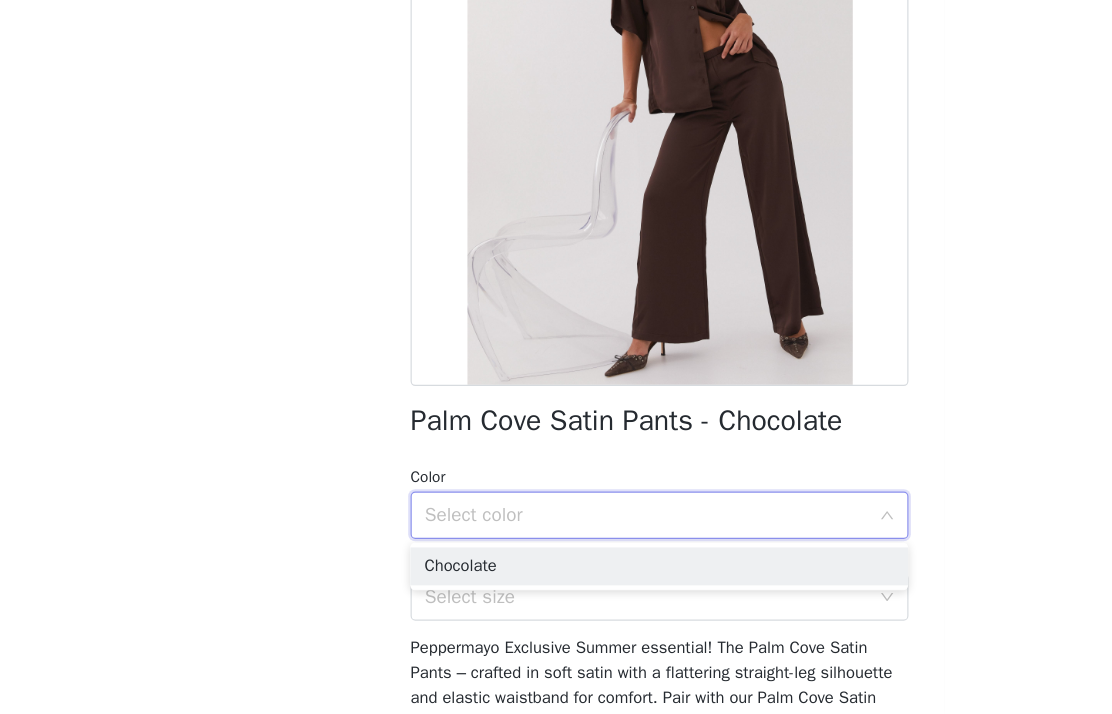 click on "Chocolate" at bounding box center [556, 589] 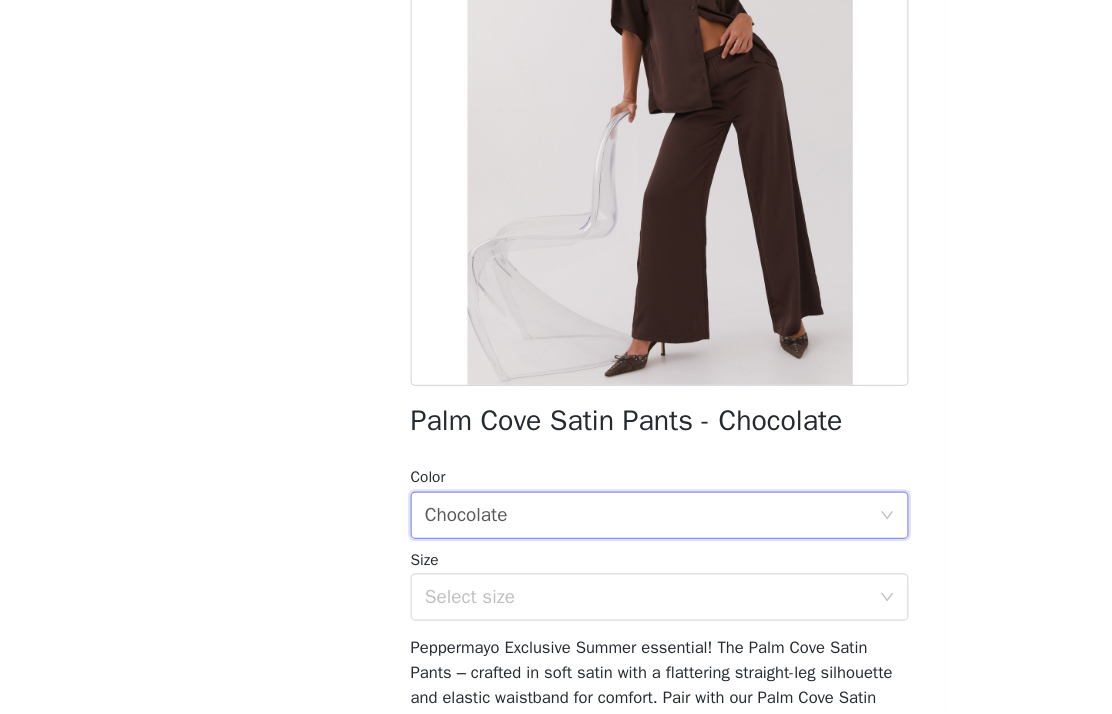 click on "Select size" at bounding box center (545, 615) 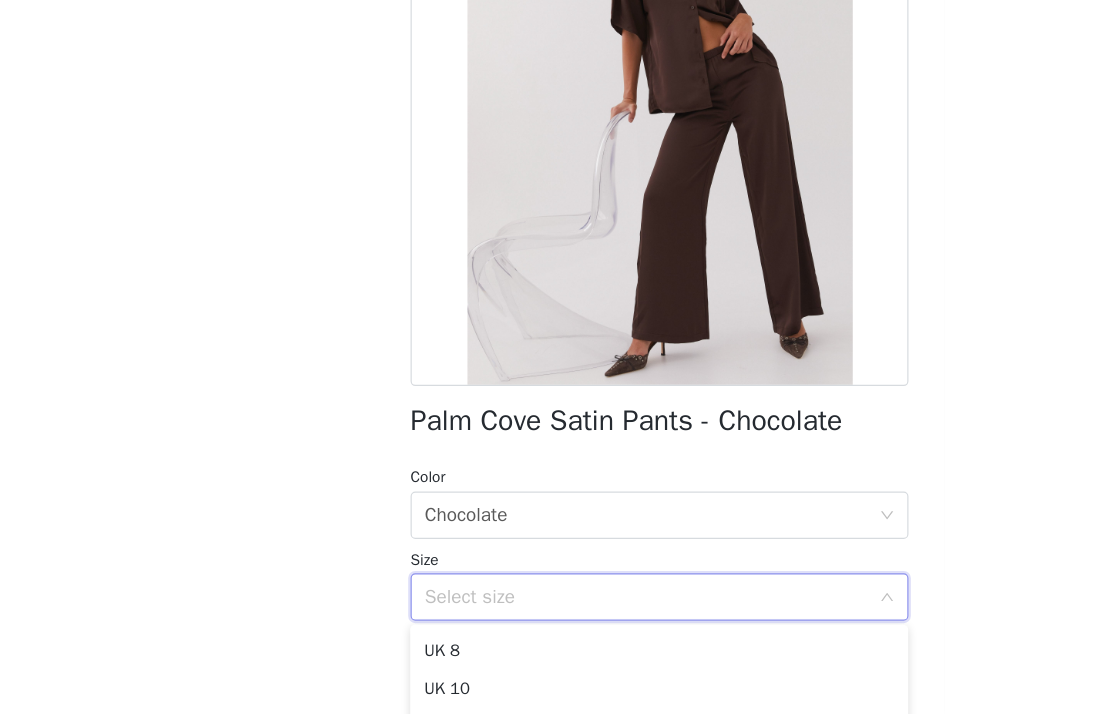 scroll, scrollTop: 58, scrollLeft: 0, axis: vertical 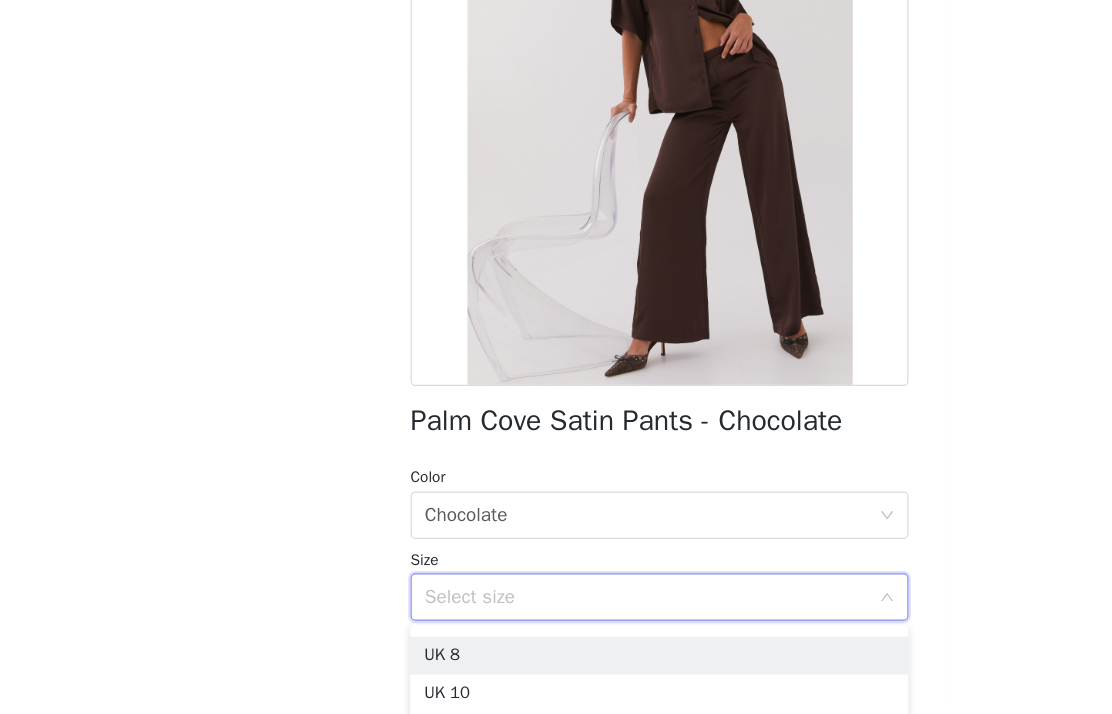 click on "UK 8" at bounding box center [556, 664] 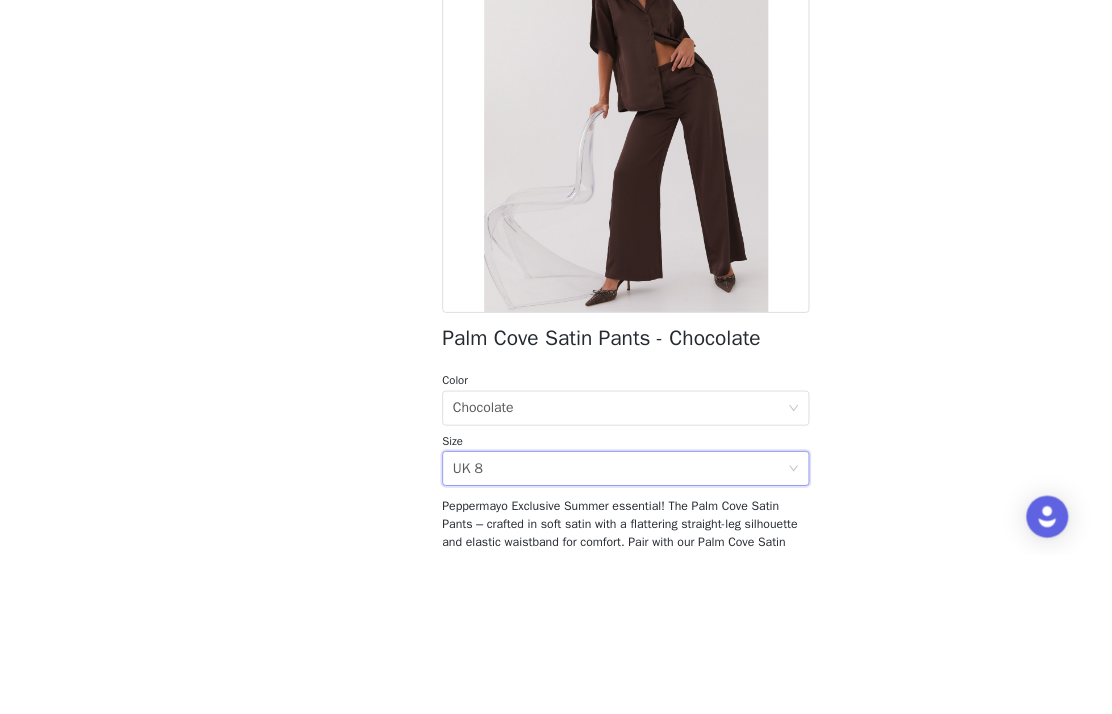 scroll, scrollTop: 255, scrollLeft: 0, axis: vertical 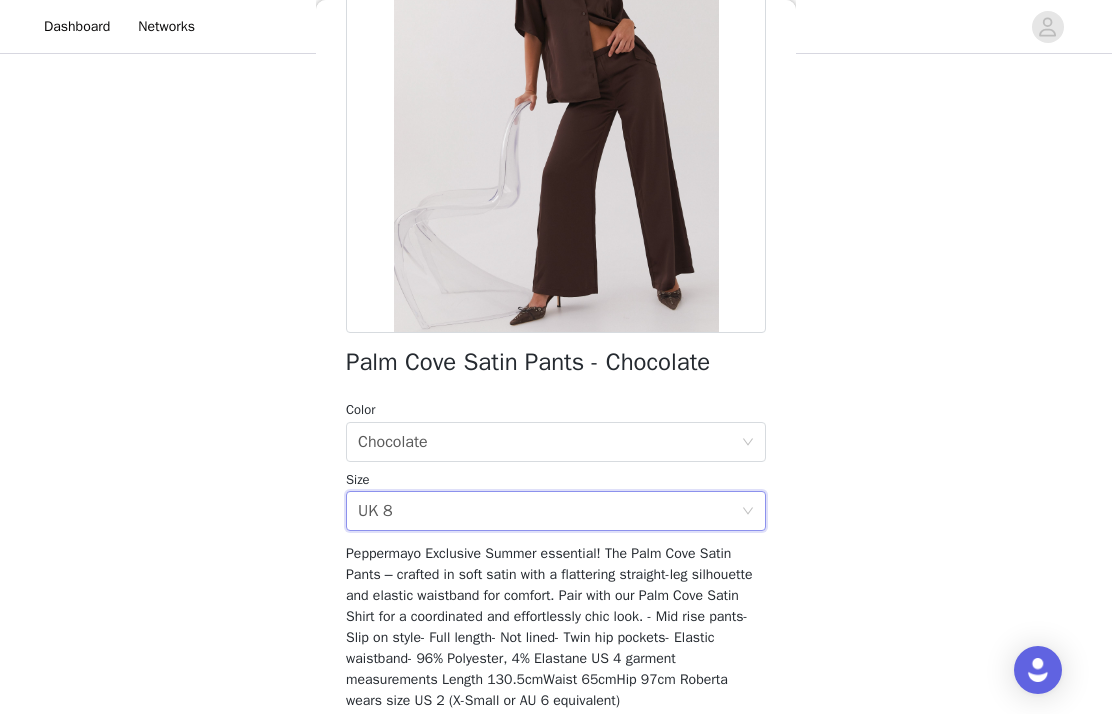 click on "Select size UK 8" at bounding box center (549, 511) 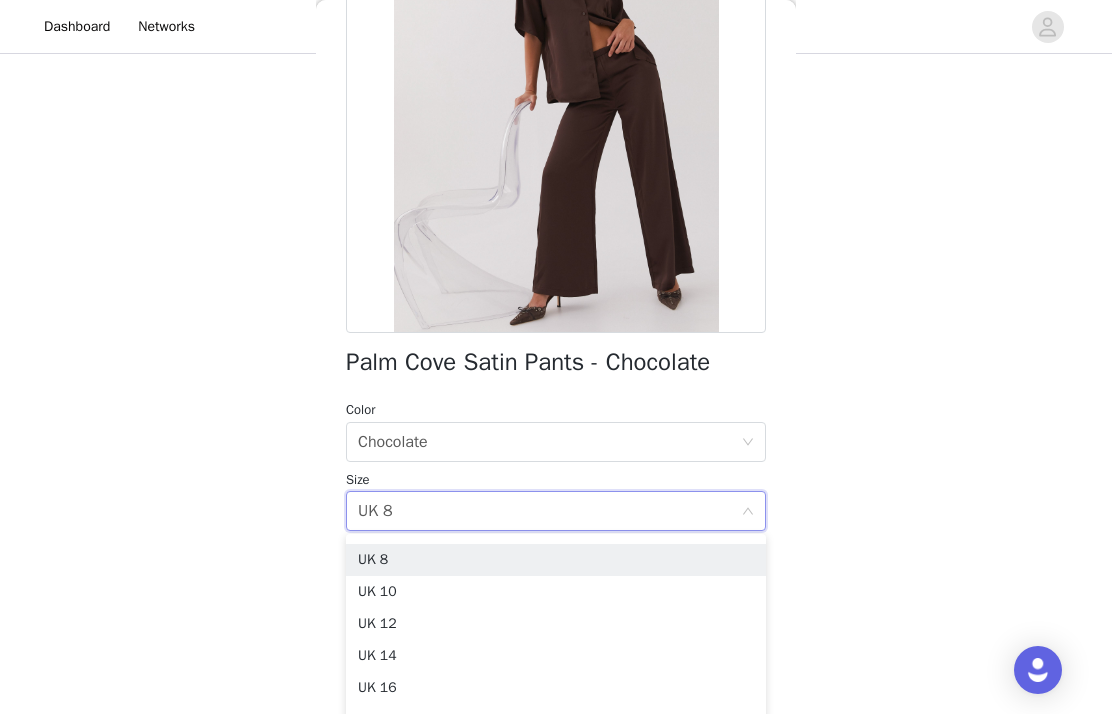 click on "UK 10" at bounding box center (556, 592) 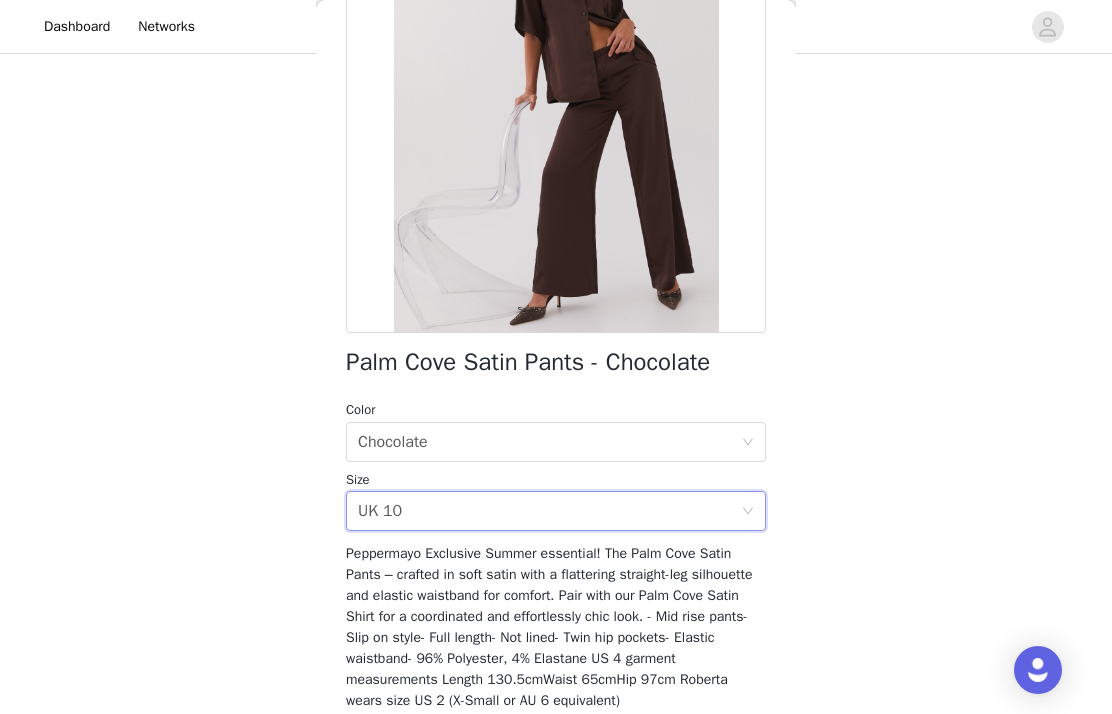 click on "Add Product" at bounding box center [556, 747] 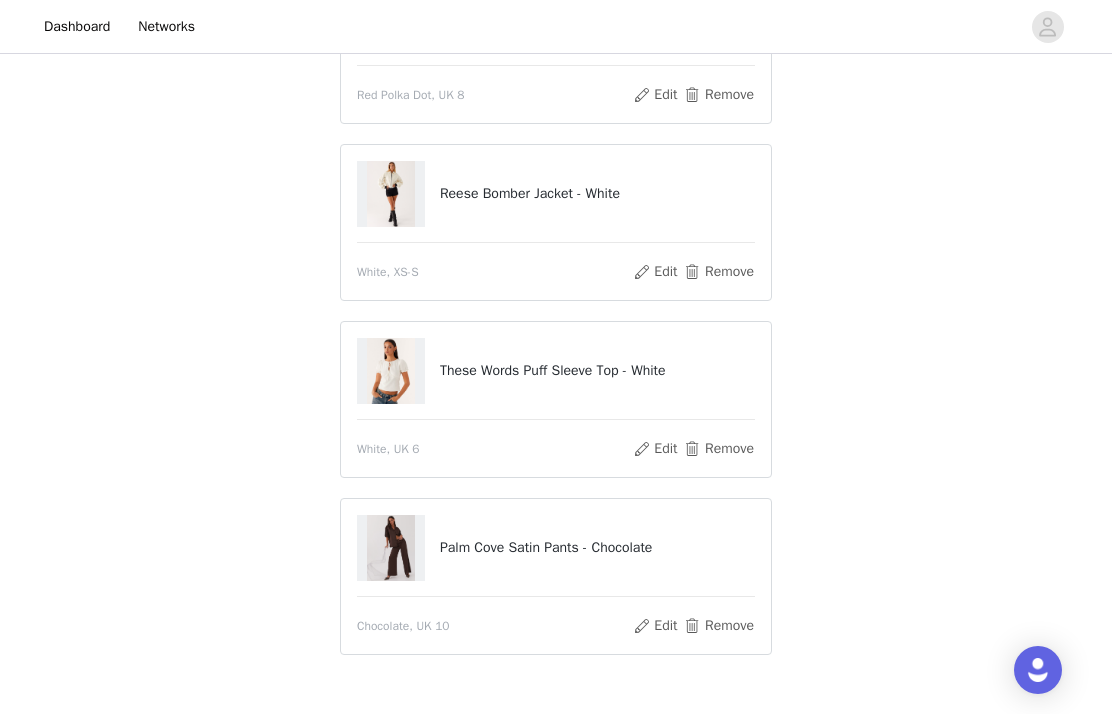 click at bounding box center (616, 771) 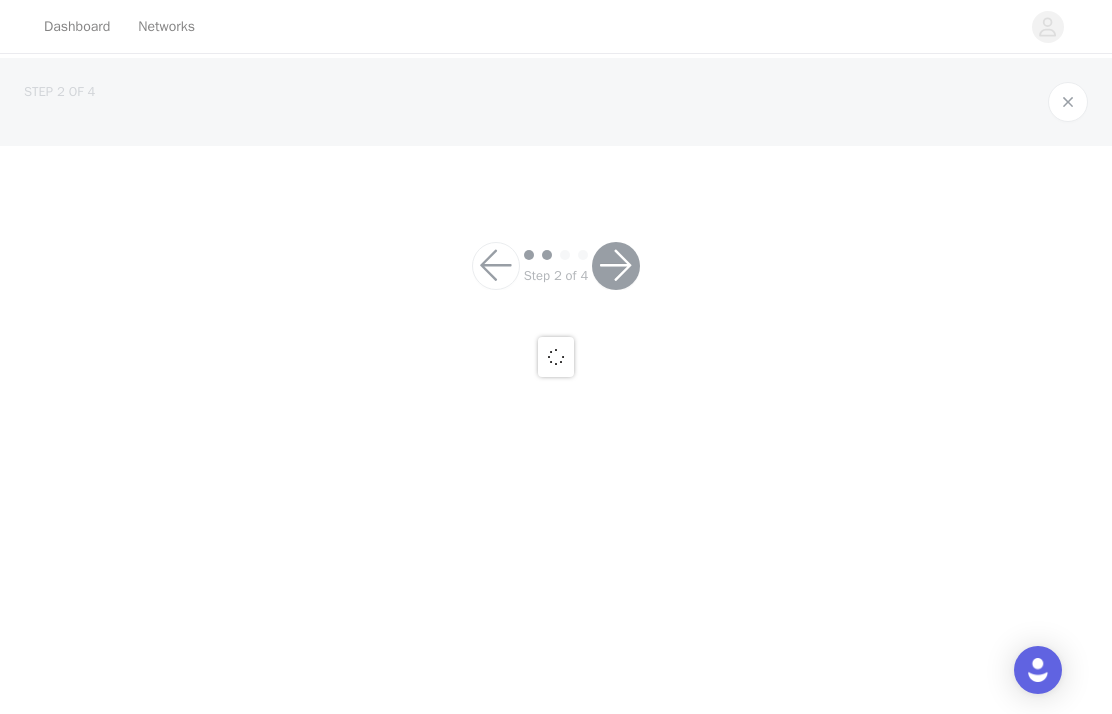 scroll, scrollTop: 0, scrollLeft: 0, axis: both 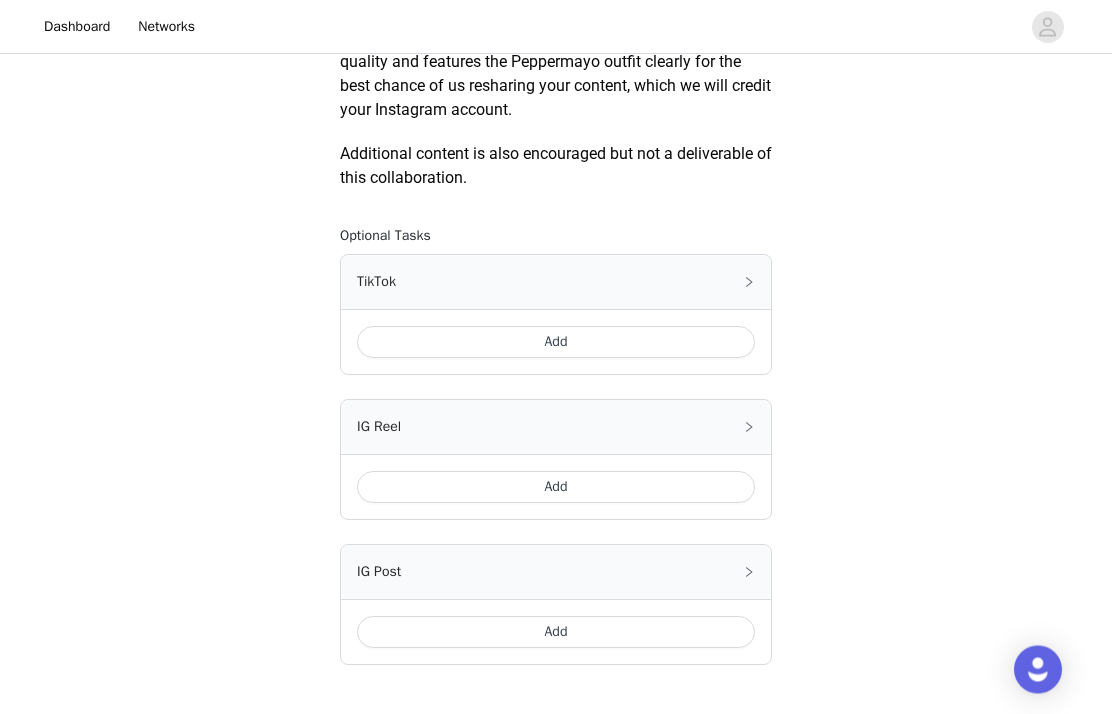 click on "Add" at bounding box center (556, 633) 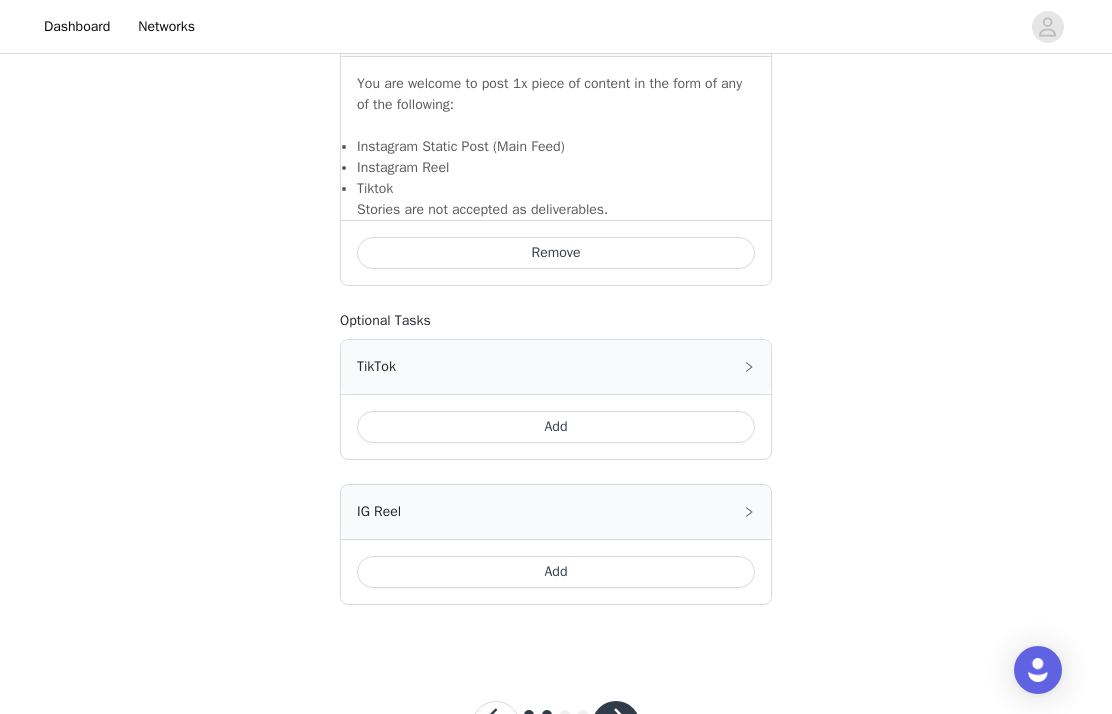 scroll, scrollTop: 1401, scrollLeft: 0, axis: vertical 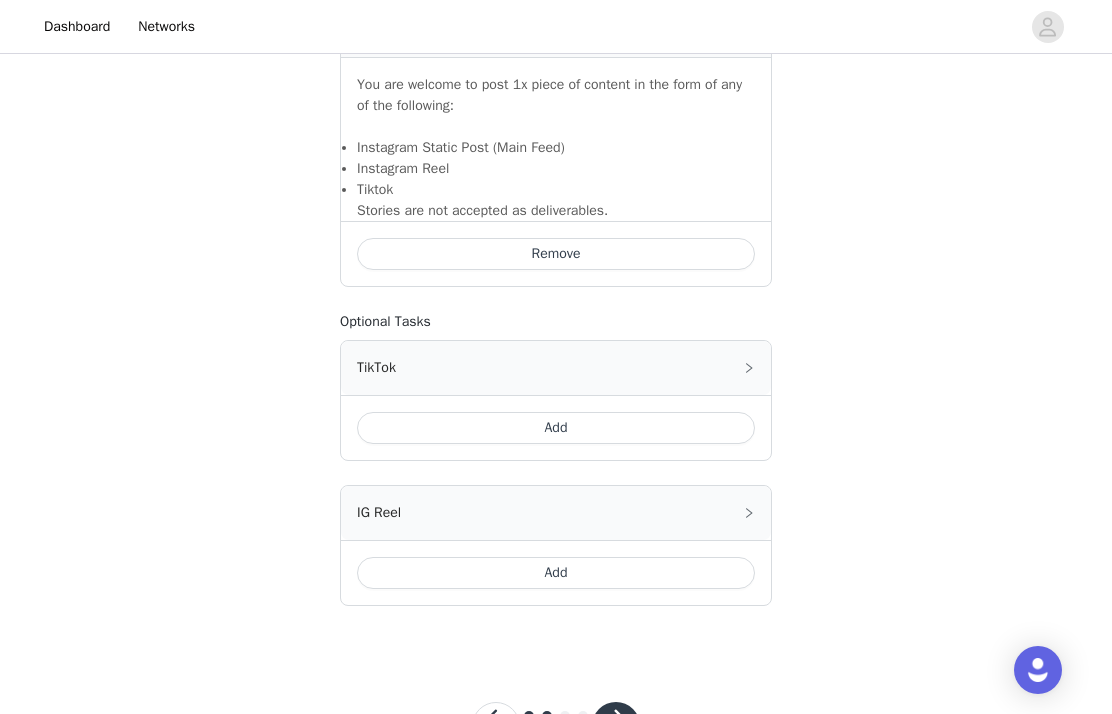 click at bounding box center [616, 726] 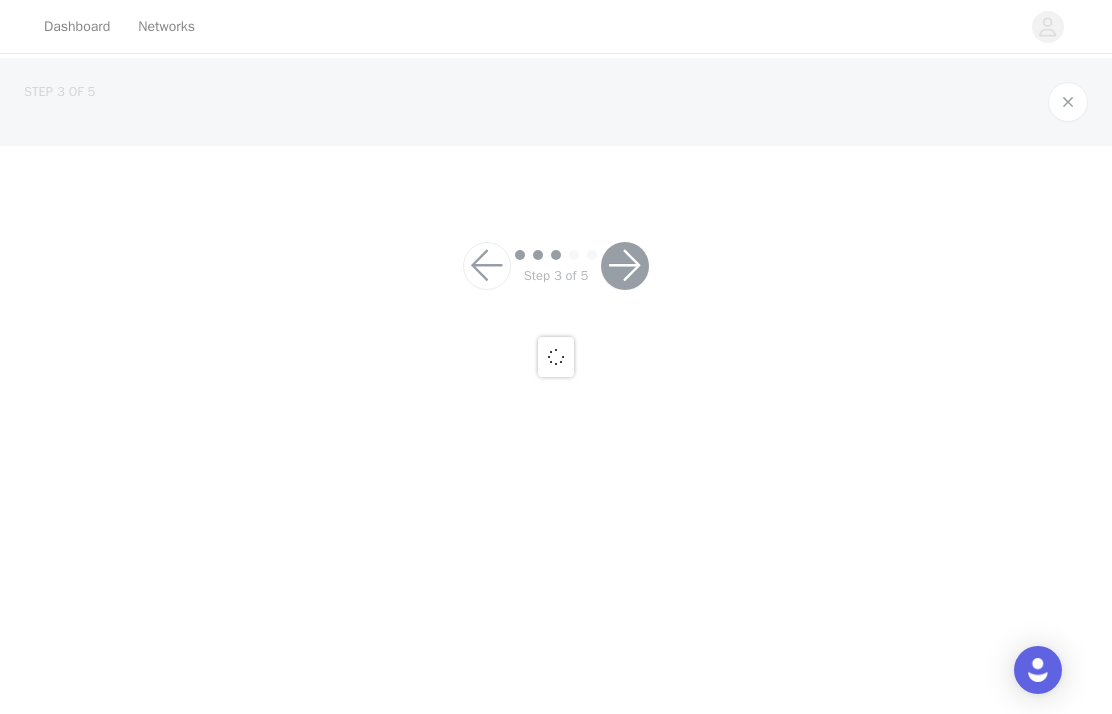 scroll, scrollTop: 0, scrollLeft: 0, axis: both 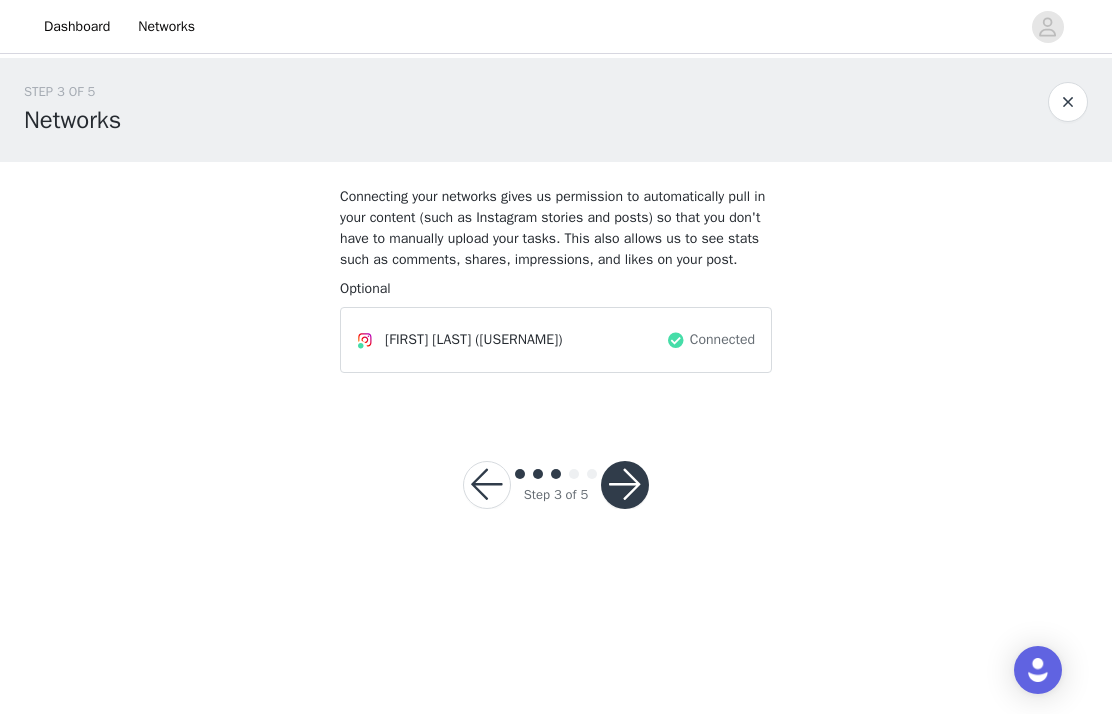 click at bounding box center [625, 485] 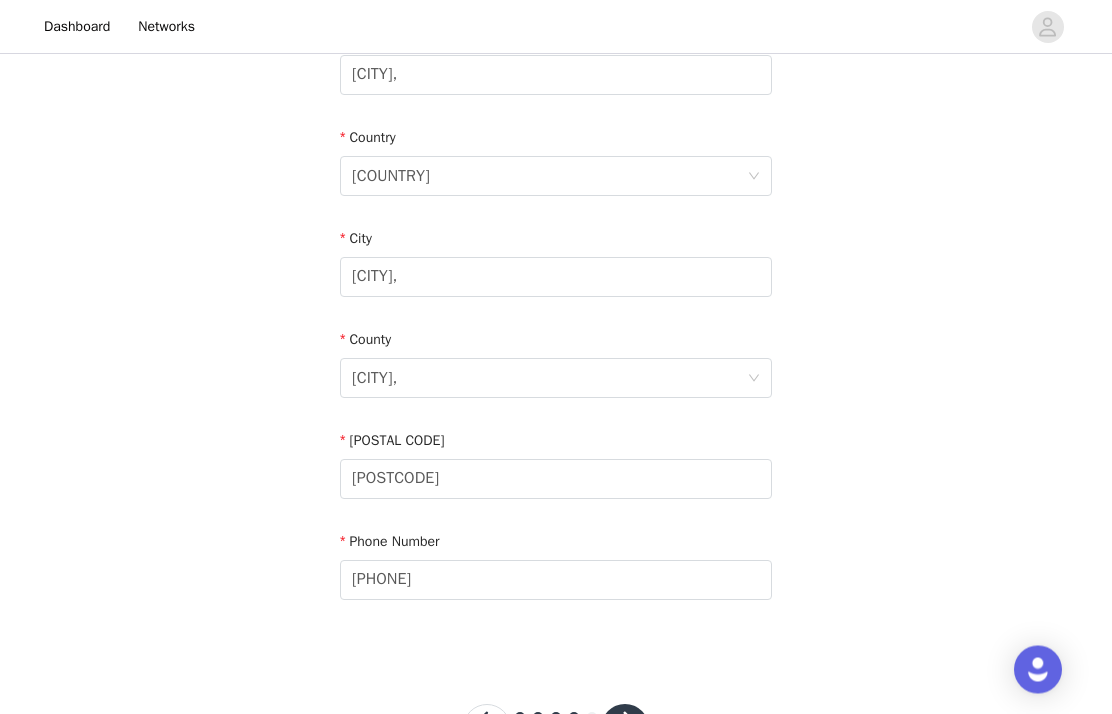 scroll, scrollTop: 569, scrollLeft: 0, axis: vertical 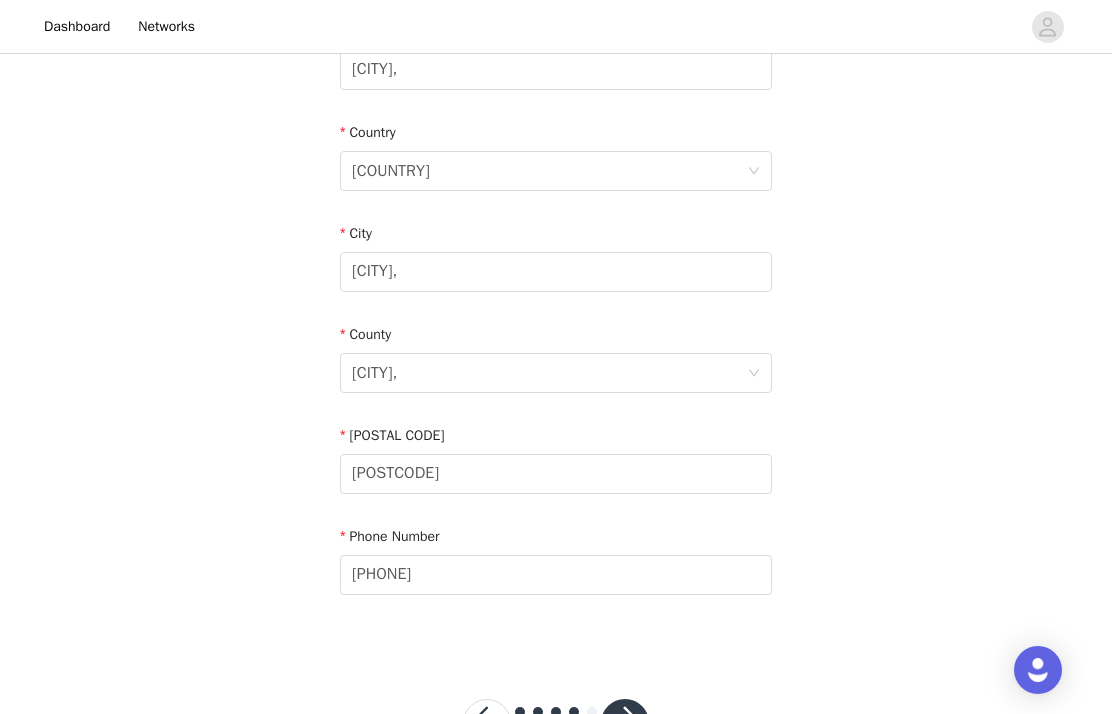 click at bounding box center [625, 723] 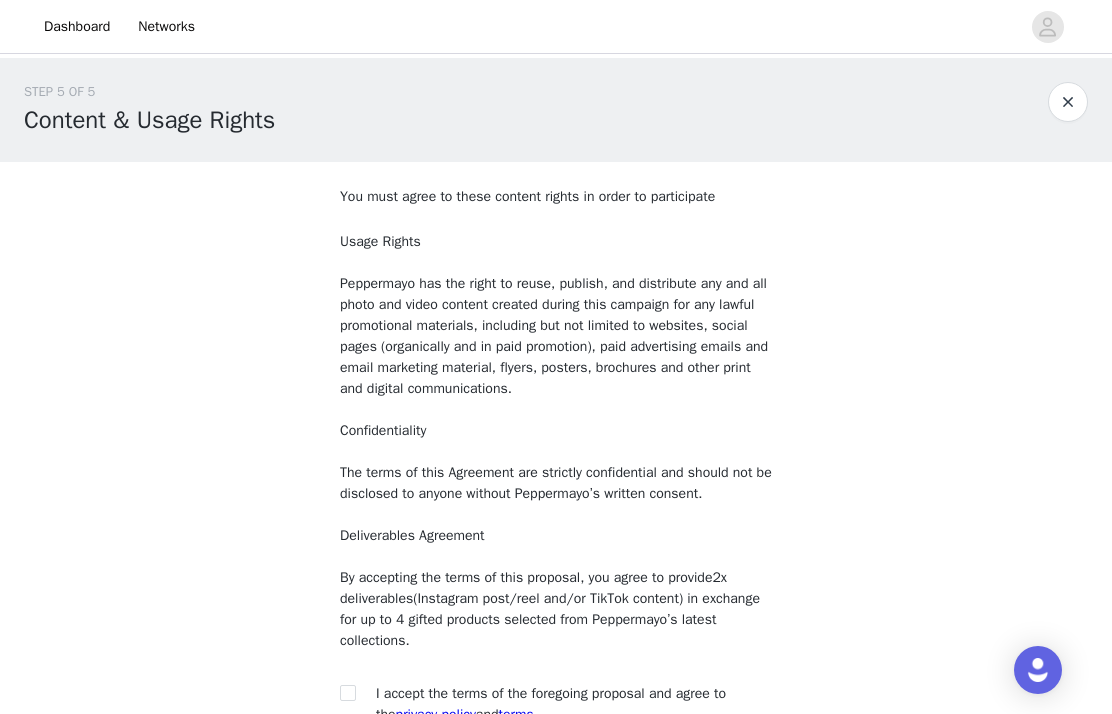 scroll, scrollTop: 130, scrollLeft: 0, axis: vertical 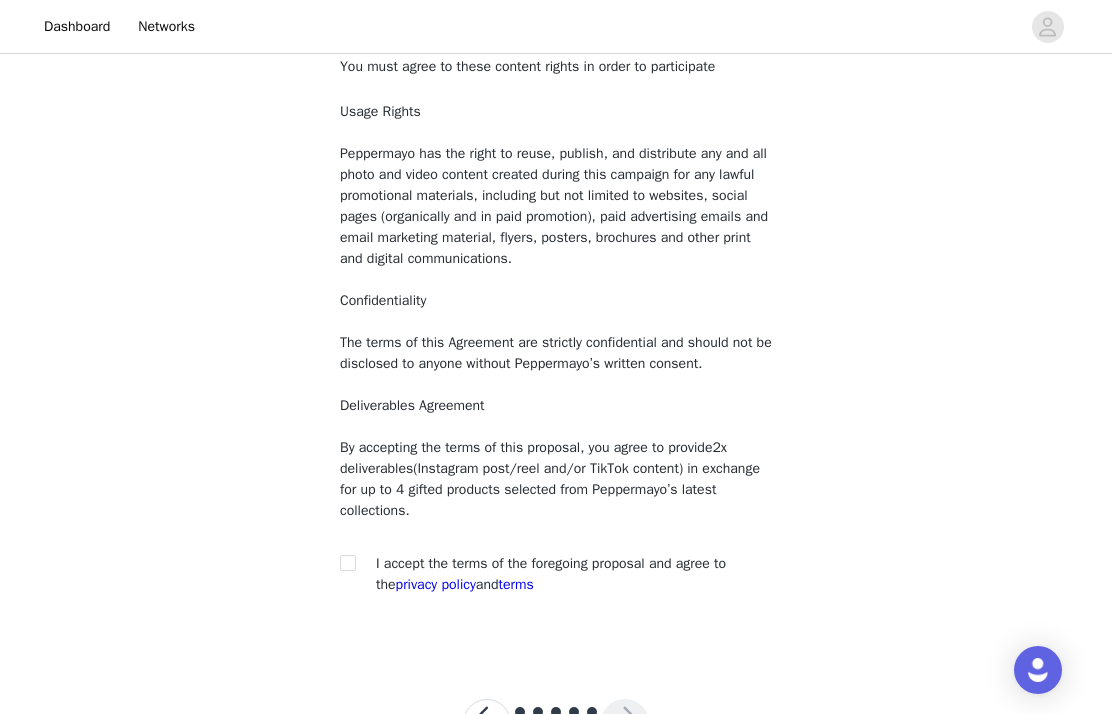 click at bounding box center [347, 562] 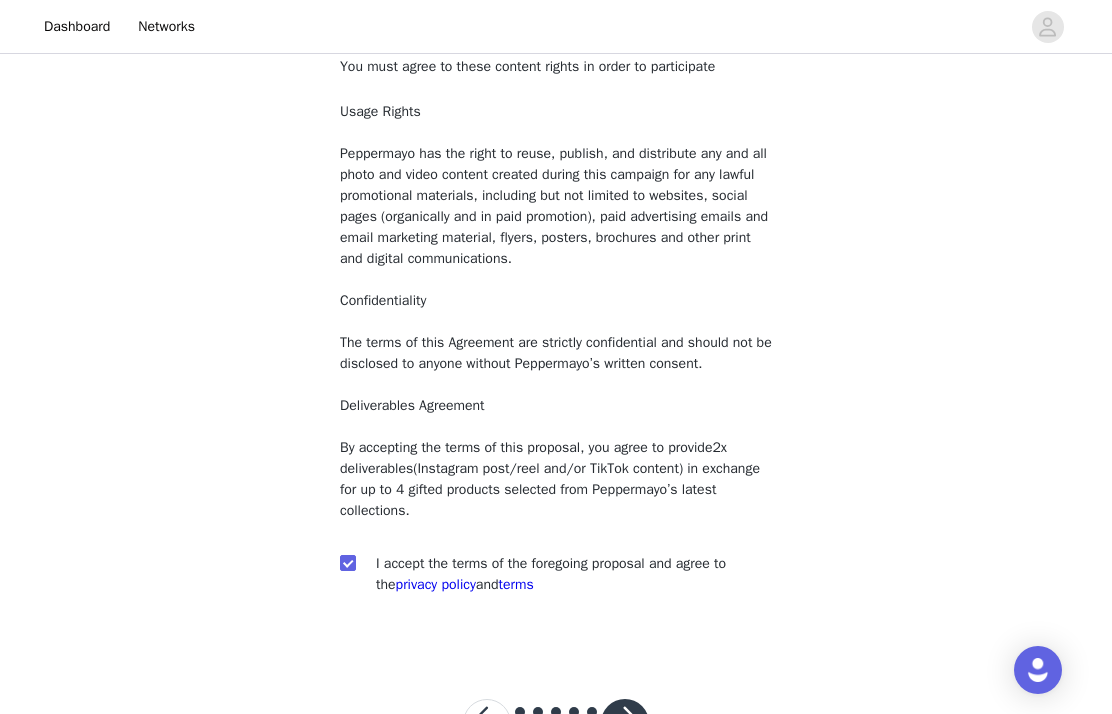 click at bounding box center [625, 723] 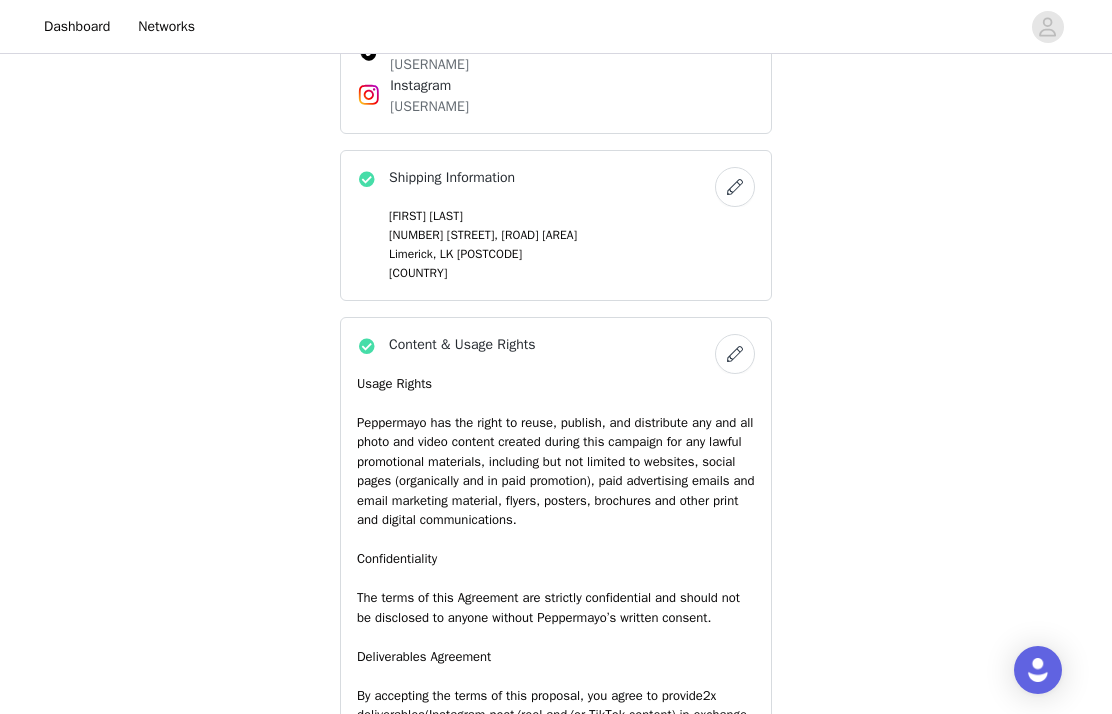 scroll, scrollTop: 1676, scrollLeft: 0, axis: vertical 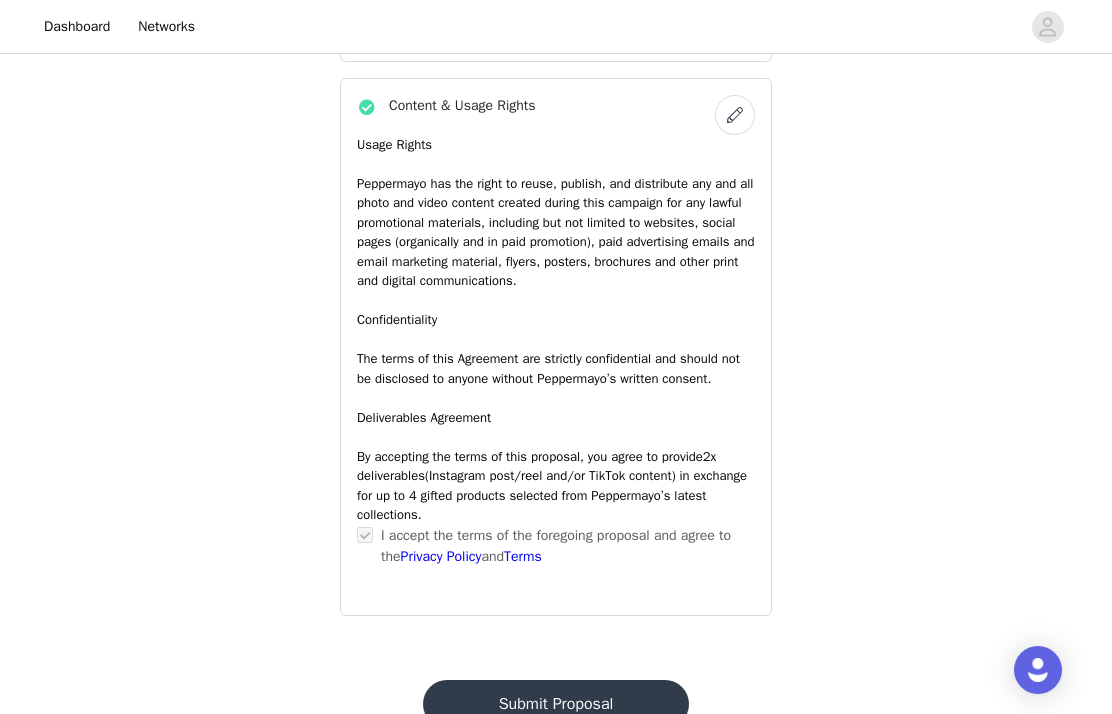 click on "Submit Proposal" at bounding box center (556, 704) 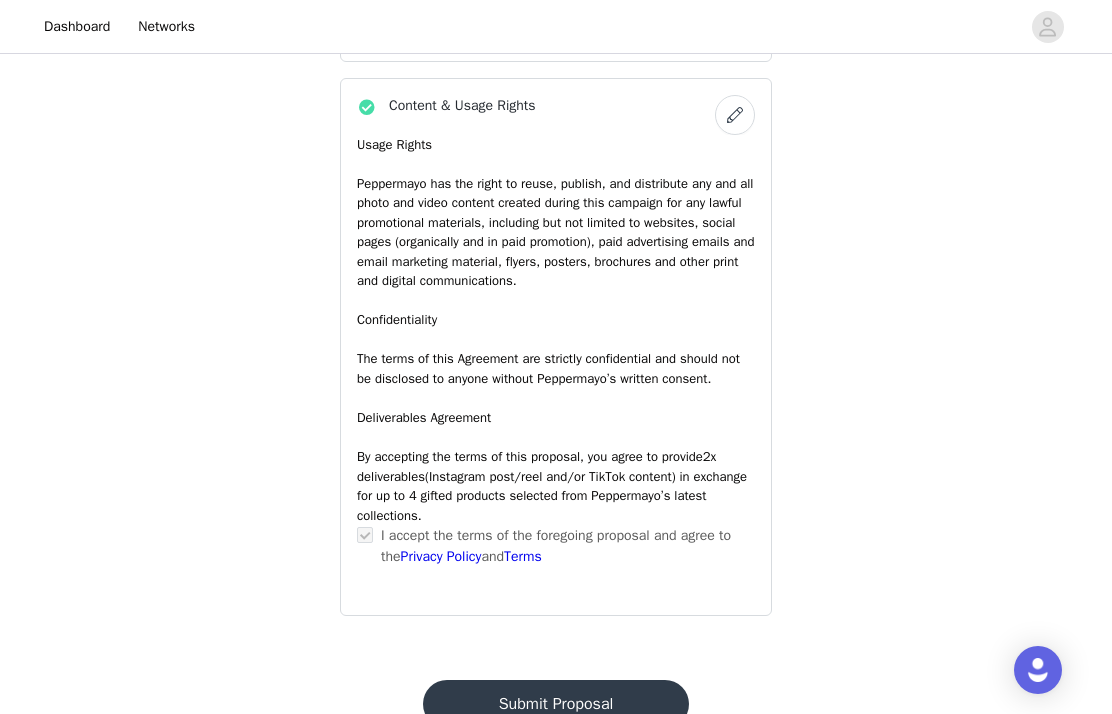 scroll, scrollTop: 0, scrollLeft: 0, axis: both 